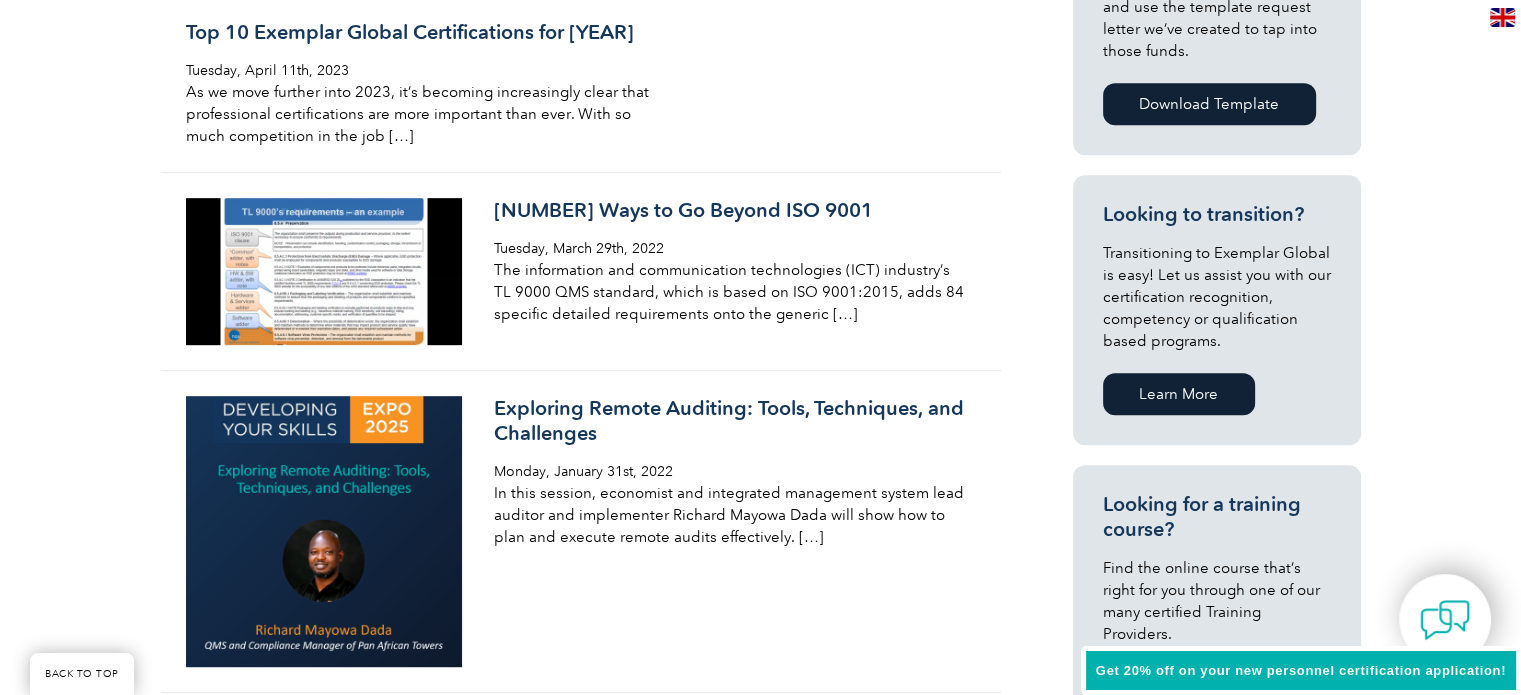 click on "Water Quality Management Systems (WQMS) Auditor
Tuesday, December 21st, 2021
The Water Quality Management Systems (WQMS) Auditor certification program provides international recognition for professionals who conduct audits to ensure that drinking and recycled water service providers can effectively manage risks.
Provider – QMS
Tuesday, December 14th, 2021
Top 10 Exemplar Global Certifications for 2023
Tuesday, April 11th, 2023" at bounding box center (760, 733) 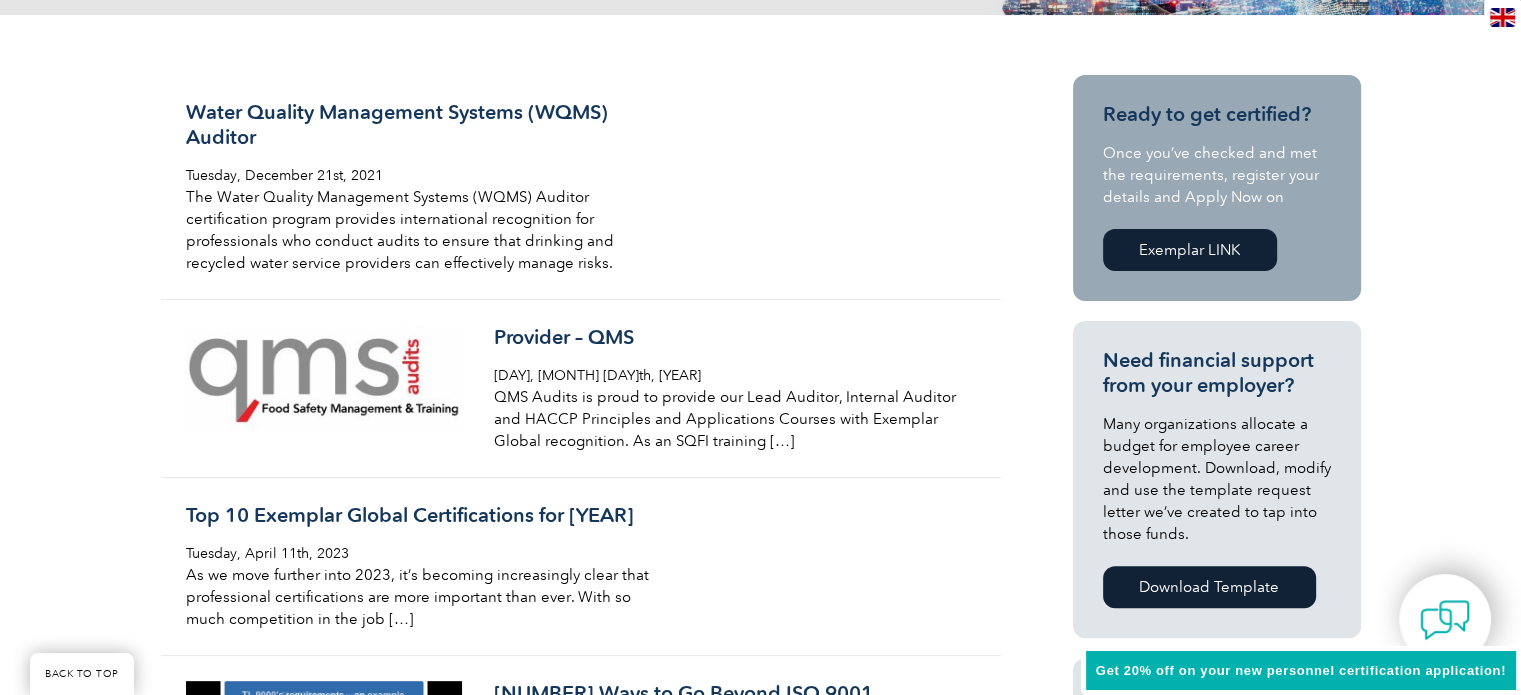 scroll, scrollTop: 0, scrollLeft: 0, axis: both 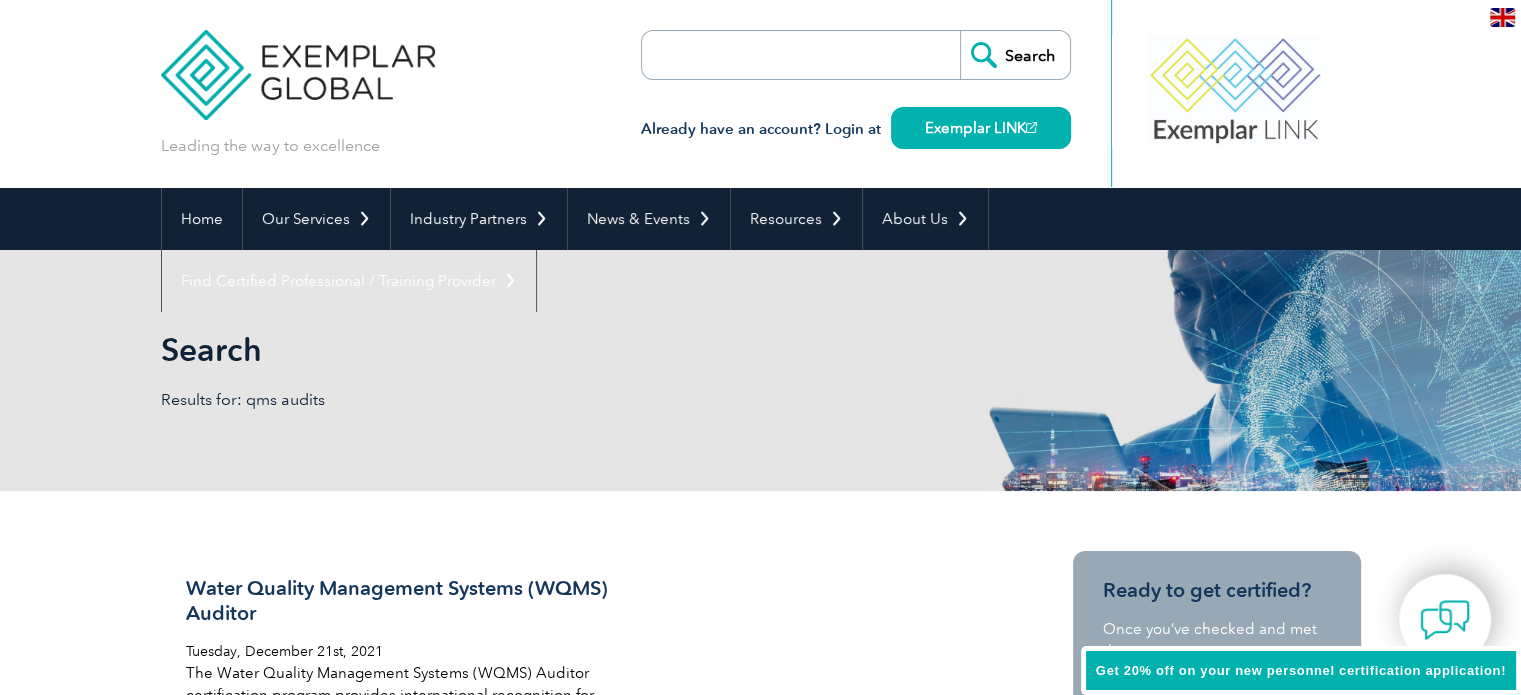 click on "Search" at bounding box center (856, 55) 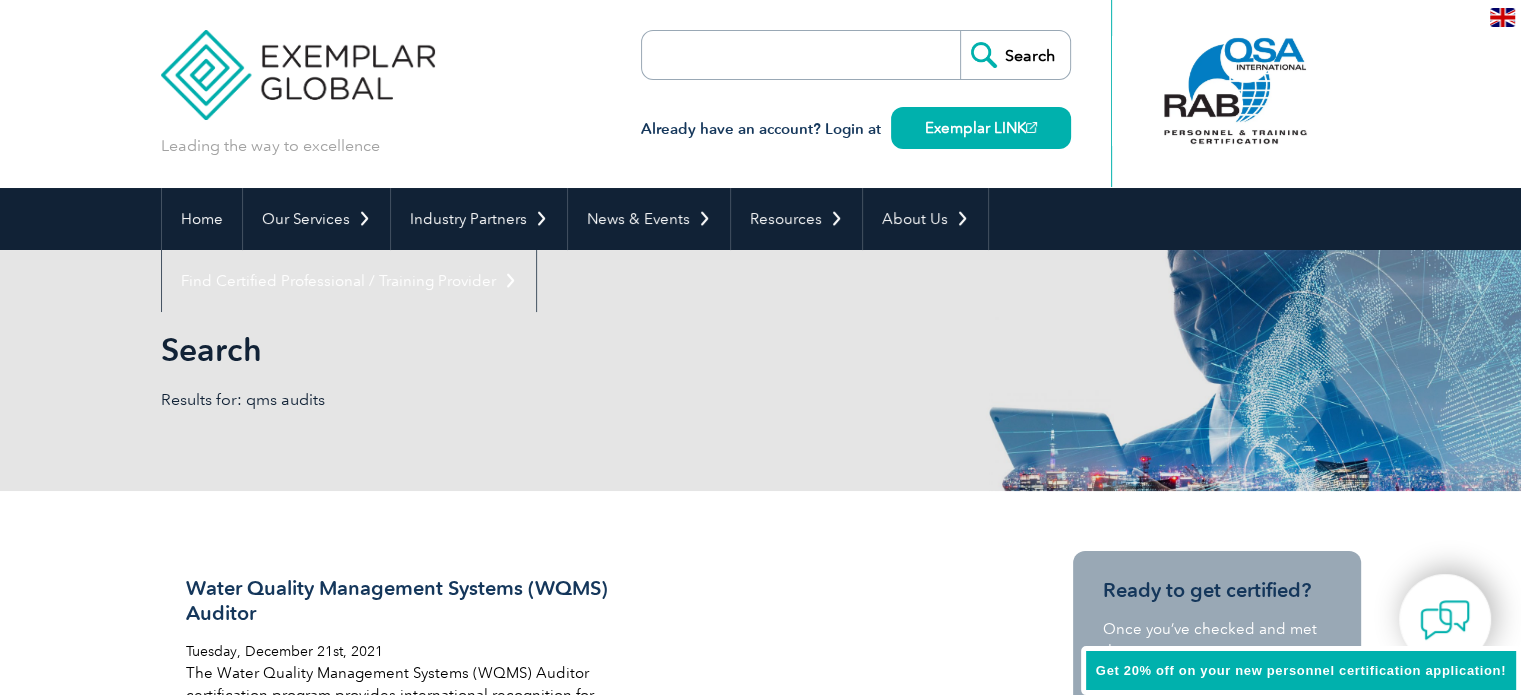 click at bounding box center [757, 55] 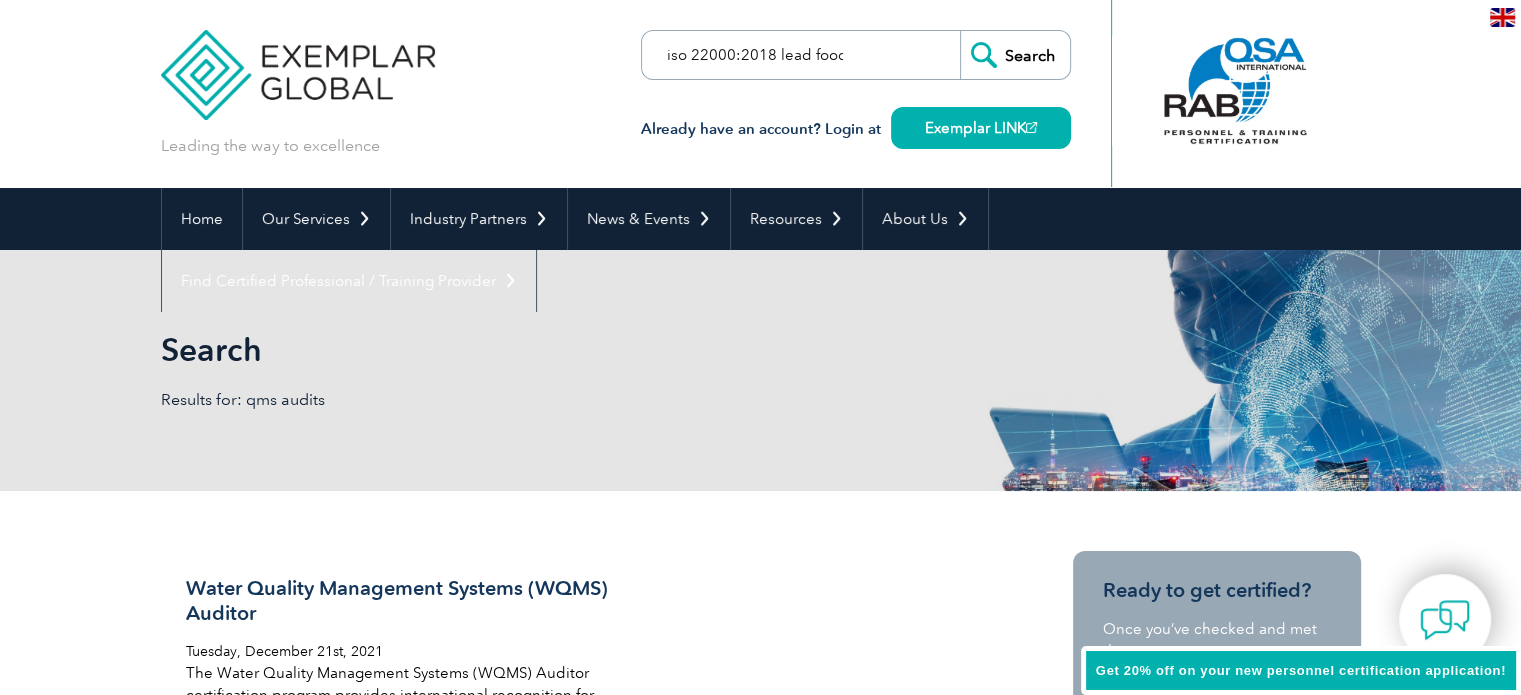 scroll, scrollTop: 0, scrollLeft: 146, axis: horizontal 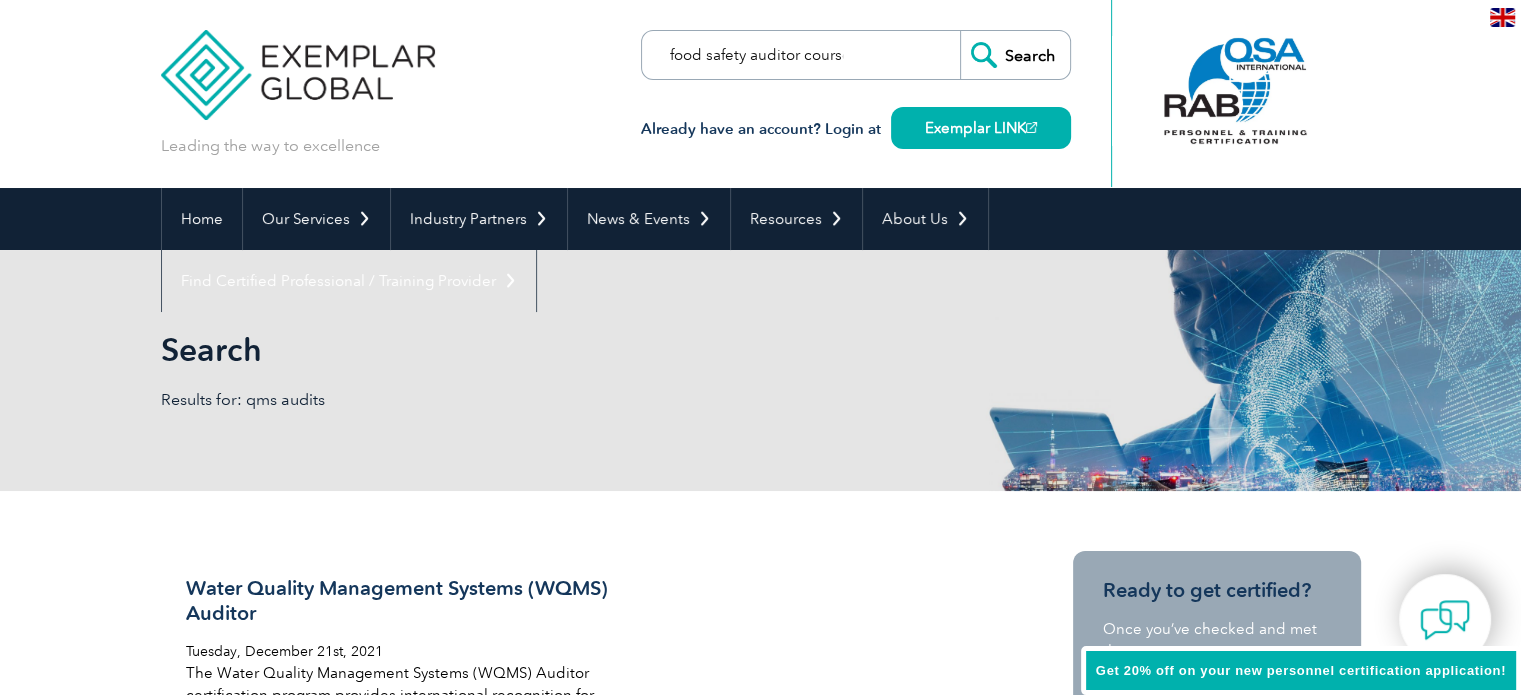type on "iso 22000:2018 lead food safety auditor course" 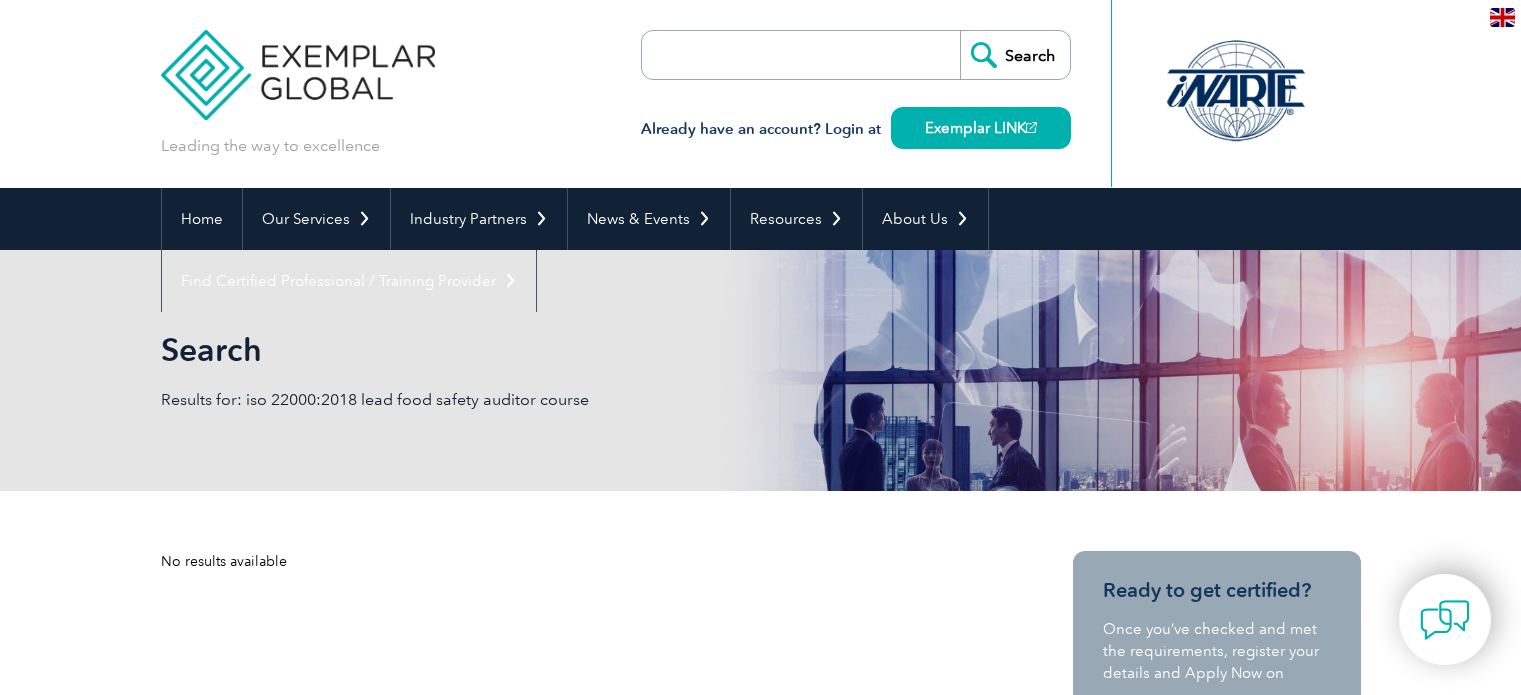 scroll, scrollTop: 0, scrollLeft: 0, axis: both 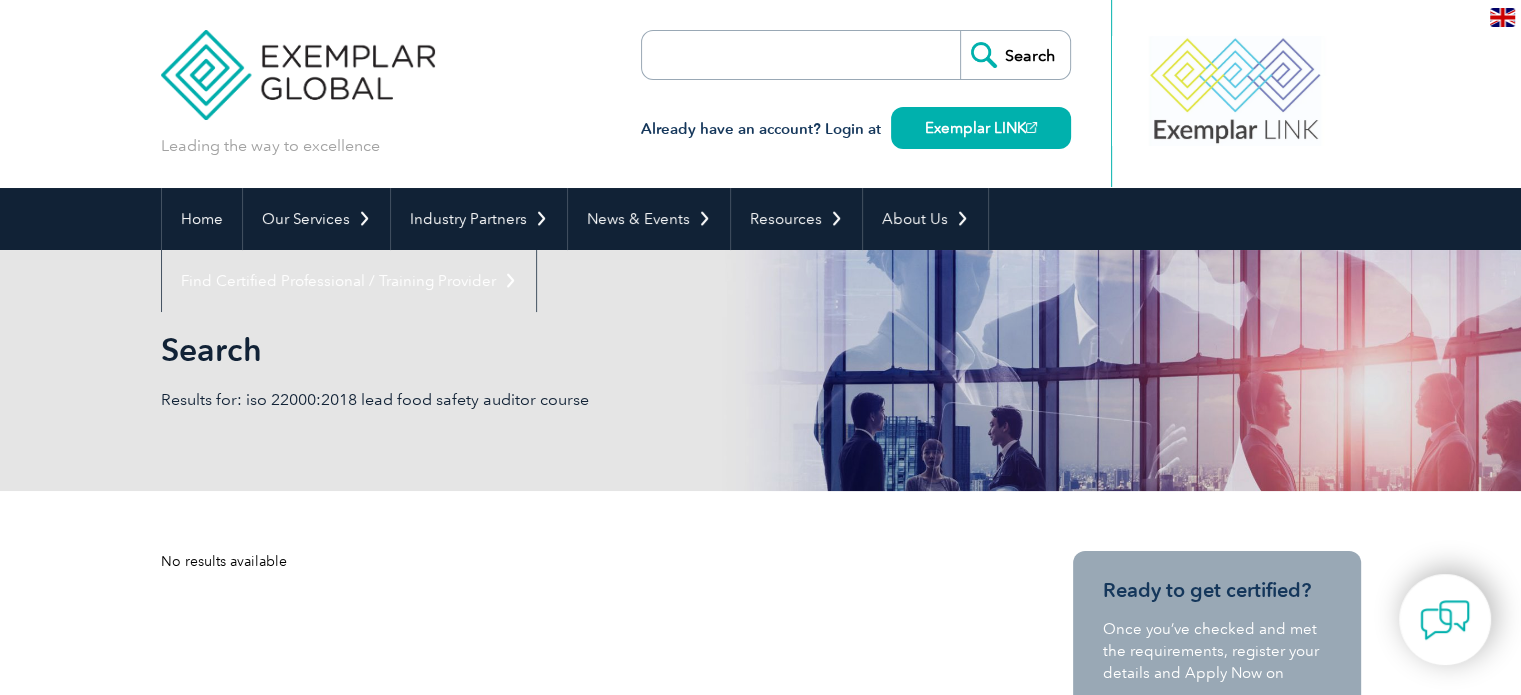 drag, startPoint x: 0, startPoint y: 0, endPoint x: 790, endPoint y: 56, distance: 791.9823 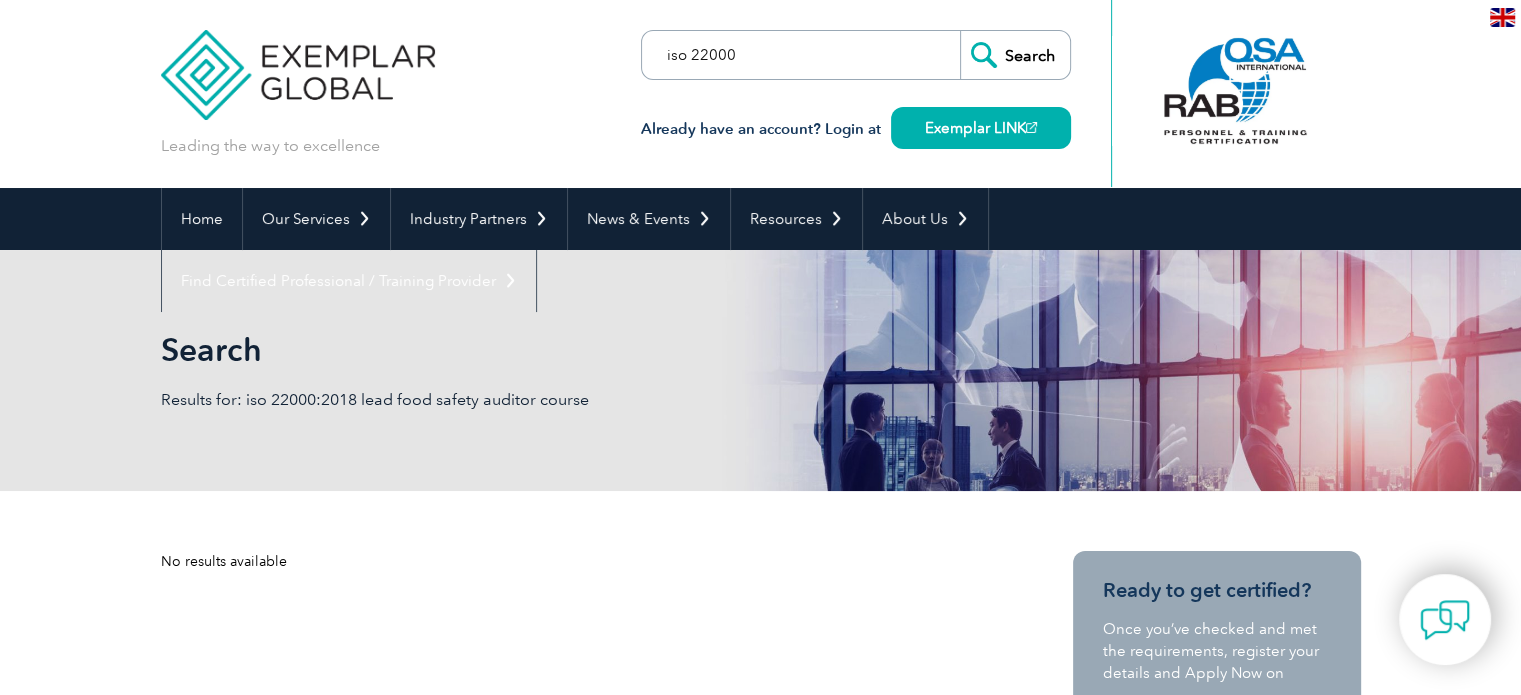 type on "iso 22000" 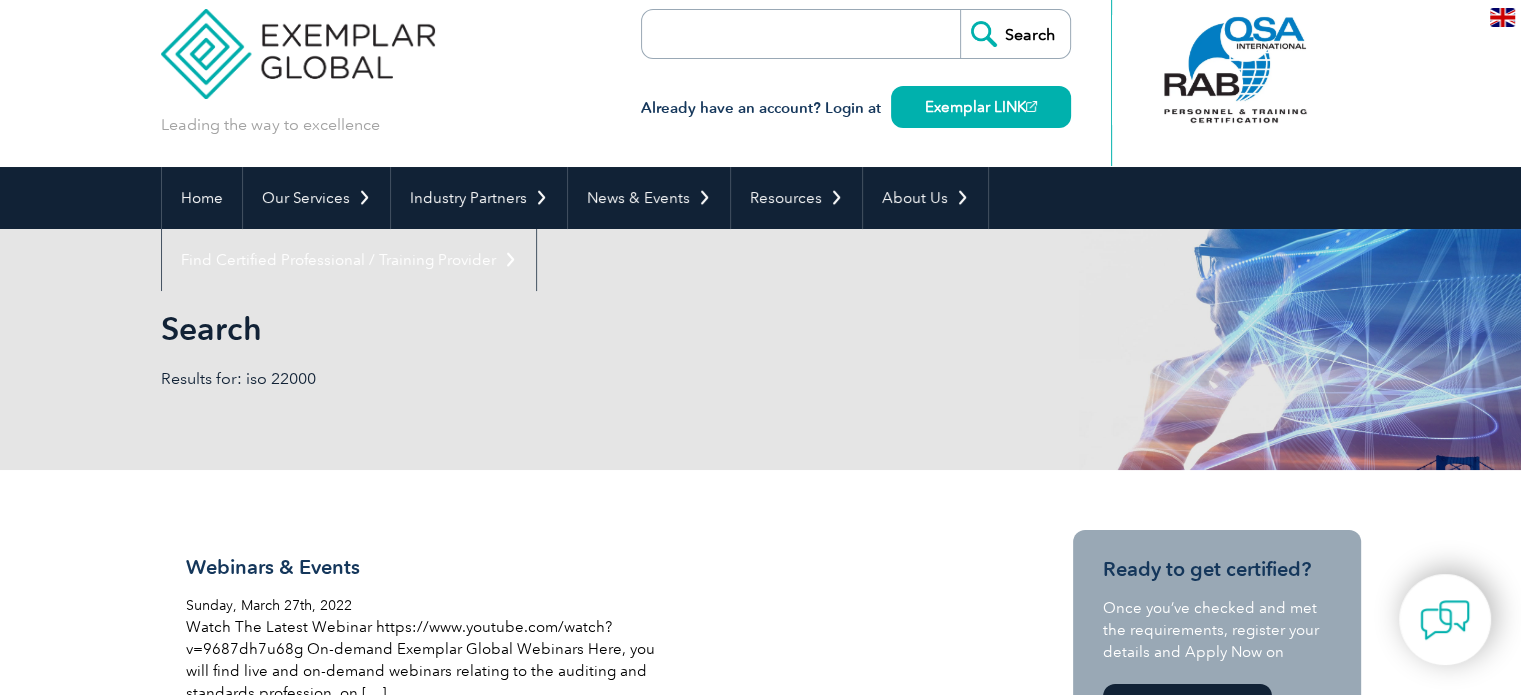 scroll, scrollTop: 0, scrollLeft: 0, axis: both 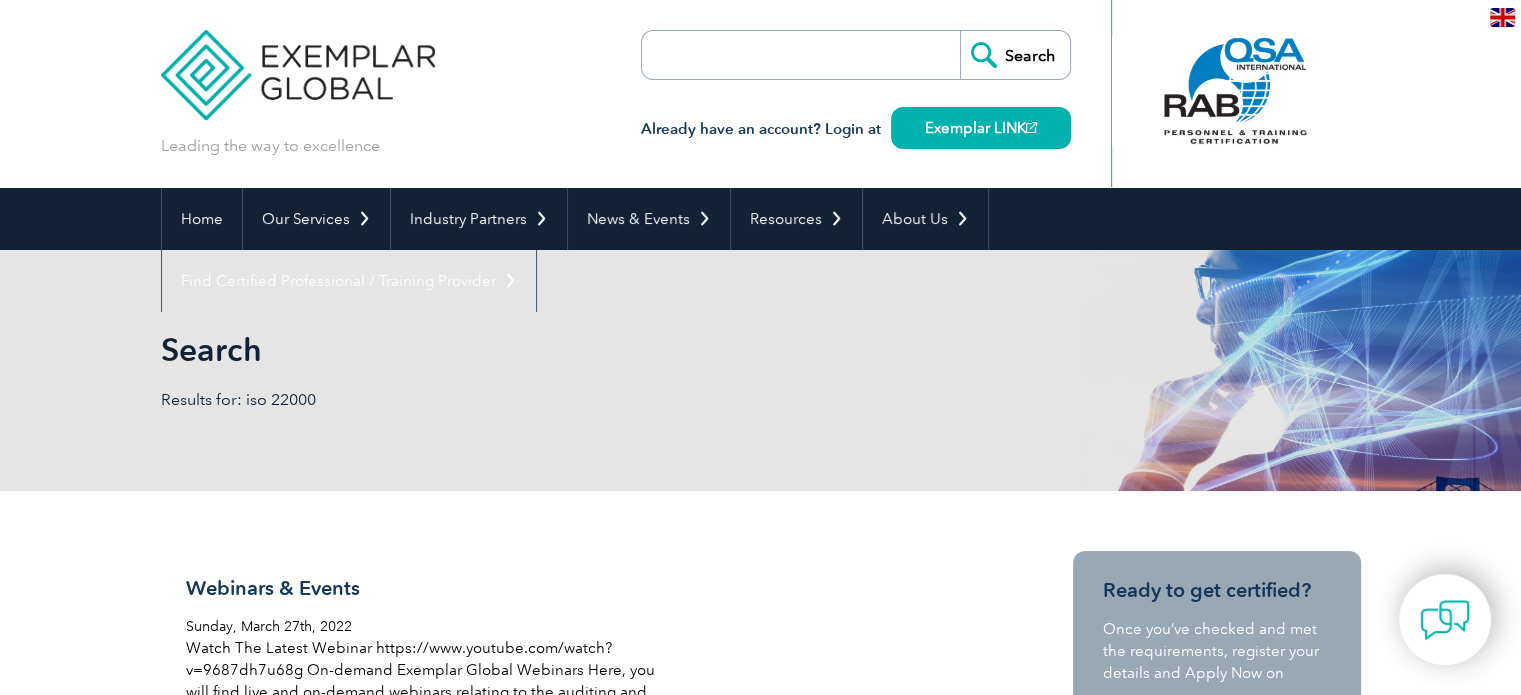 click at bounding box center [757, 55] 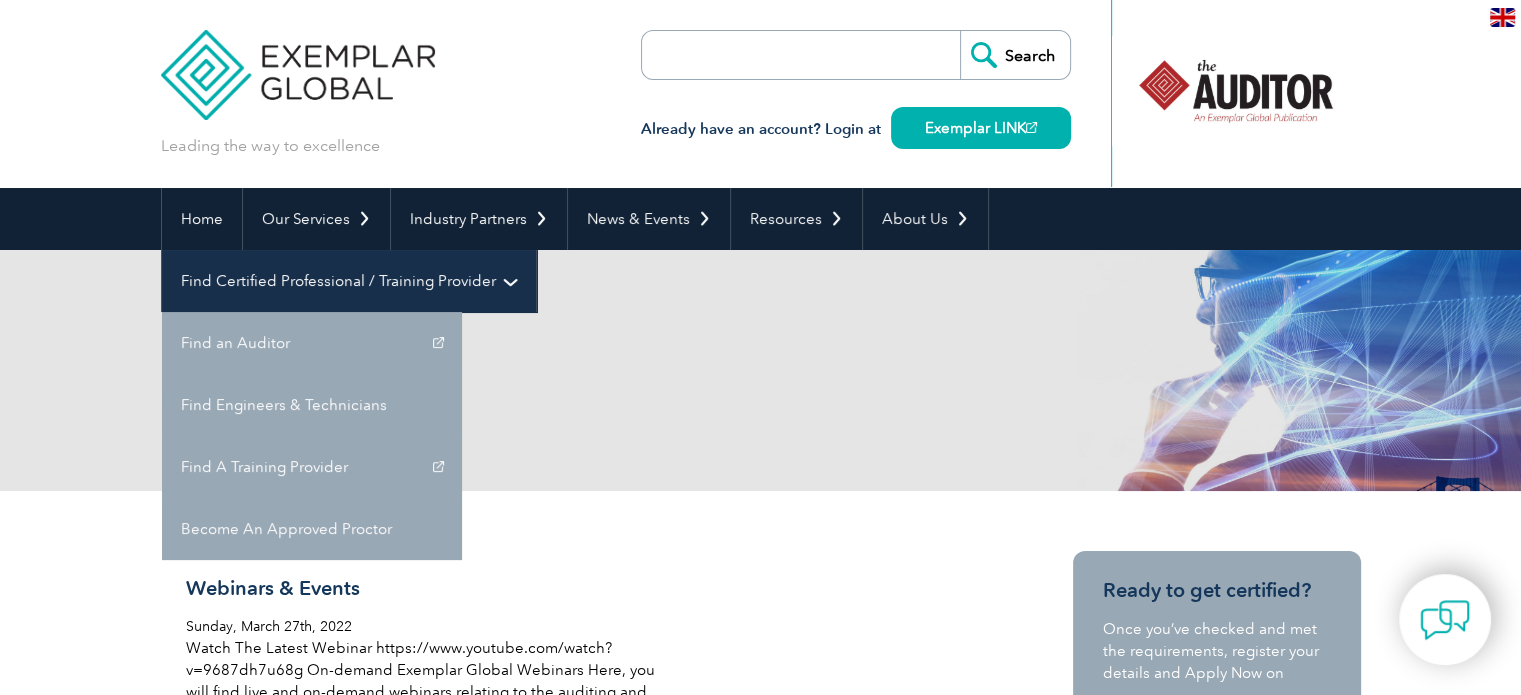 click on "Find Certified Professional / Training Provider" at bounding box center [349, 281] 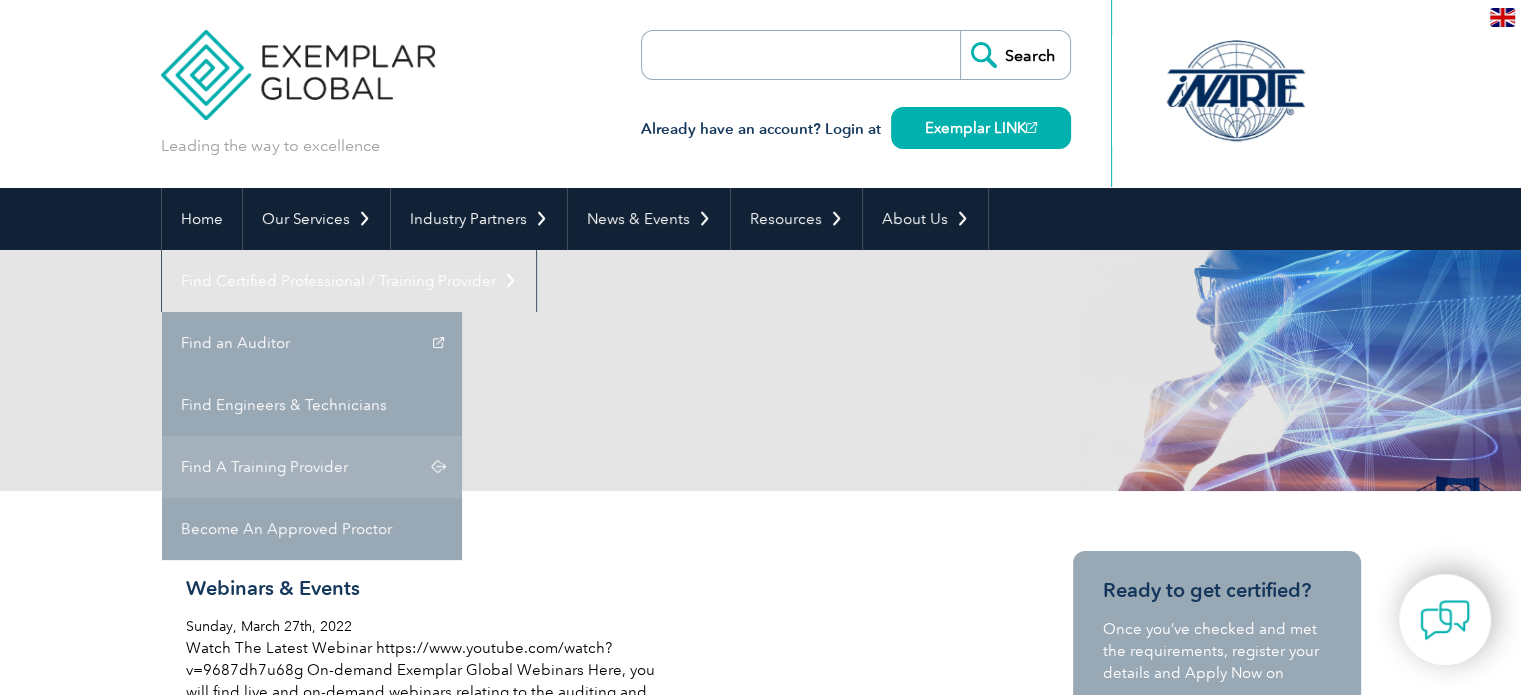 click on "Find A Training Provider" at bounding box center [312, 467] 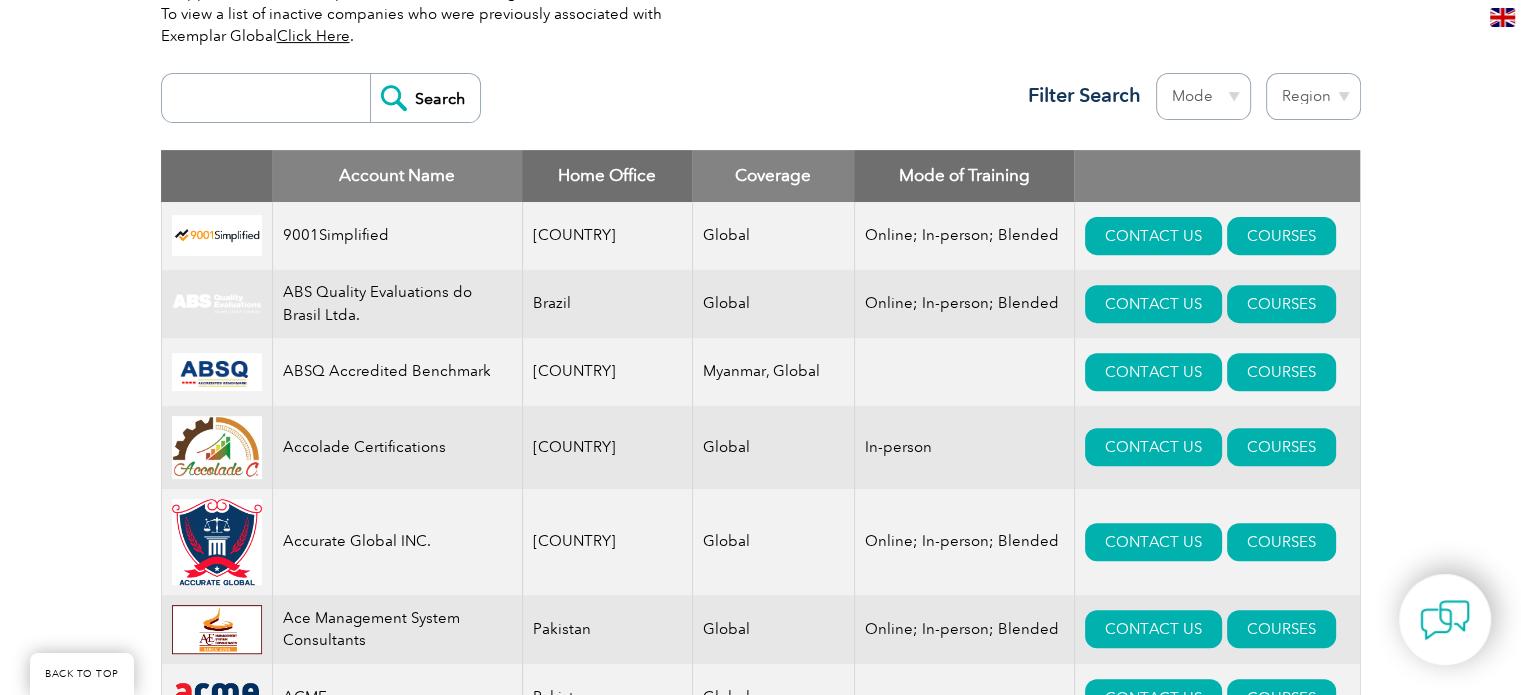scroll, scrollTop: 737, scrollLeft: 0, axis: vertical 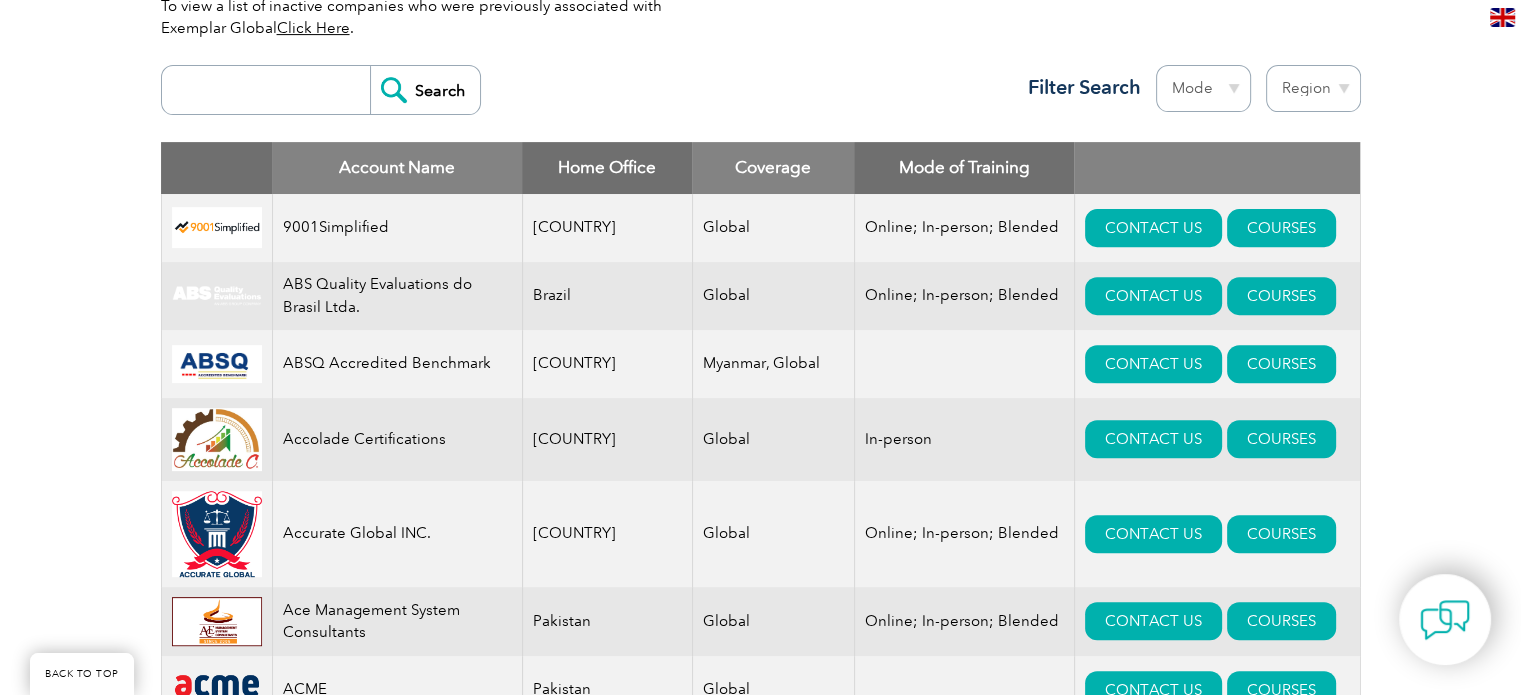 click at bounding box center (271, 90) 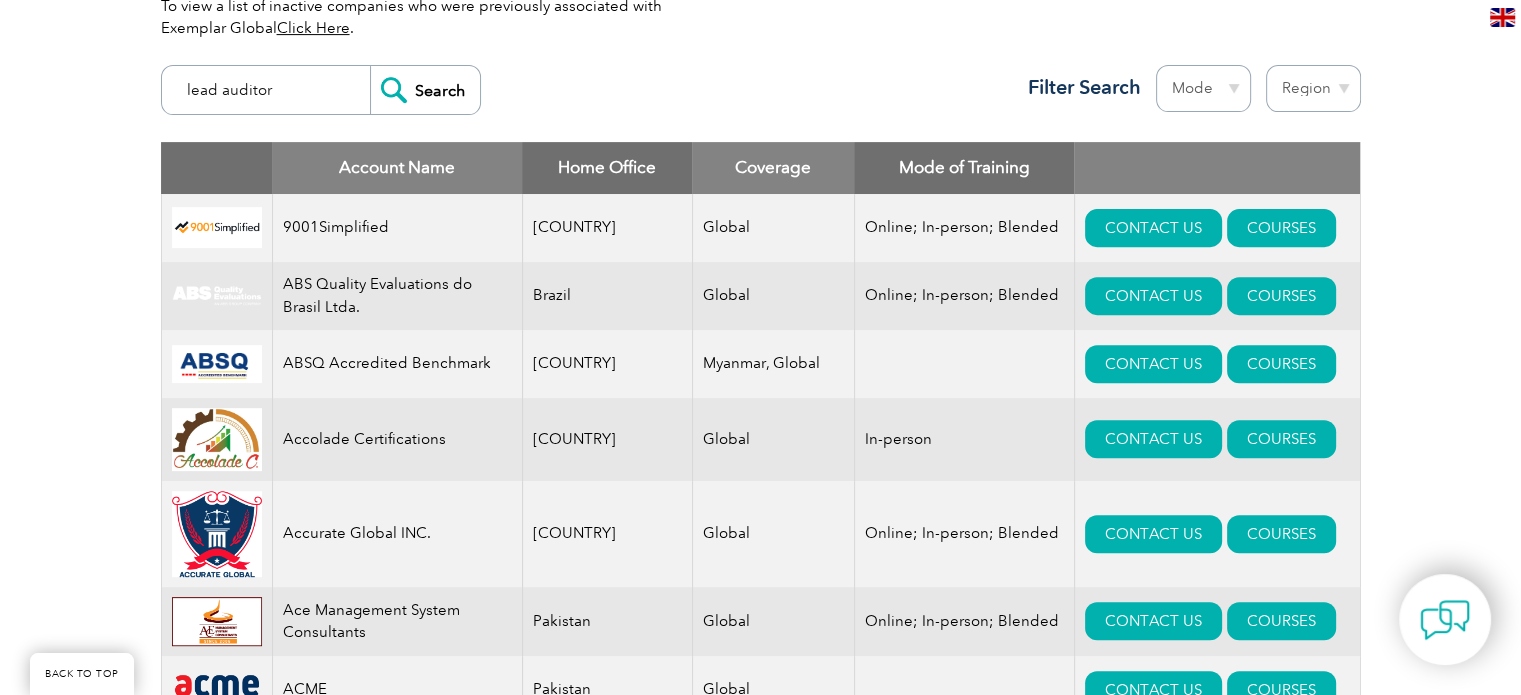 type on "lead auditor" 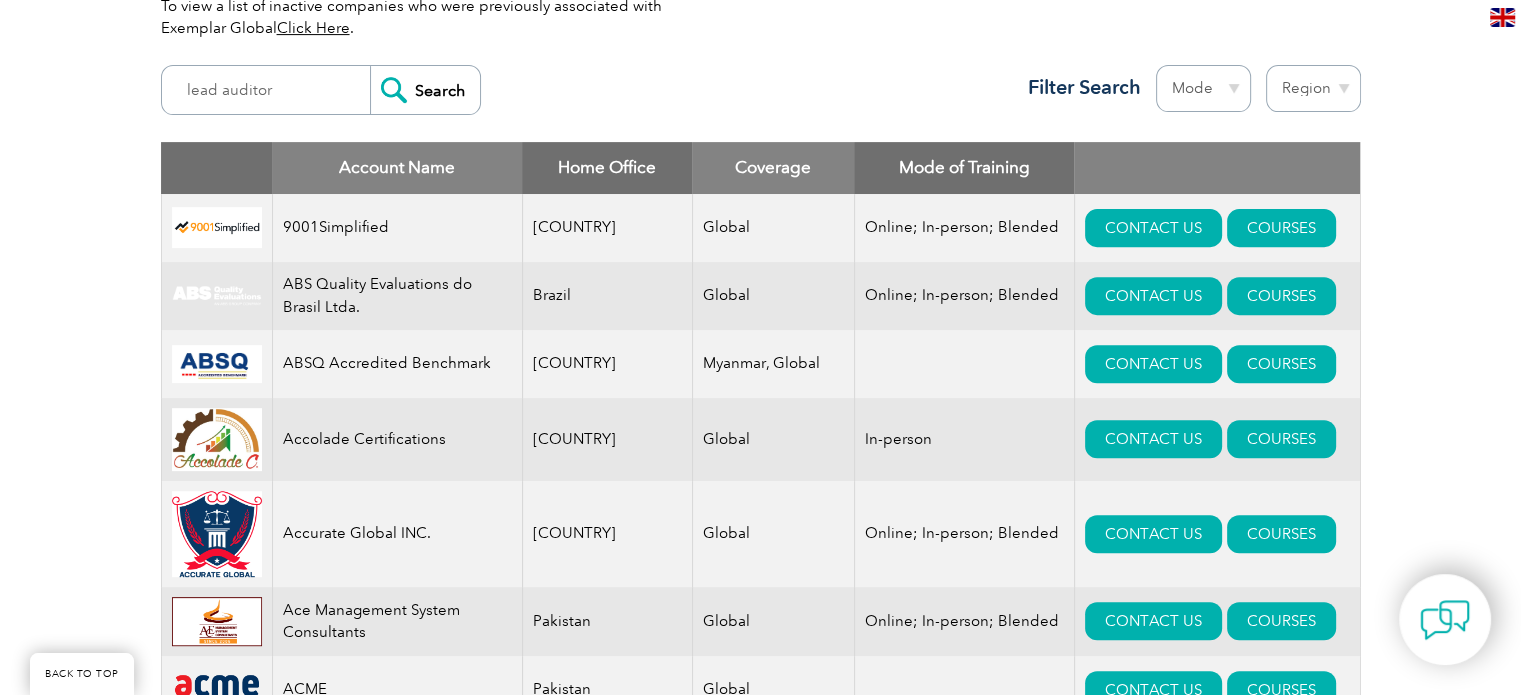click on "Search" at bounding box center (425, 90) 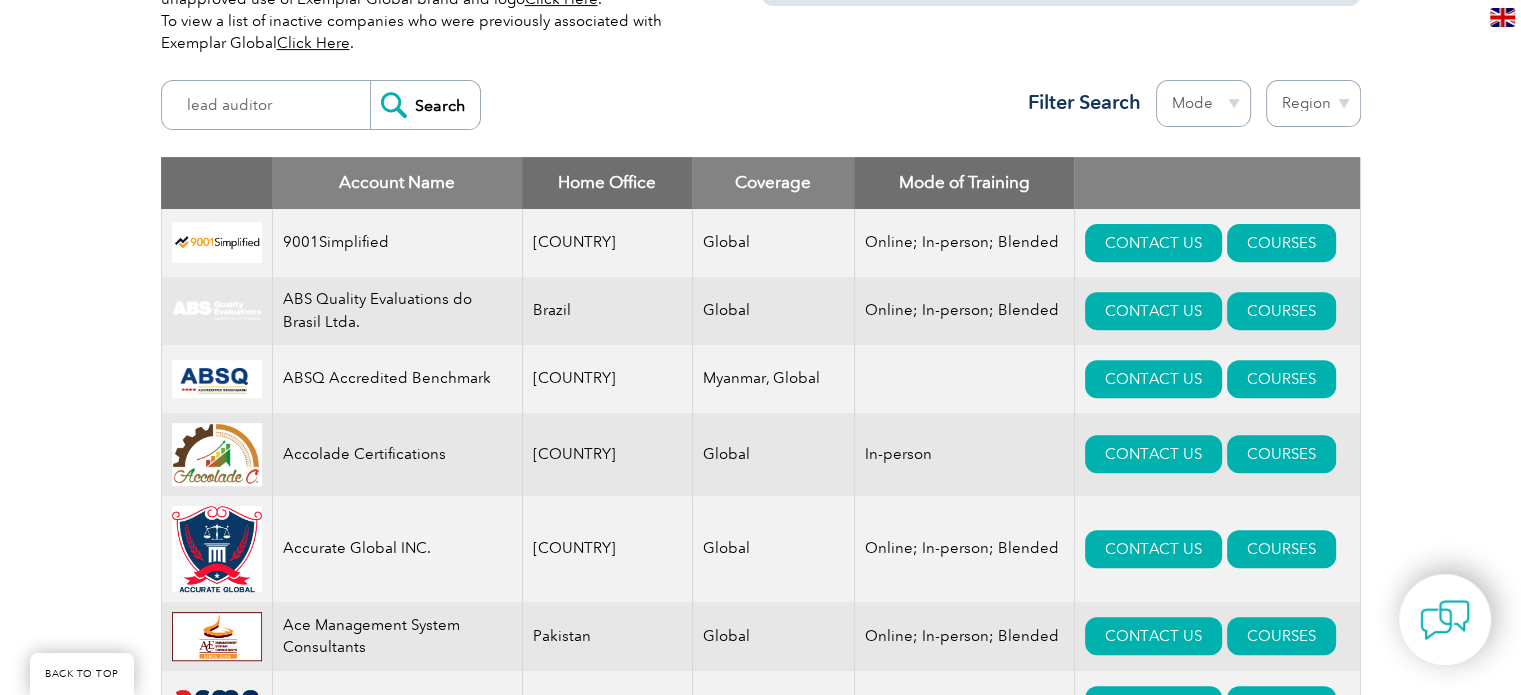 scroll, scrollTop: 716, scrollLeft: 0, axis: vertical 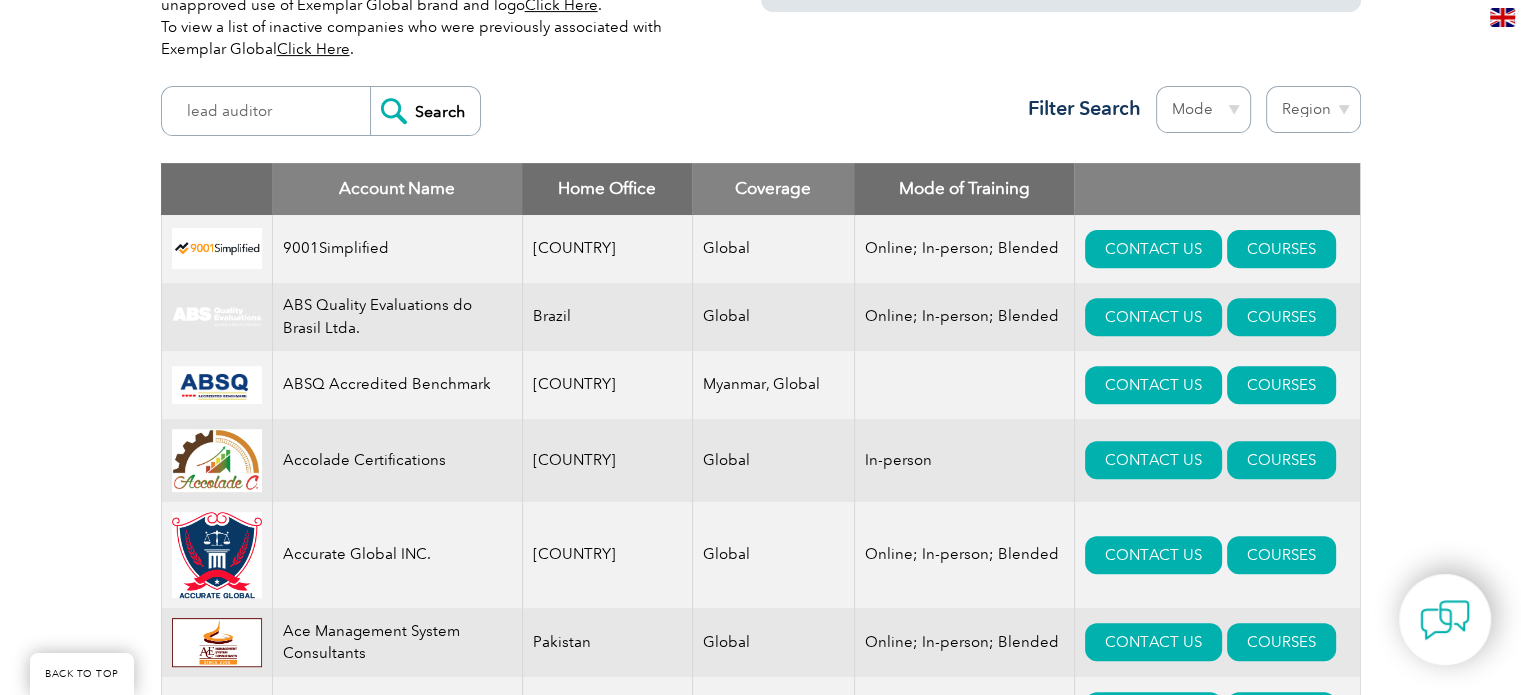 click on "Exemplar Global proudly works with a global network of training providers, consultants, and organizations that share our dedication to advancing professional development.
Use the register below to discover detailed profiles and offerings from our partners. Whether you’re looking to enhance your skills, find a certified course, or connect with a reliable expert, this resource is here to guide and support your professional journey.
To view a listing of false claims of Exemplar Global training certification or unapproved use of Exemplar Global brand and logo  Click Here .
To view a list of inactive companies who were previously associated with Exemplar Global  Click Here .
Need financial support from your employer?
Many organizations allocate a budget for employee career development. Download, modify and use the template request letter we’ve created to tap into those funds." at bounding box center (760, 11355) 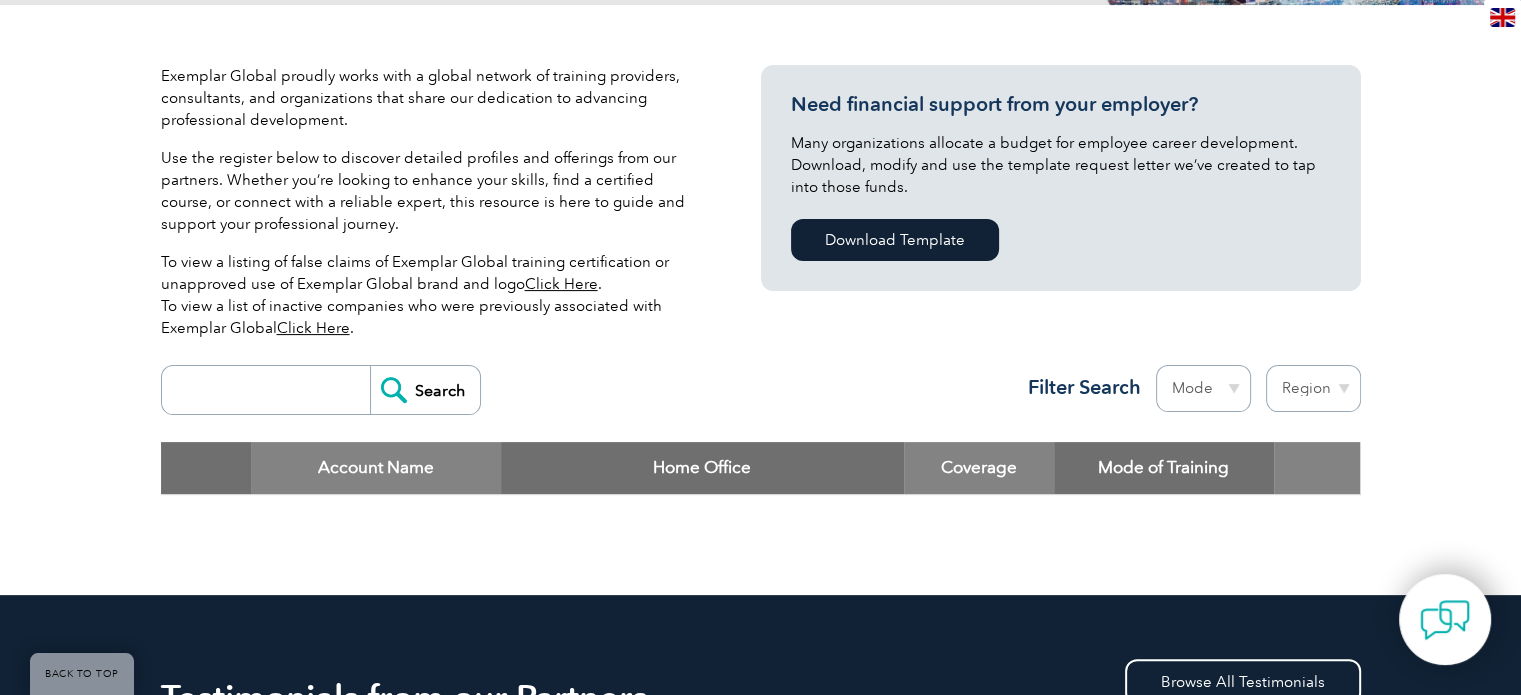 scroll, scrollTop: 434, scrollLeft: 0, axis: vertical 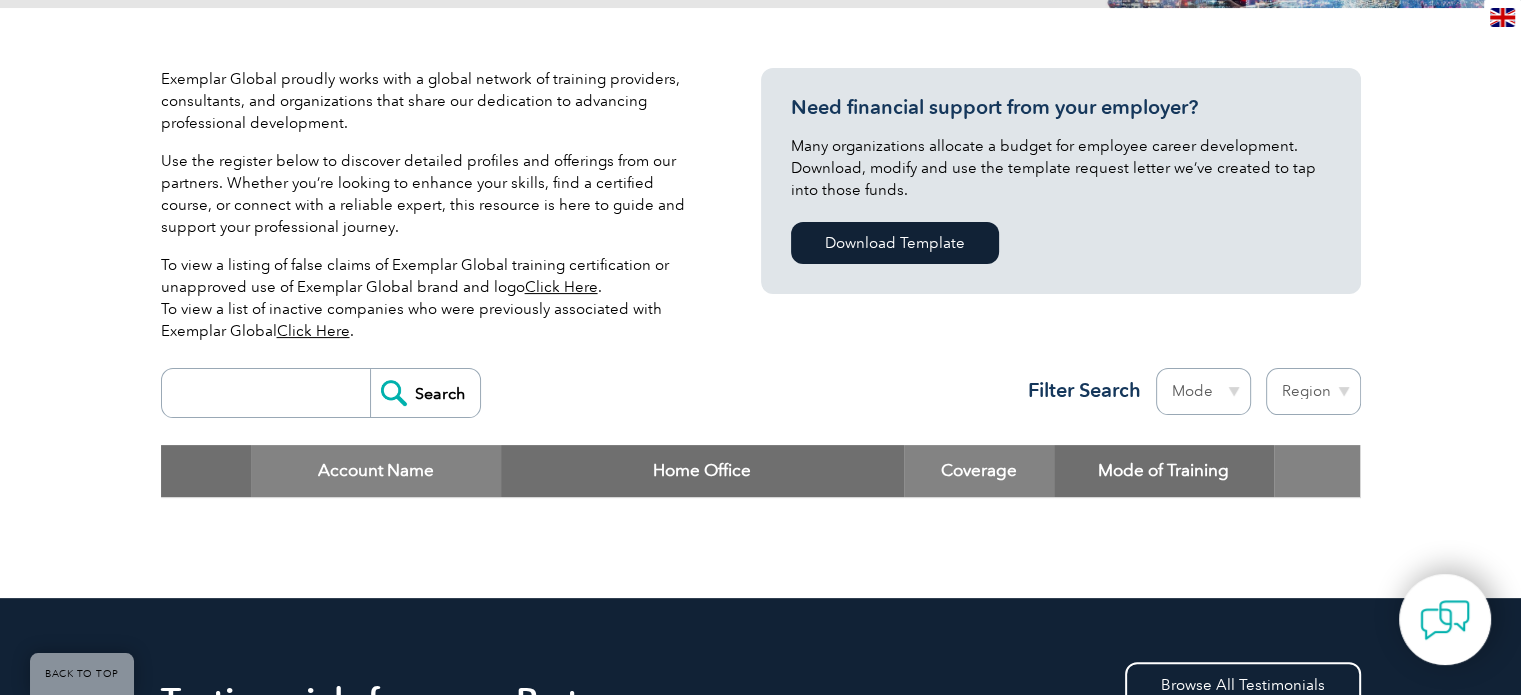 click on "Exemplar Global proudly works with a global network of training providers, consultants, and organizations that share our dedication to advancing professional development.   Use the register below to discover detailed profiles and offerings from our partners. Whether you’re looking to enhance your skills, find a certified course, or connect with a reliable expert, this resource is here to guide and support your professional journey.   To view a listing of false claims of Exemplar Global training certification or unapproved use of Exemplar Global brand and logo  Click Here .  To view a list of inactive companies who were previously associated with Exemplar Global  Click Here .           Need financial support from your employer?   Many organizations allocate a budget for employee career development. Download, modify and use the template request letter we’ve created to tap into those funds.   Download Template               Search             Region   Australia   Bahrain   Bangladesh   Brazil" at bounding box center (760, 303) 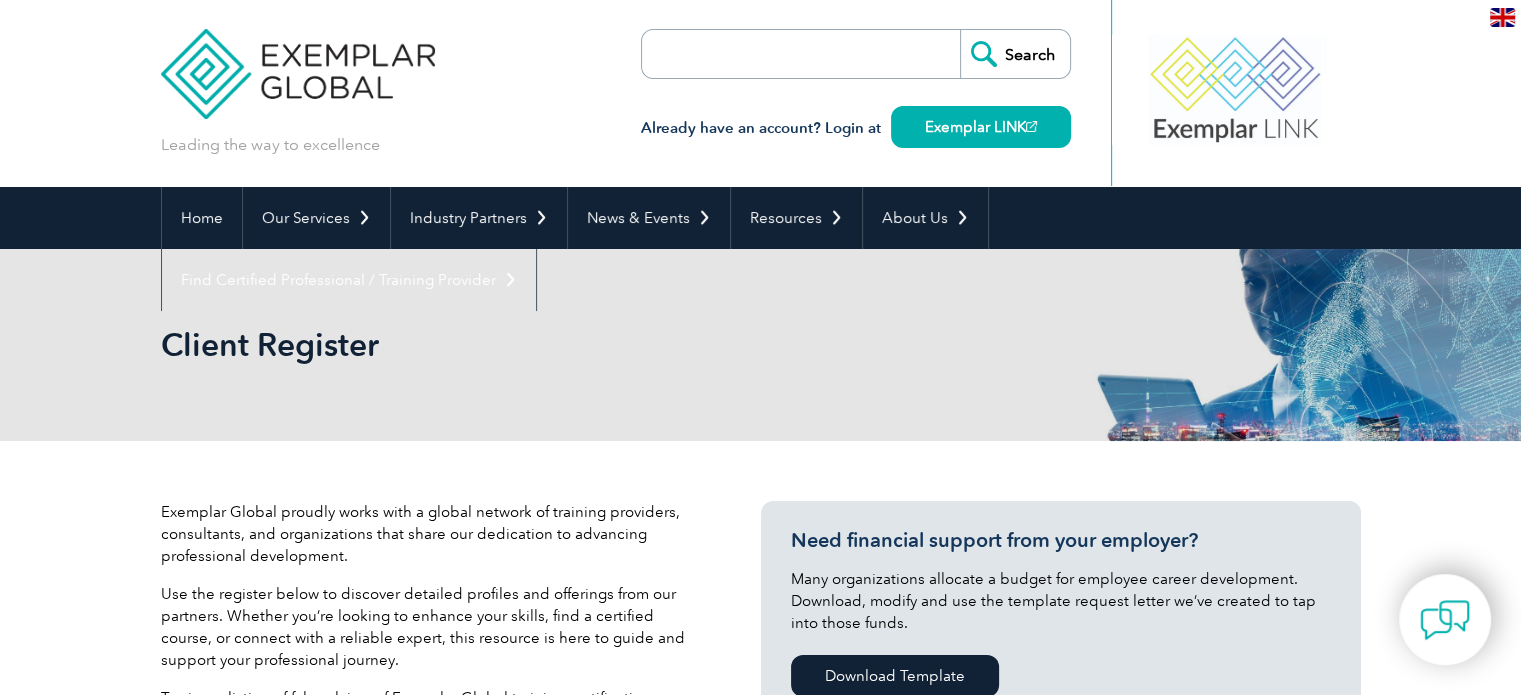scroll, scrollTop: 0, scrollLeft: 0, axis: both 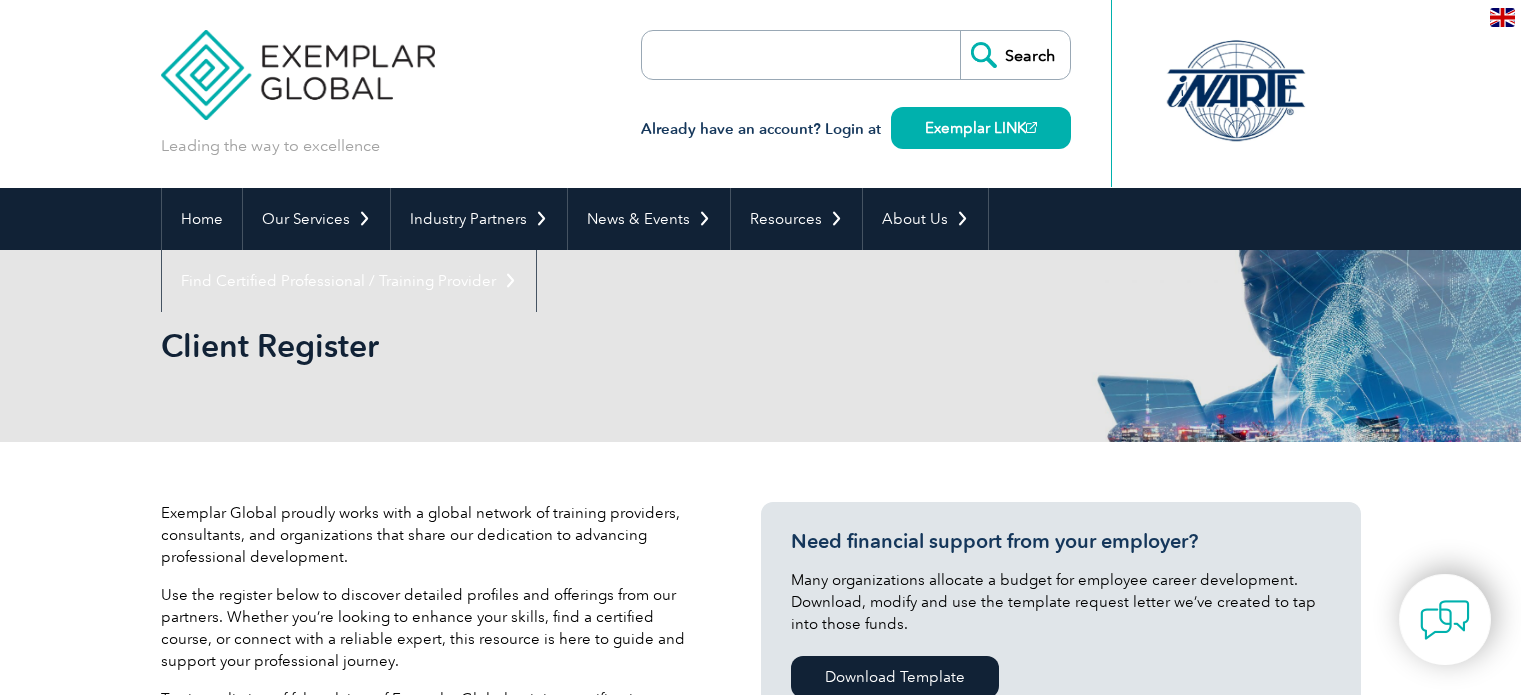 select on "[COUNTRY]" 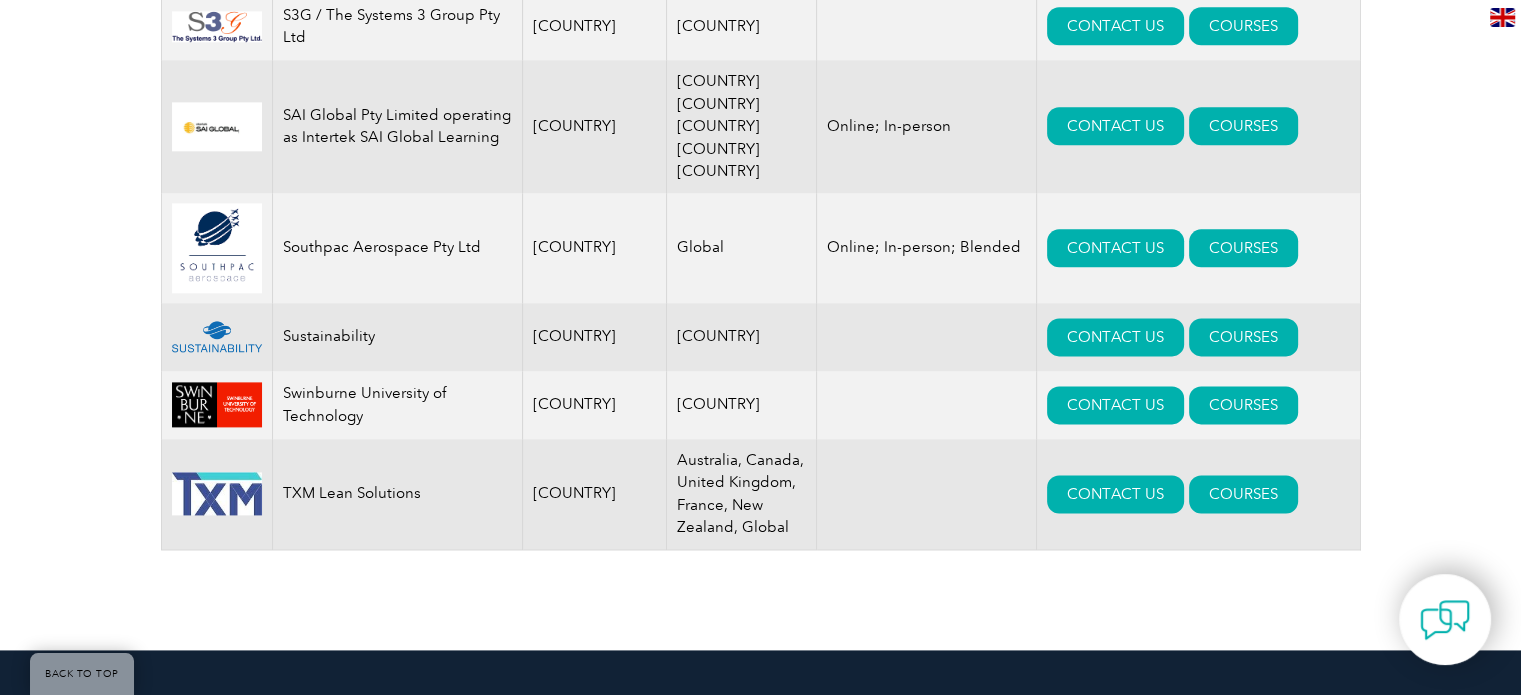 scroll, scrollTop: 2544, scrollLeft: 0, axis: vertical 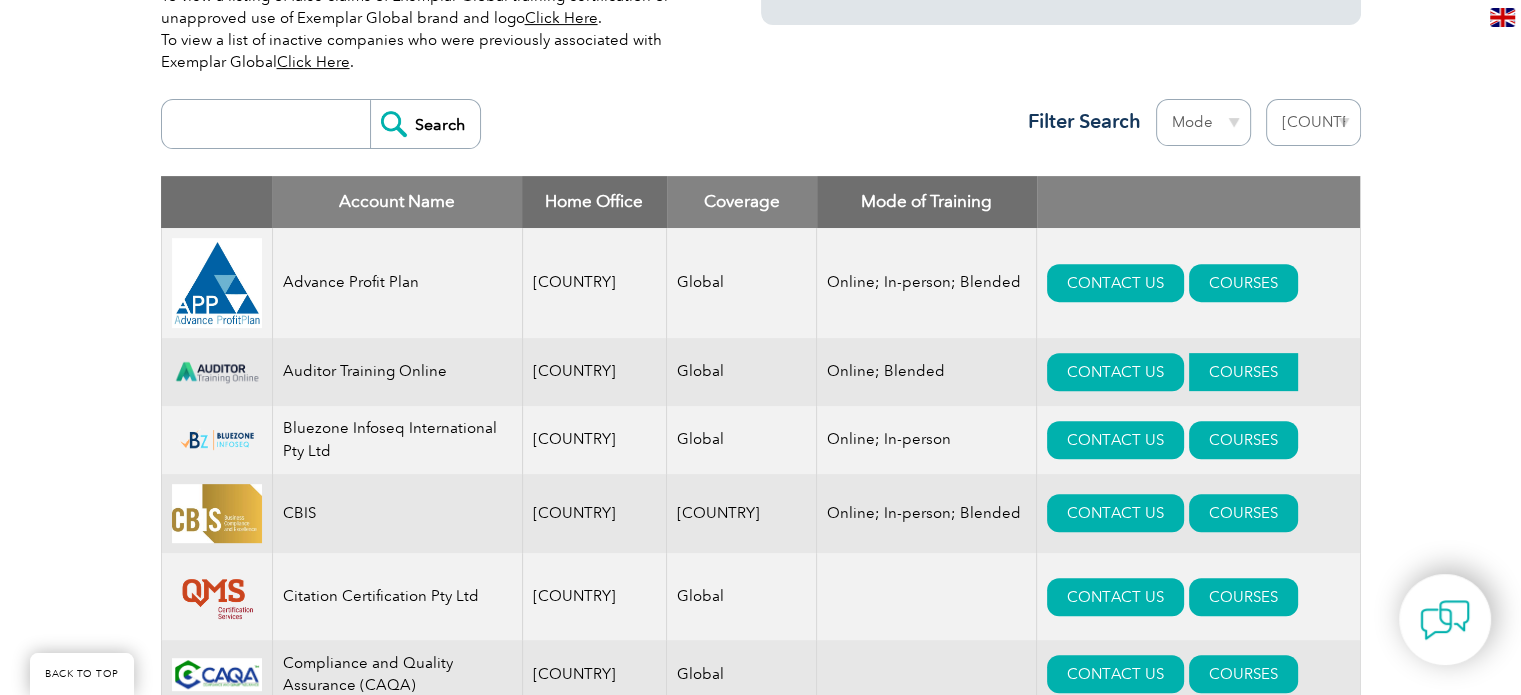 click on "COURSES" at bounding box center [1243, 372] 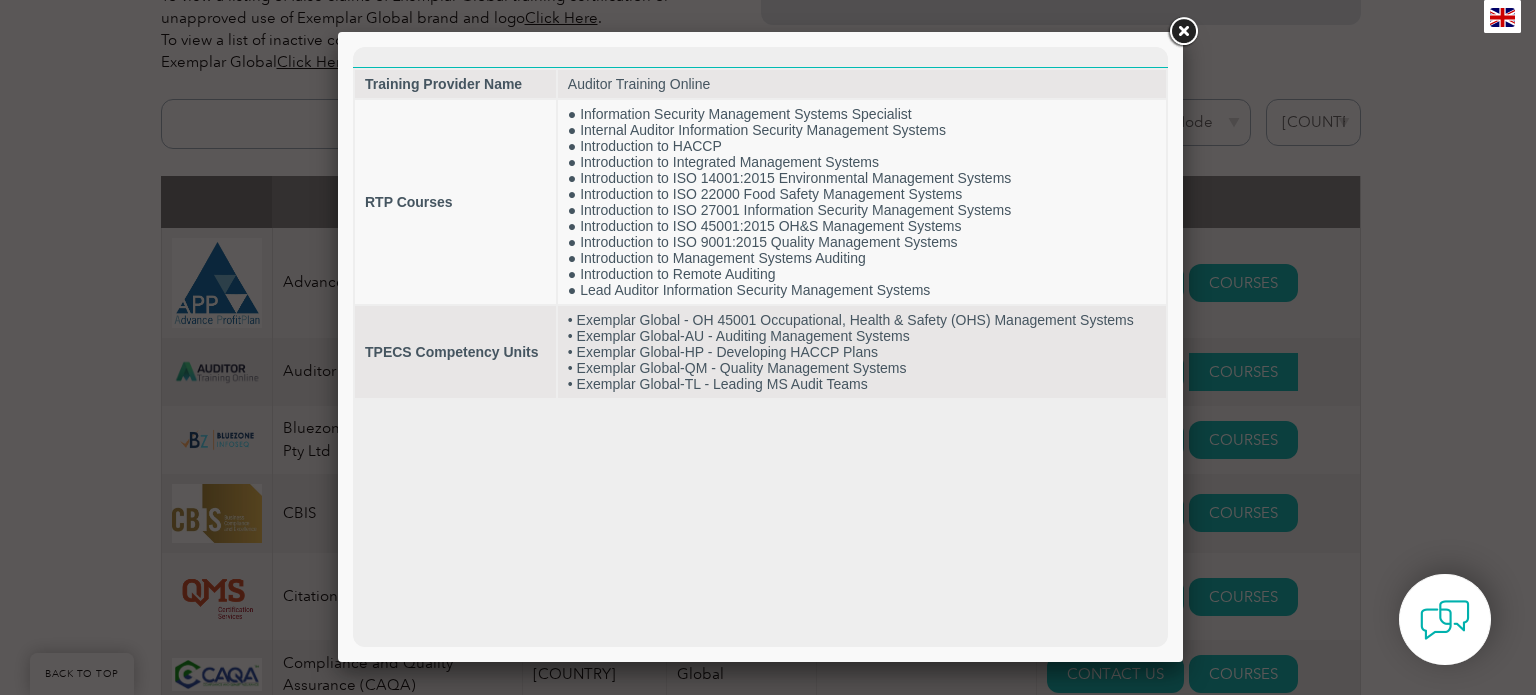 scroll, scrollTop: 0, scrollLeft: 0, axis: both 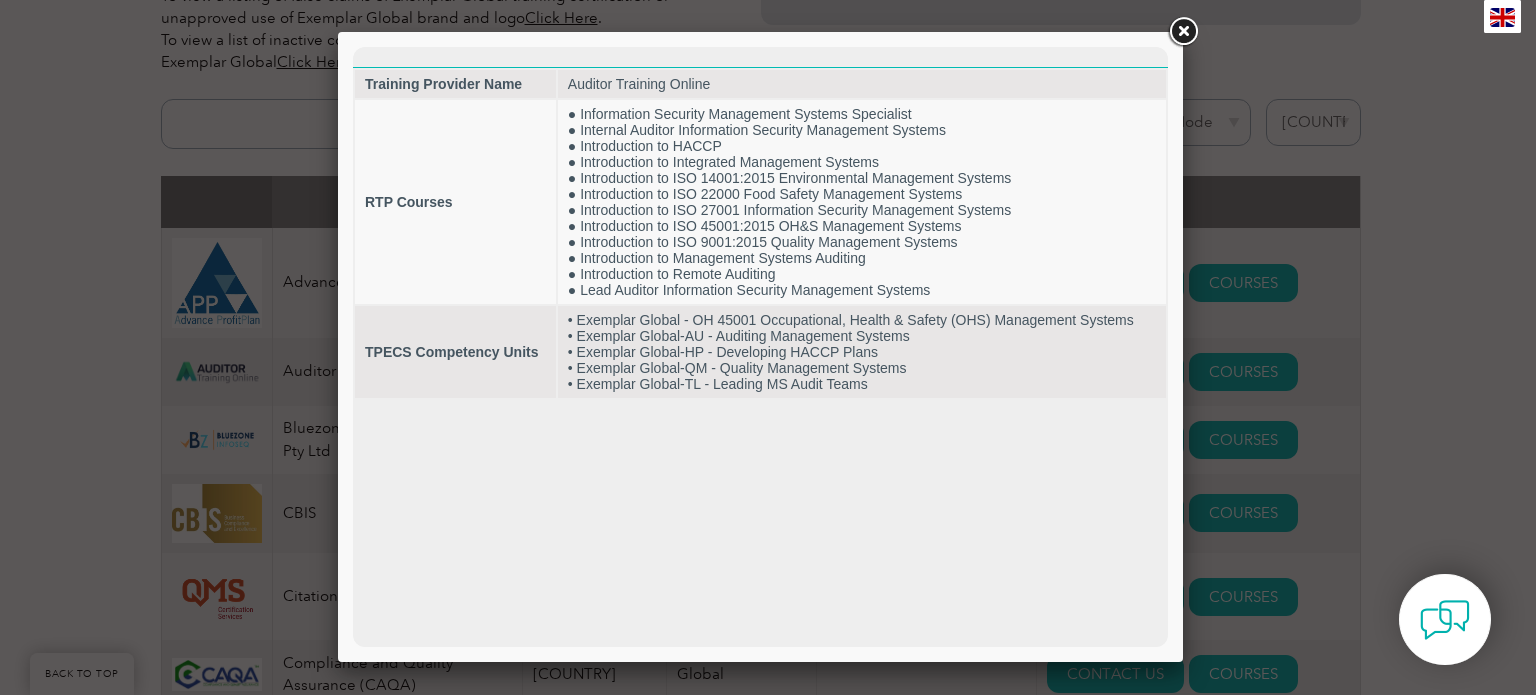 click at bounding box center (1183, 32) 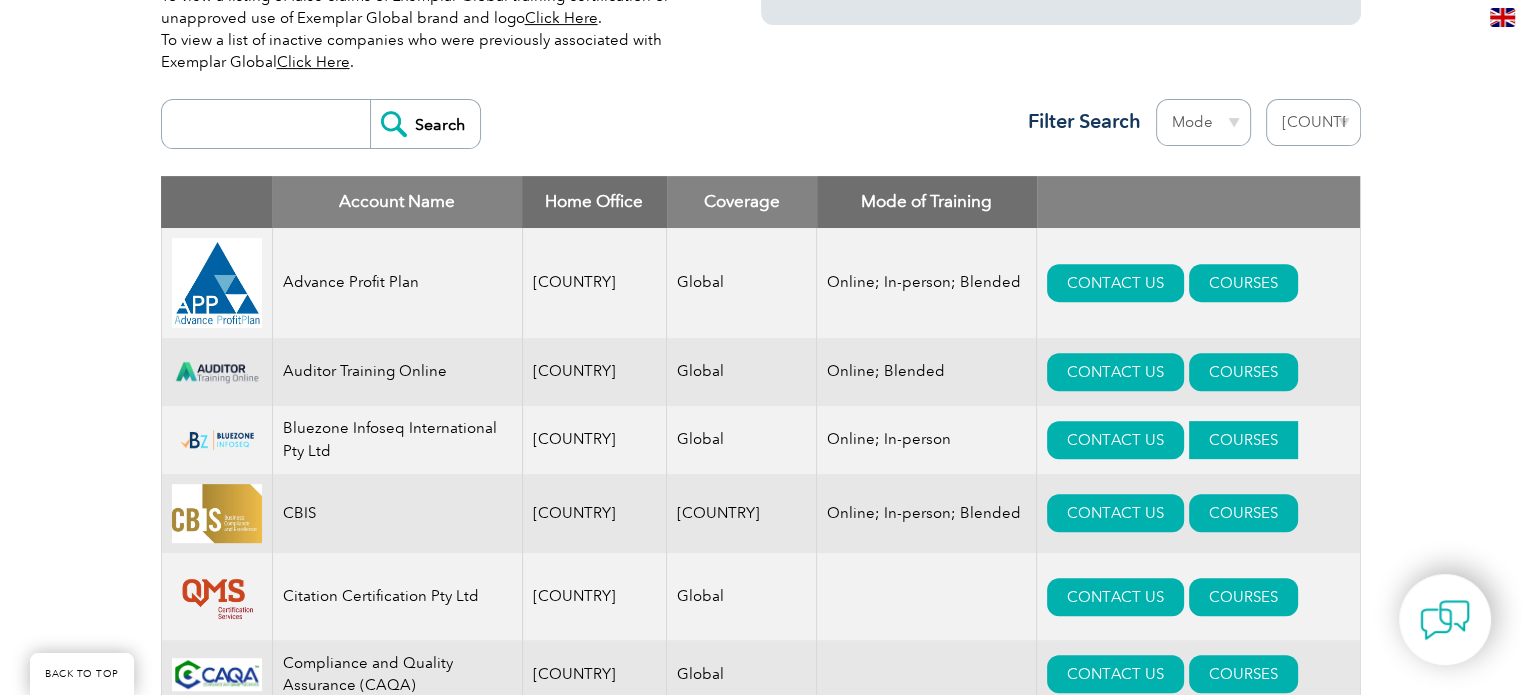 click on "COURSES" at bounding box center [1243, 440] 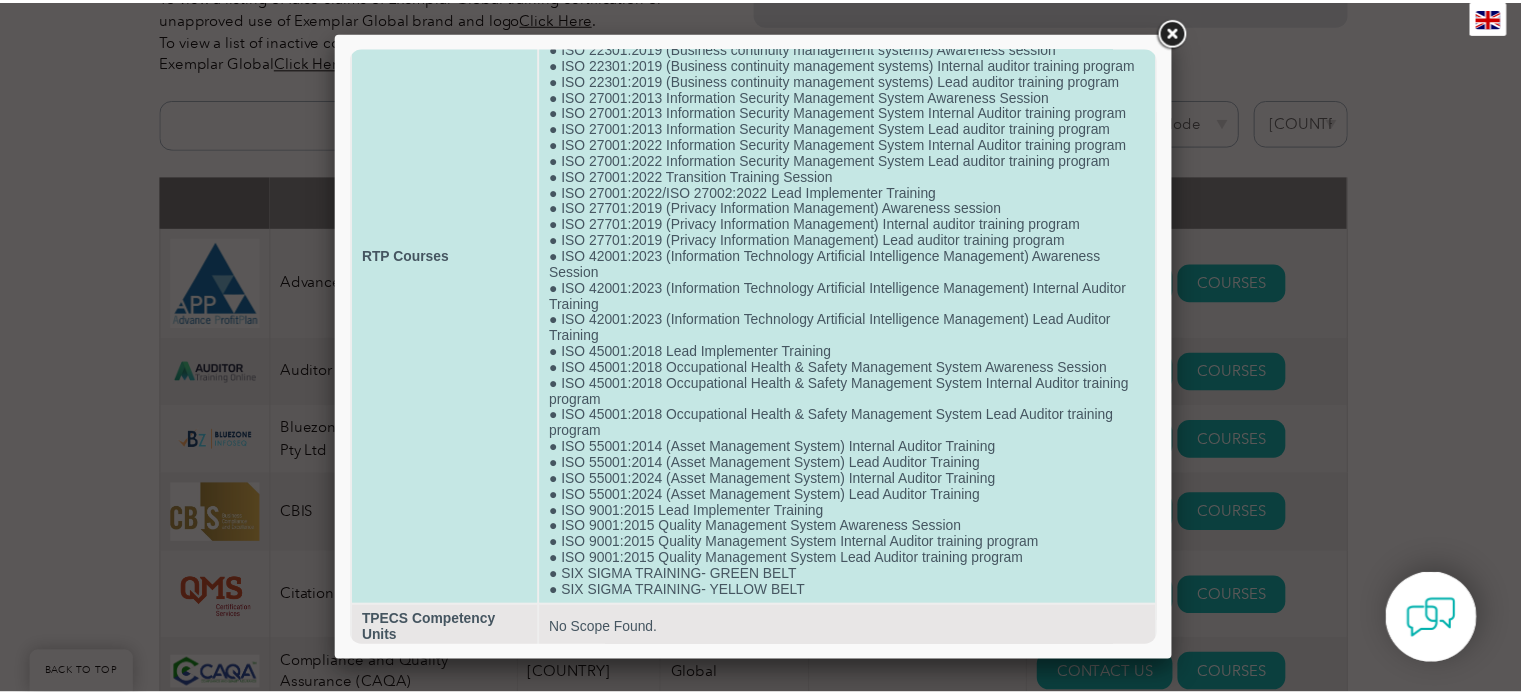 scroll, scrollTop: 0, scrollLeft: 0, axis: both 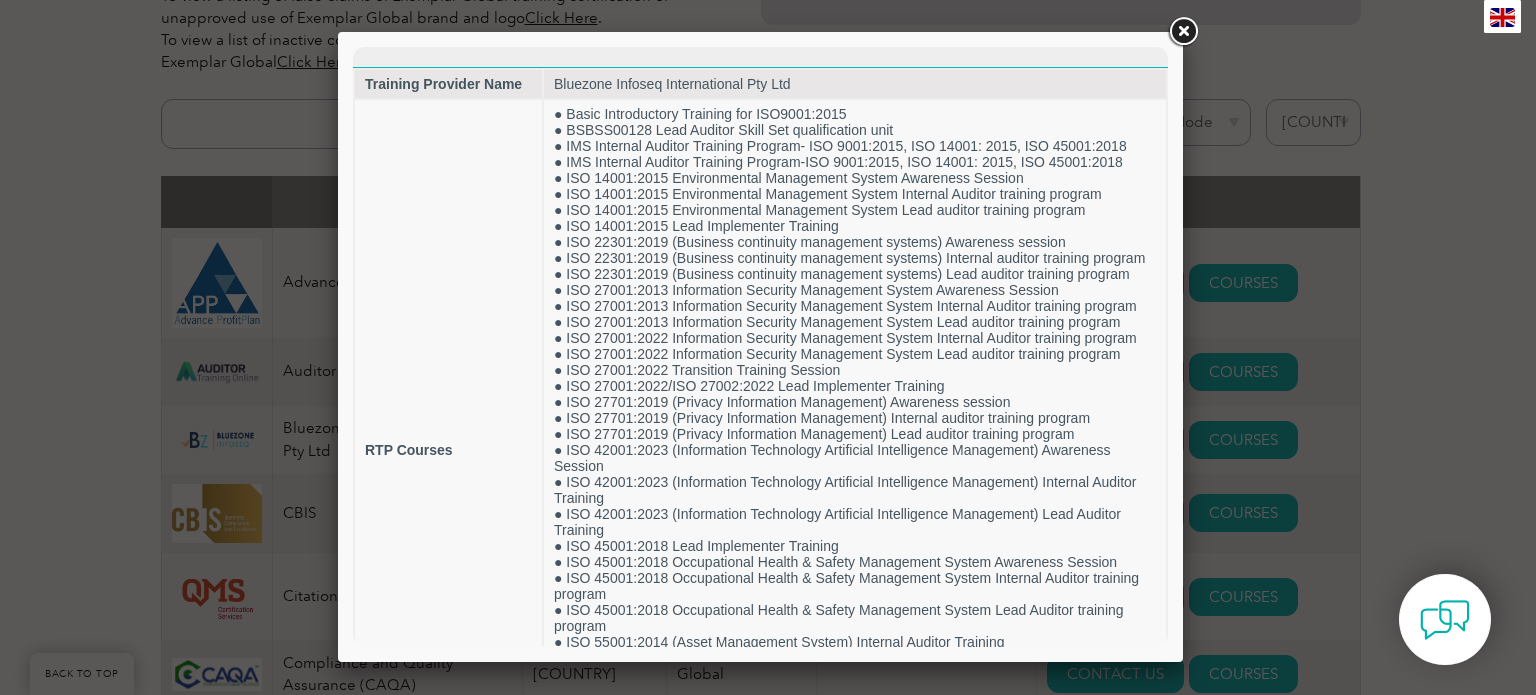click at bounding box center [1183, 32] 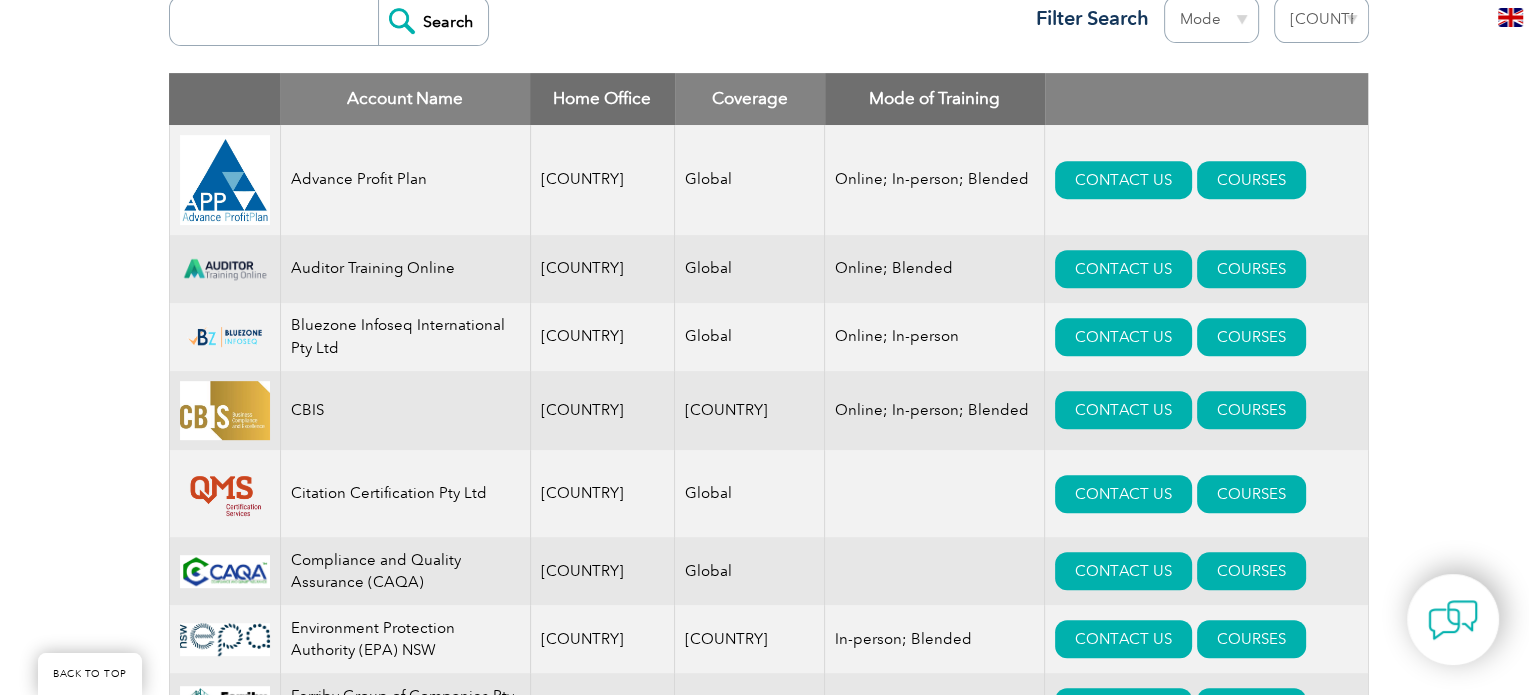 scroll, scrollTop: 807, scrollLeft: 0, axis: vertical 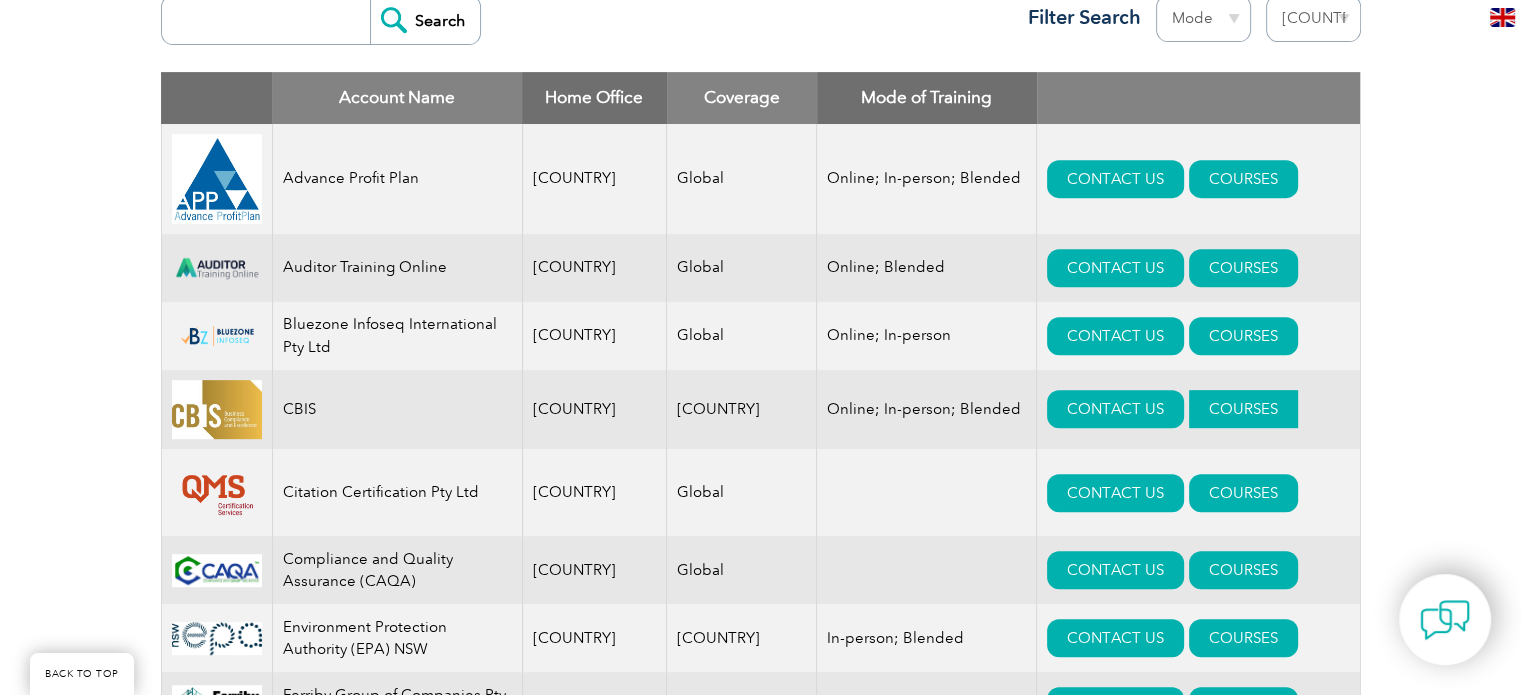 click on "COURSES" at bounding box center (1243, 409) 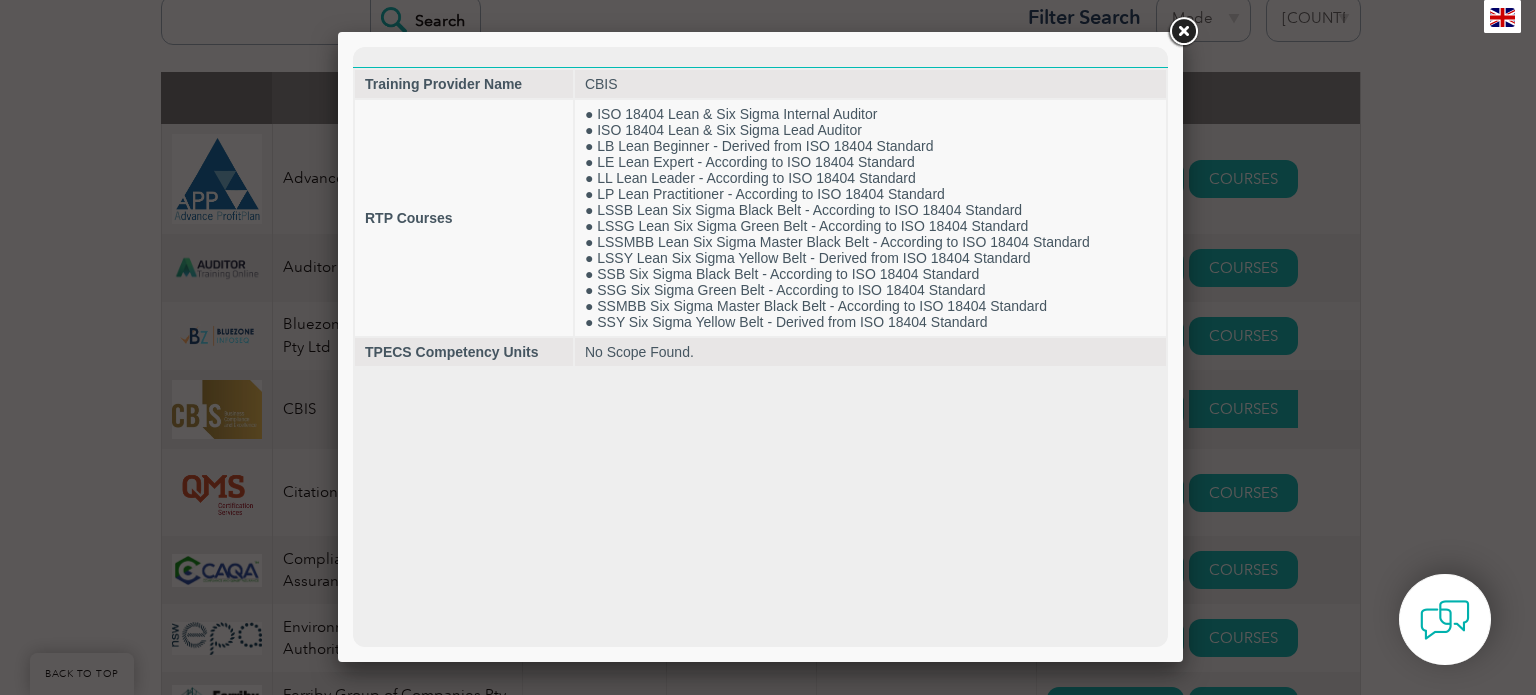 scroll, scrollTop: 0, scrollLeft: 0, axis: both 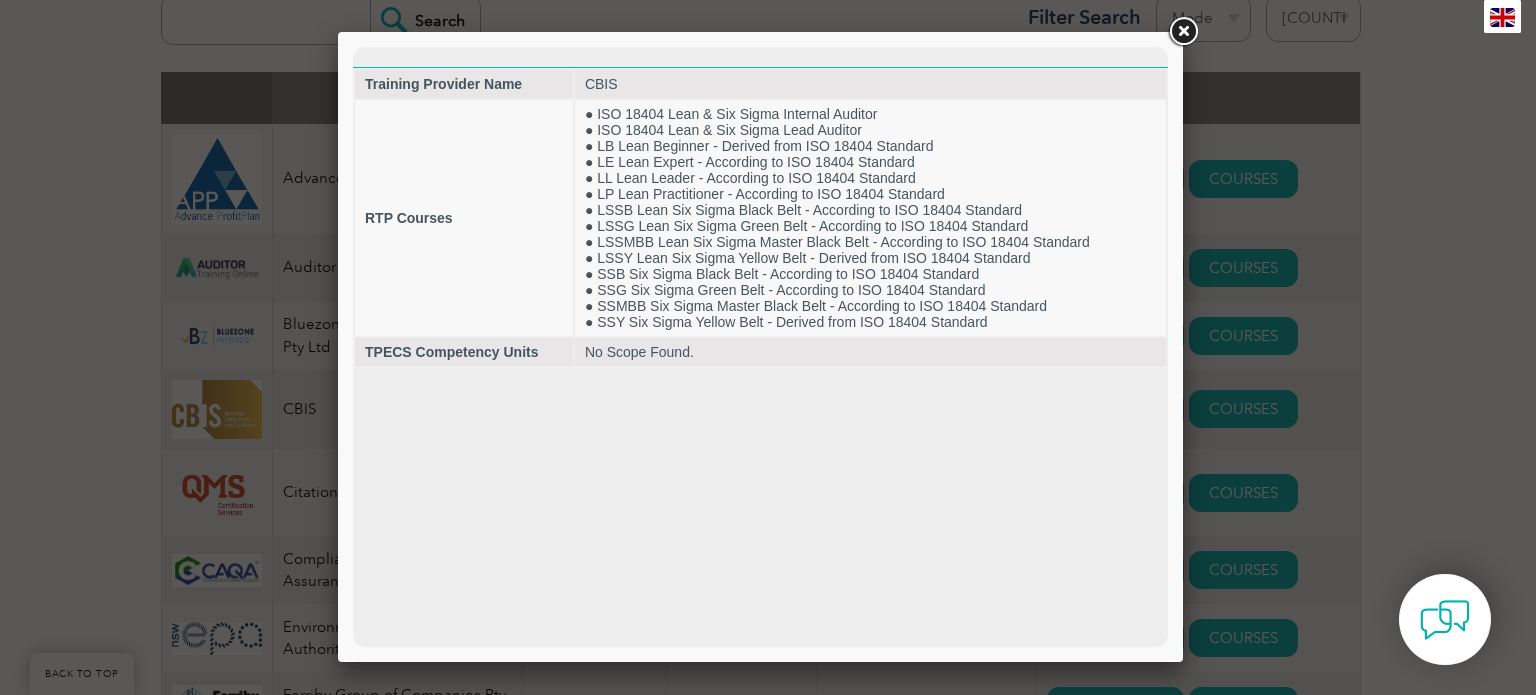 click at bounding box center (1183, 32) 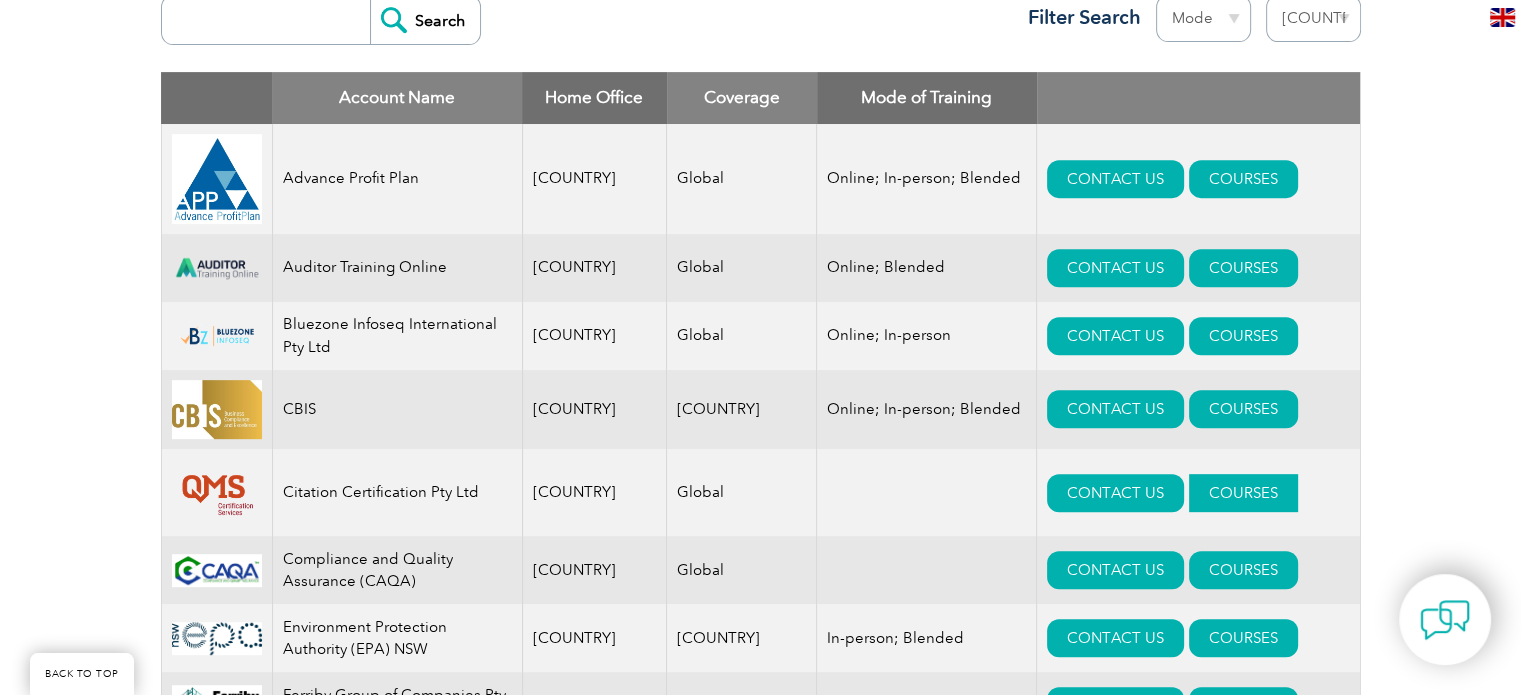 click on "COURSES" at bounding box center [1243, 493] 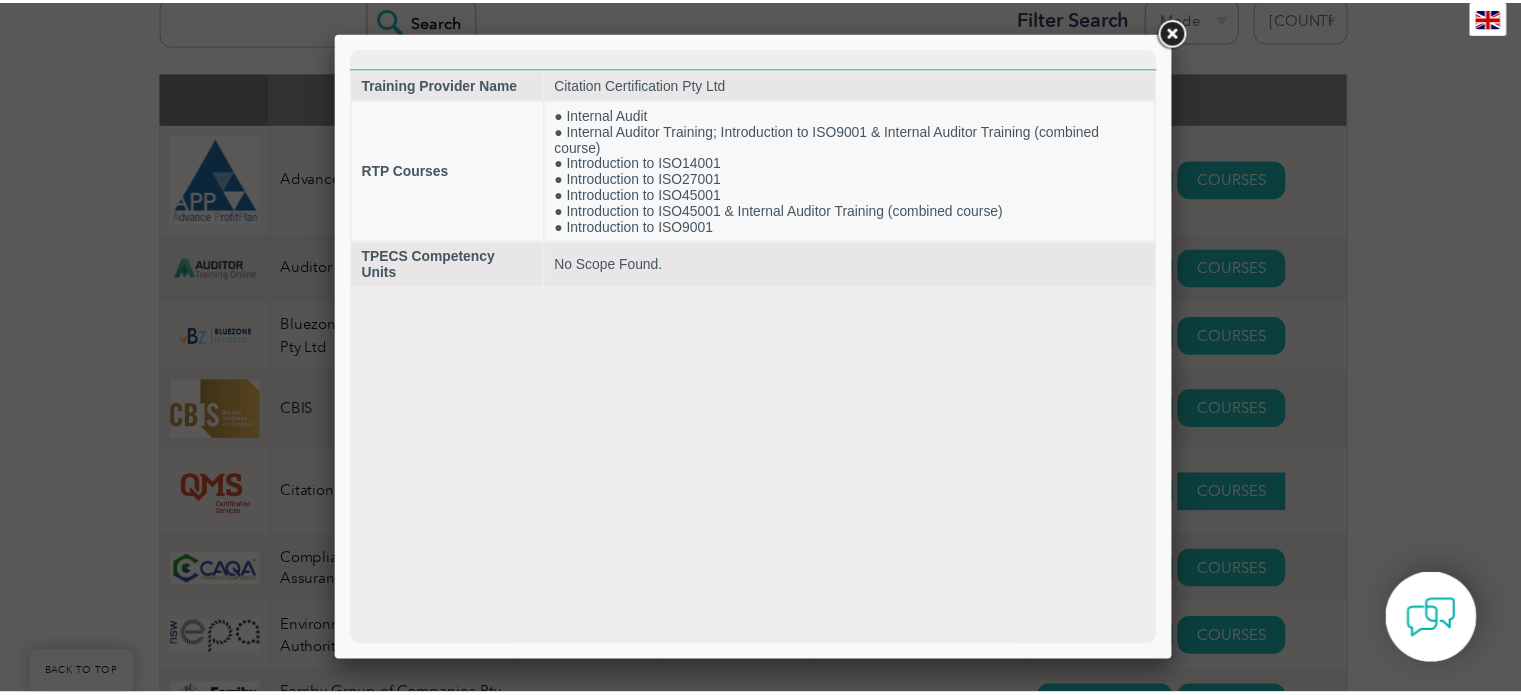 scroll, scrollTop: 0, scrollLeft: 0, axis: both 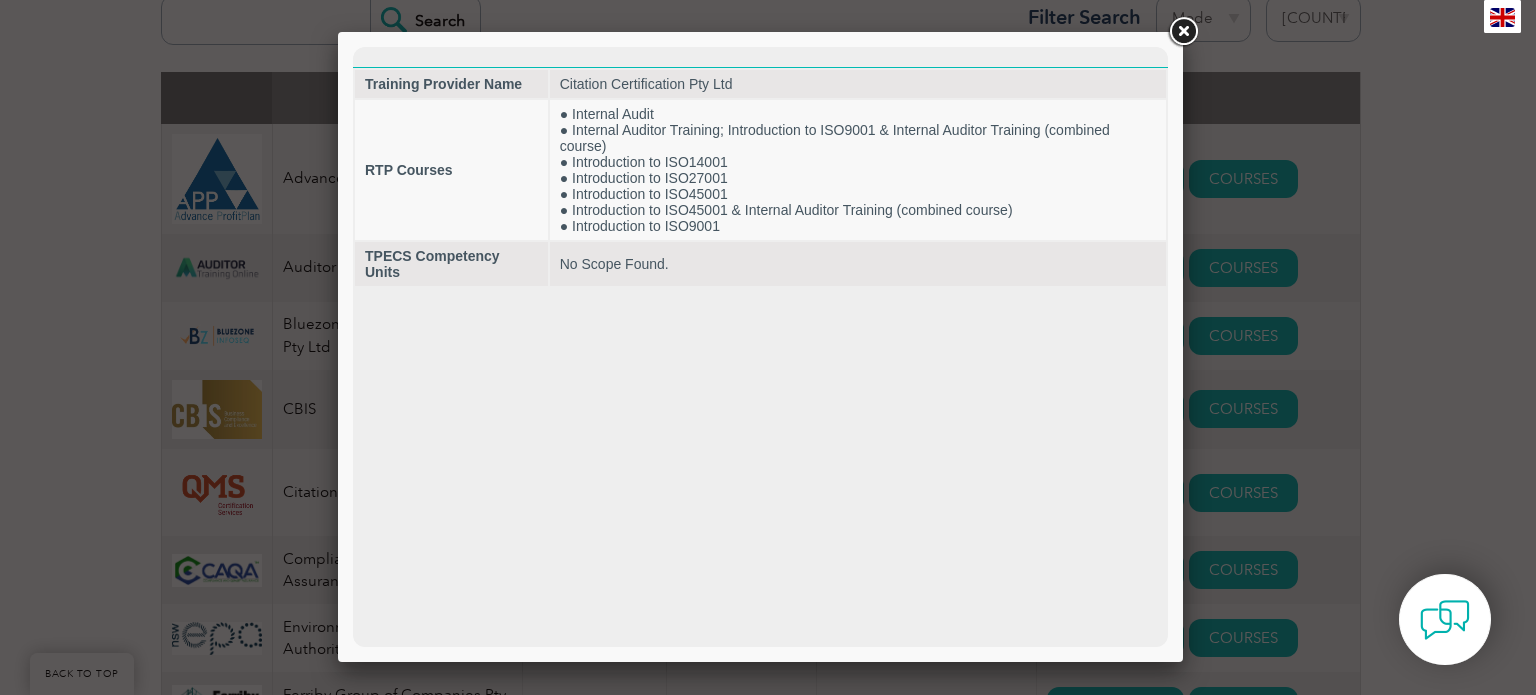 click at bounding box center [1183, 32] 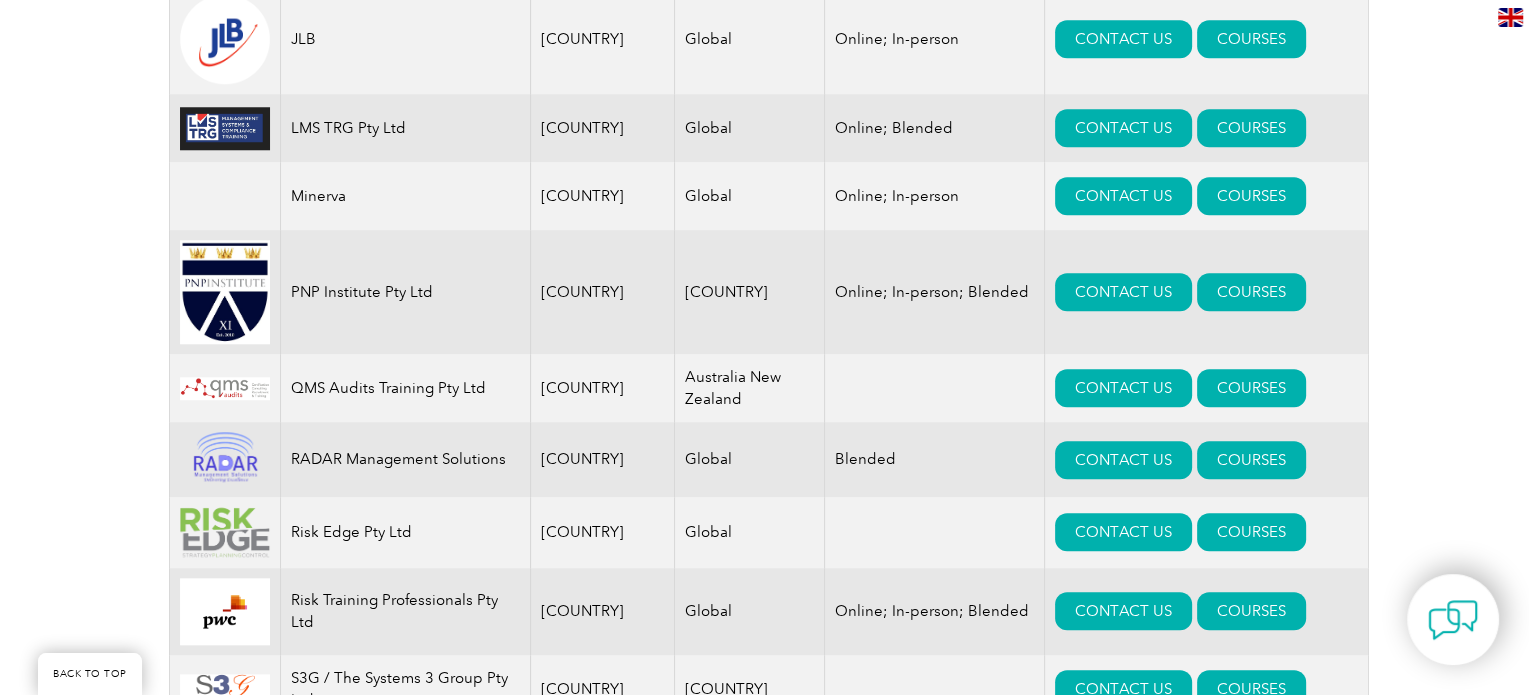 scroll, scrollTop: 1880, scrollLeft: 0, axis: vertical 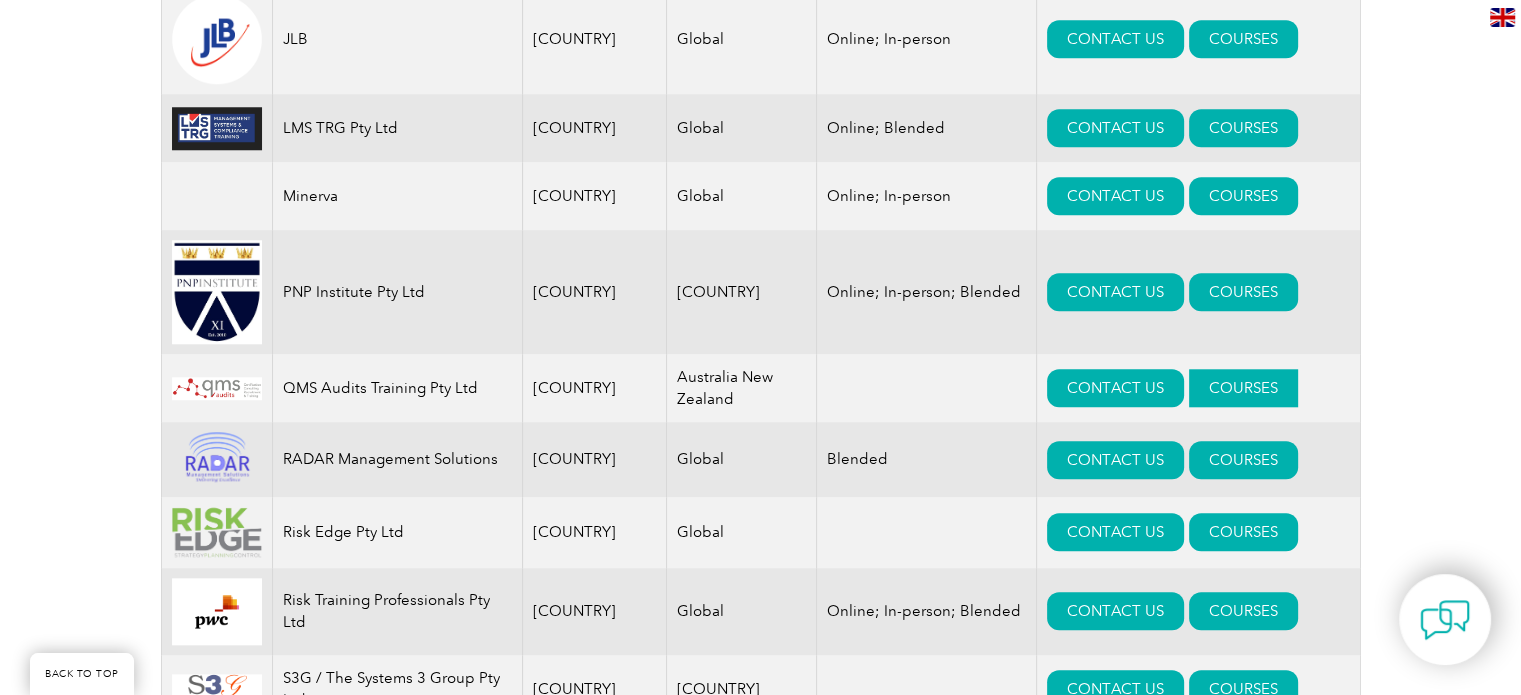 click on "COURSES" at bounding box center (1243, 388) 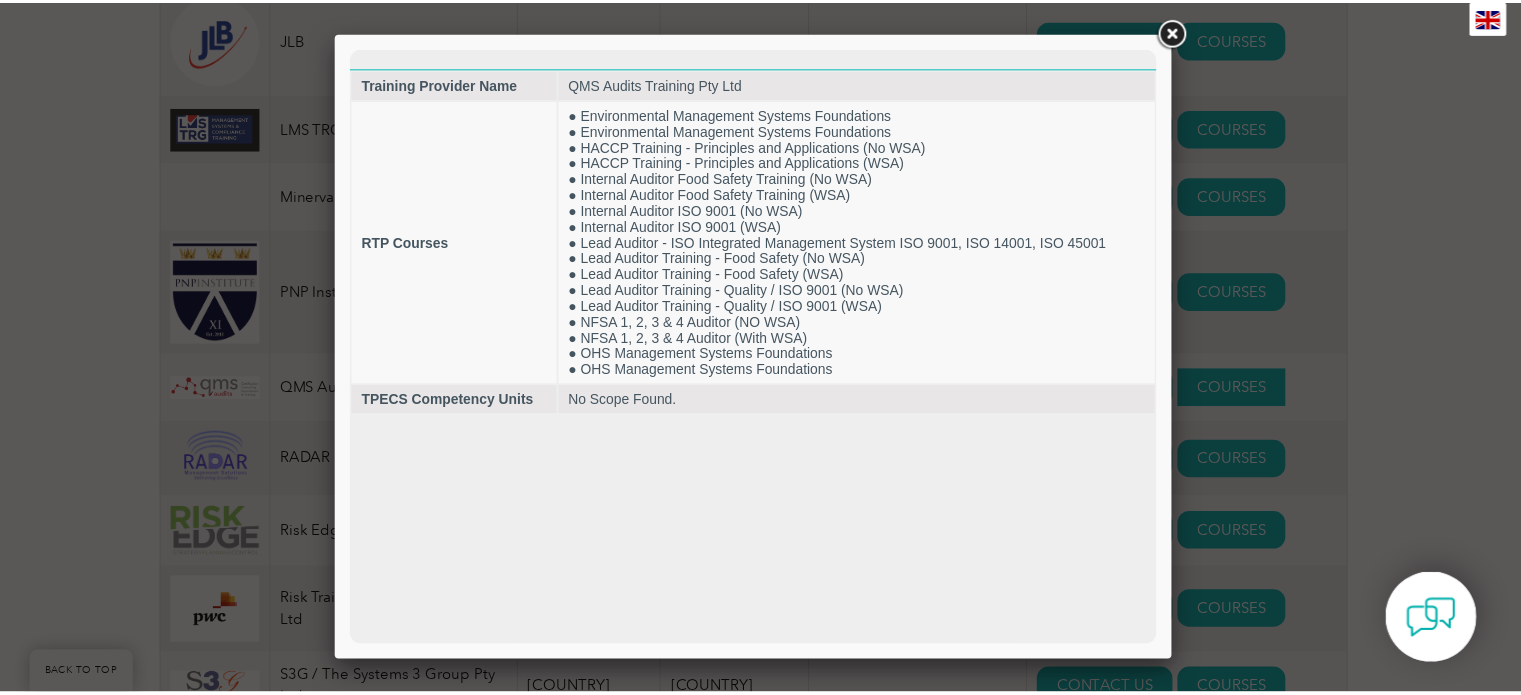 scroll, scrollTop: 0, scrollLeft: 0, axis: both 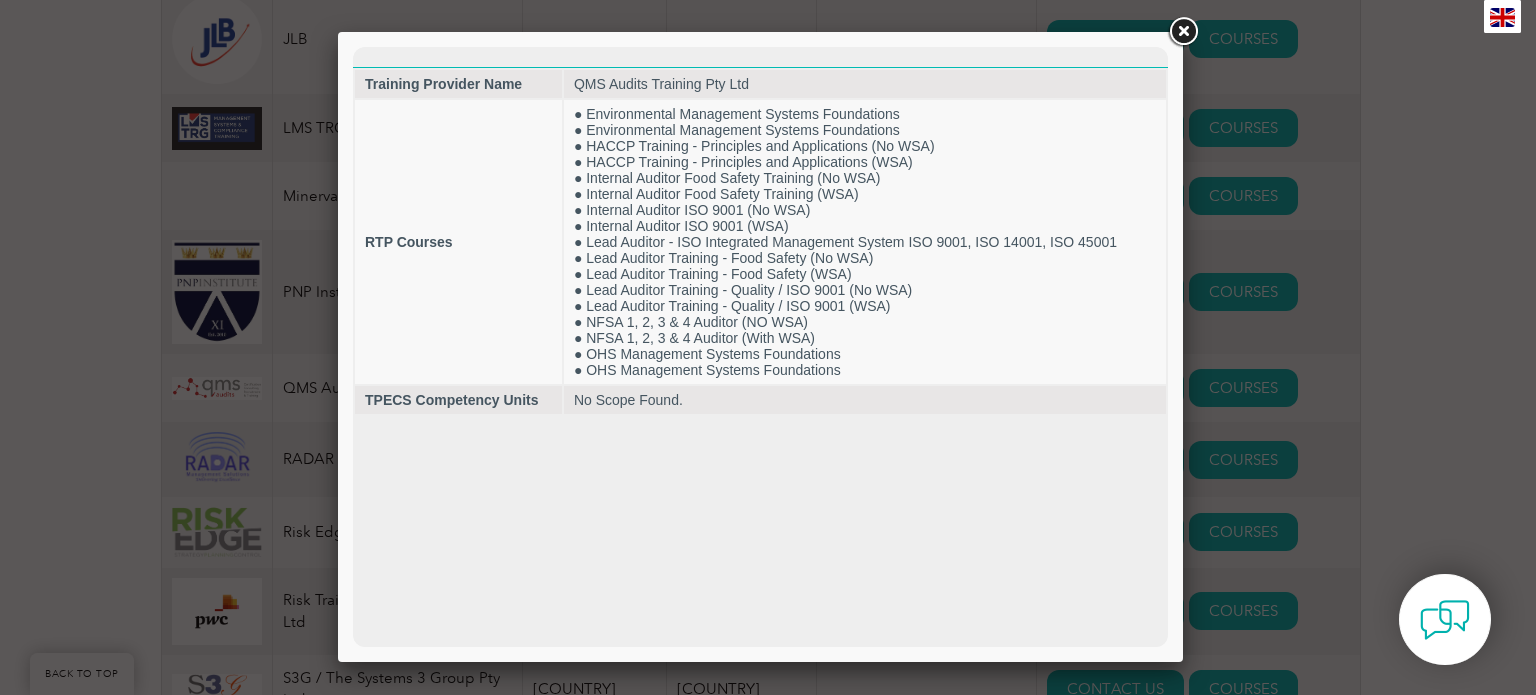 click at bounding box center [1183, 32] 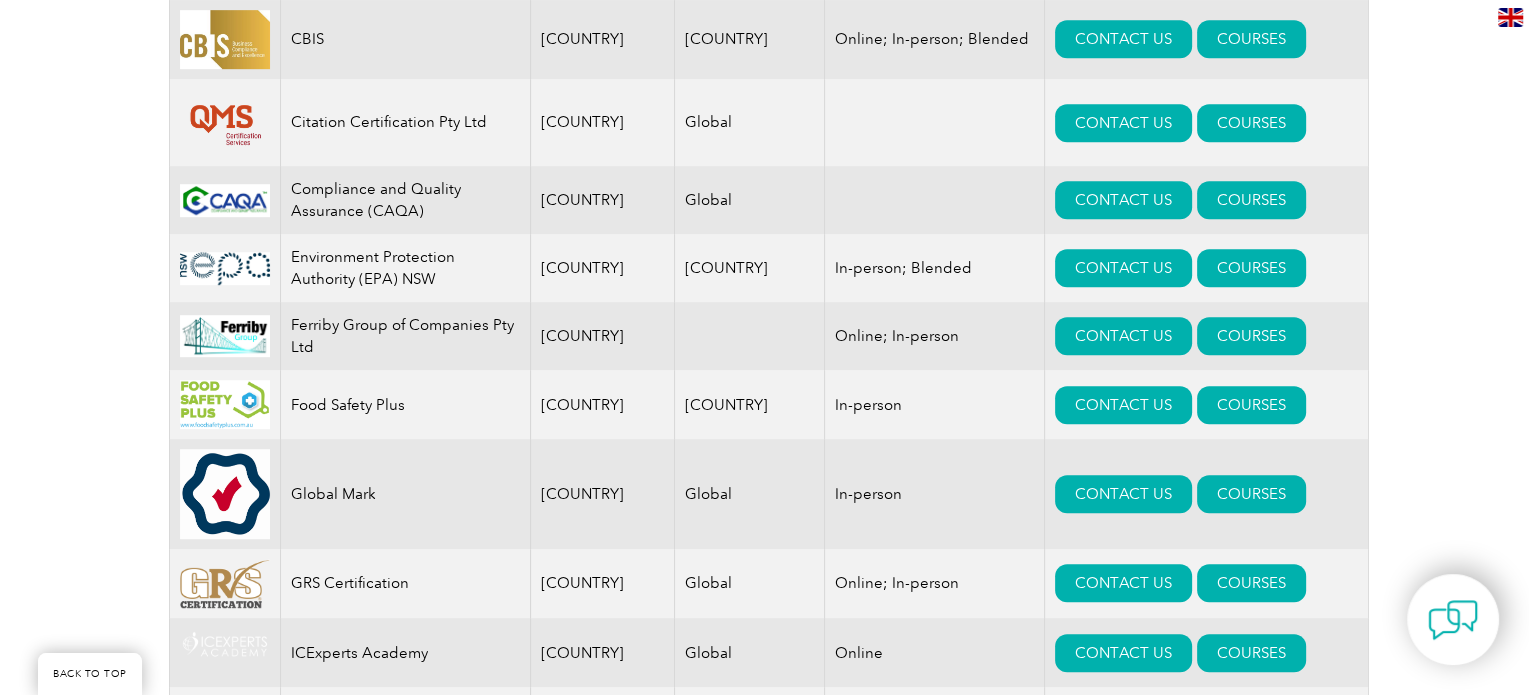 scroll, scrollTop: 1180, scrollLeft: 0, axis: vertical 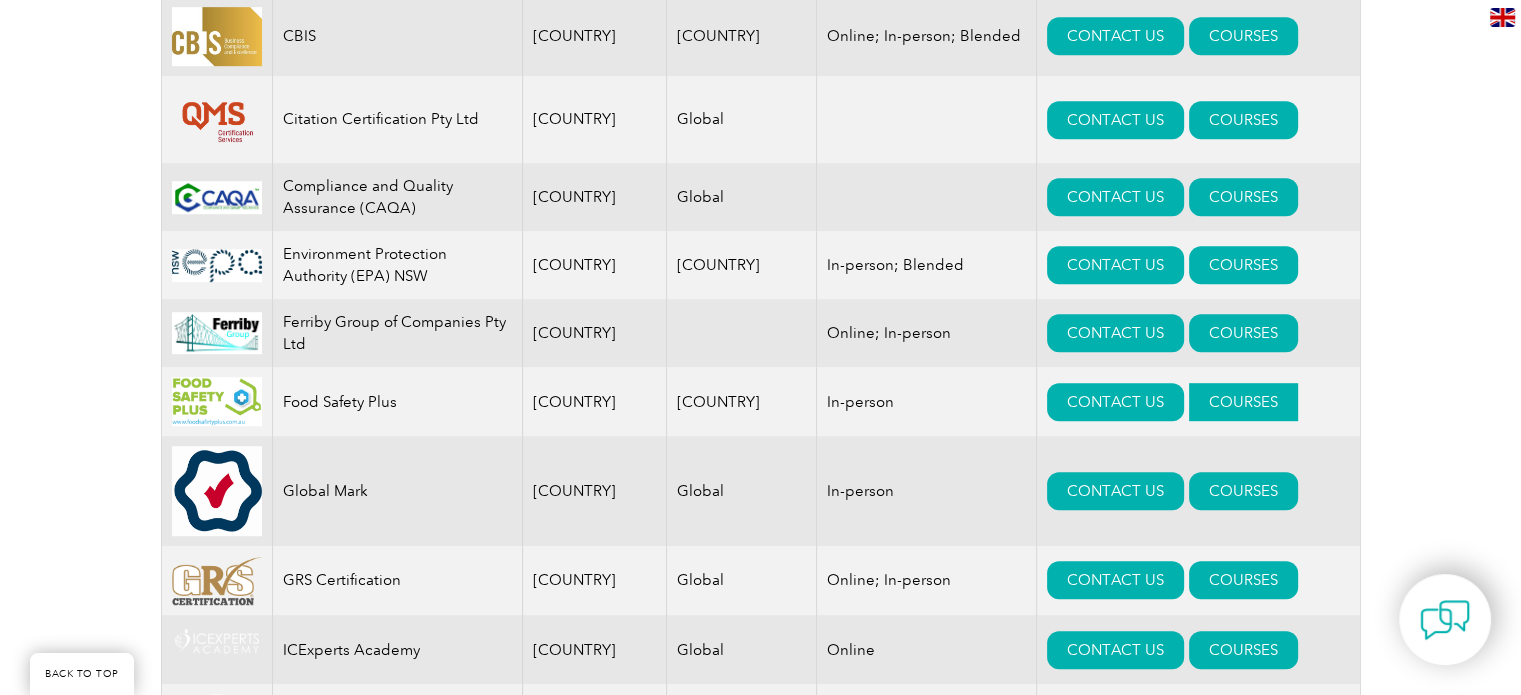 click on "COURSES" at bounding box center [1243, 402] 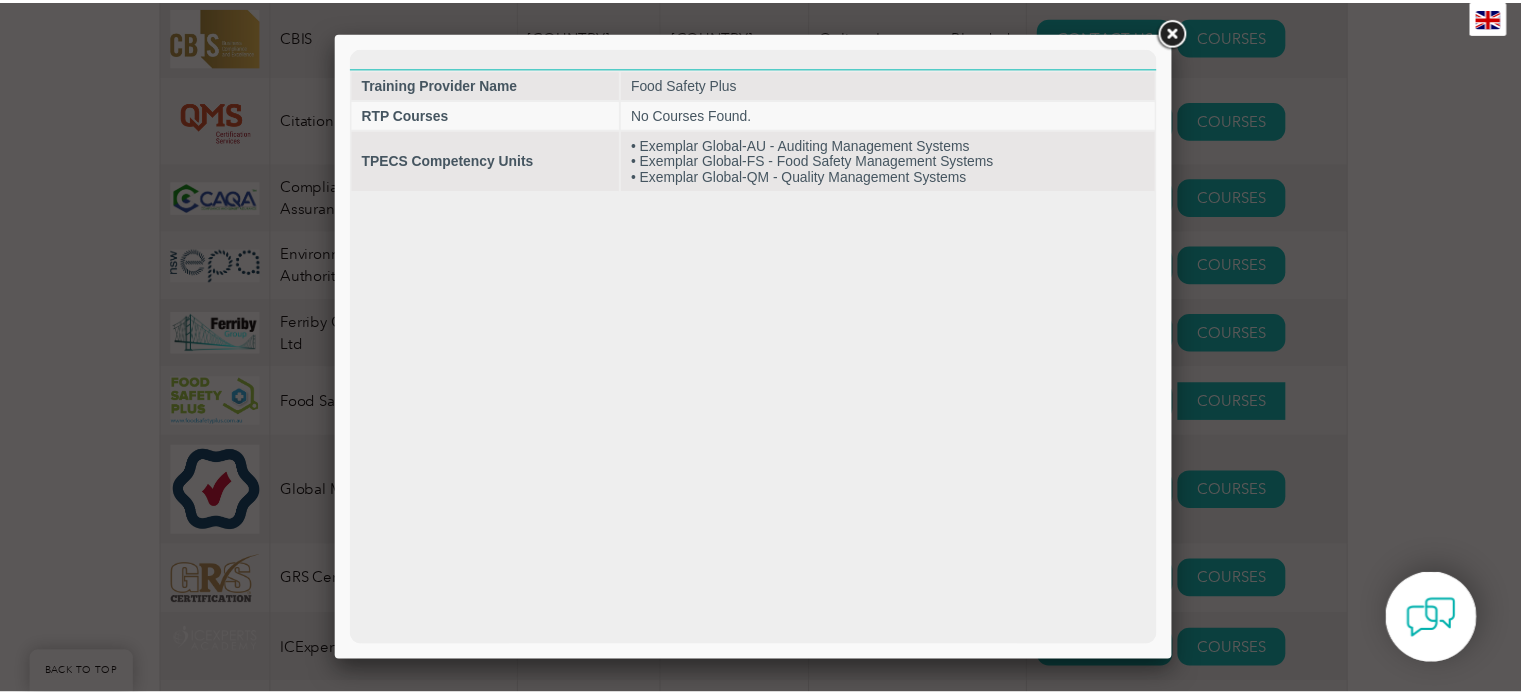 scroll, scrollTop: 0, scrollLeft: 0, axis: both 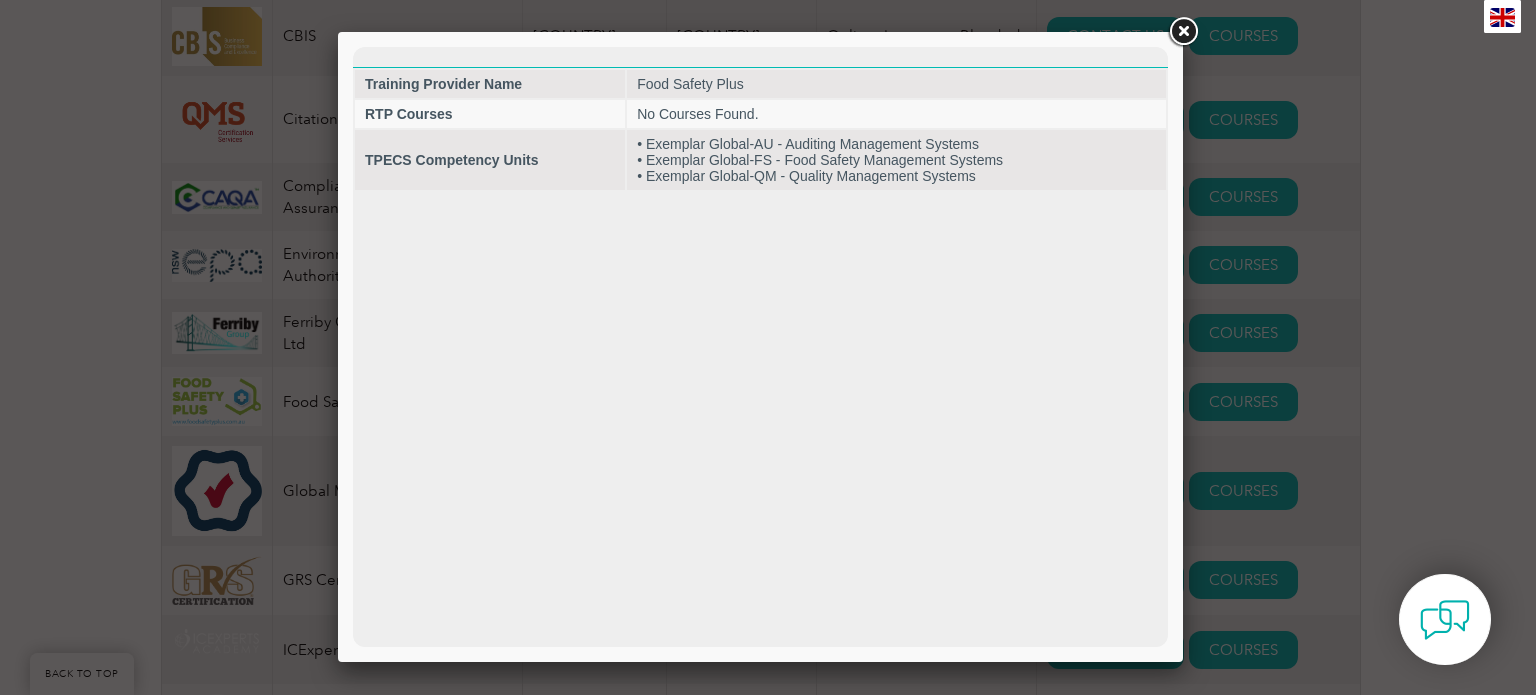 click at bounding box center [1183, 32] 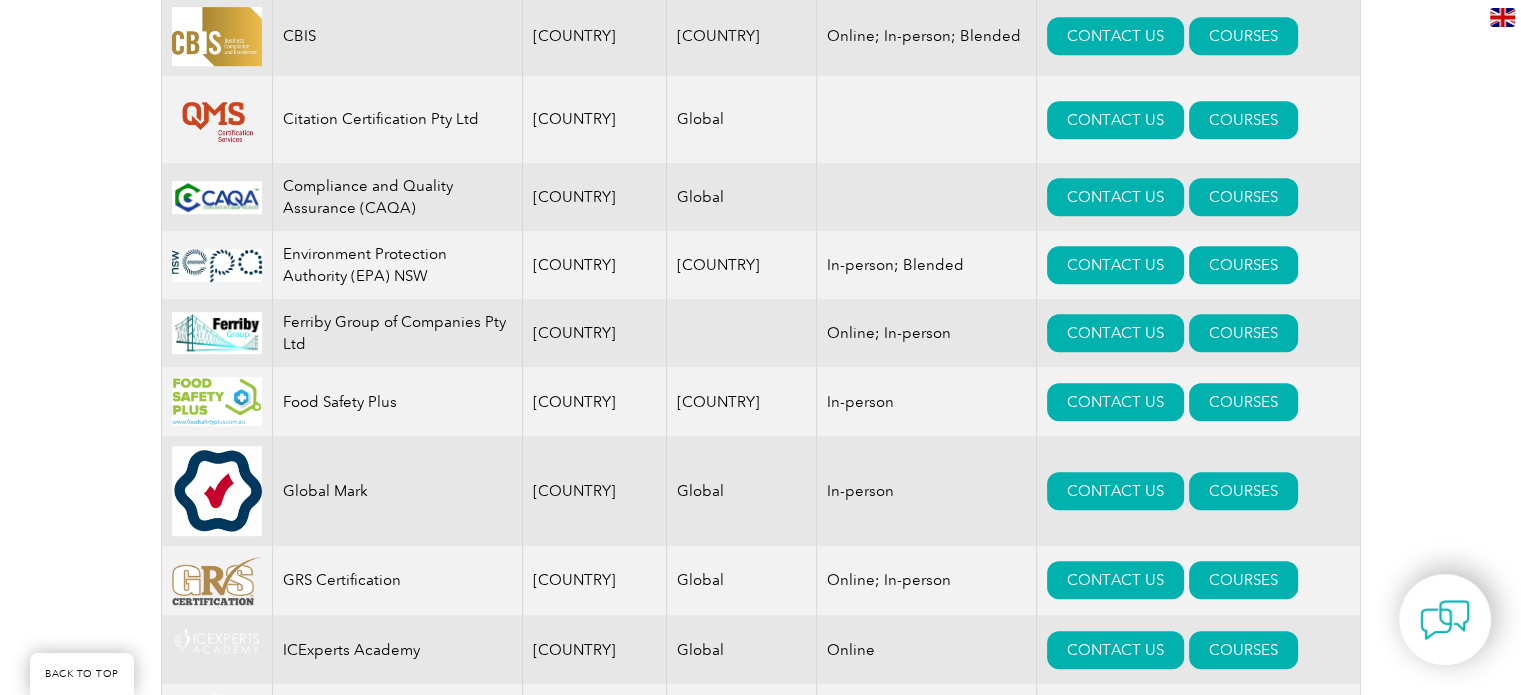 click on "Exemplar Global proudly works with a global network of training providers, consultants, and organizations that share our dedication to advancing professional development.   Use the register below to discover detailed profiles and offerings from our partners. Whether you’re looking to enhance your skills, find a certified course, or connect with a reliable expert, this resource is here to guide and support your professional journey.   To view a listing of false claims of Exemplar Global training certification or unapproved use of Exemplar Global brand and logo  Click Here .  To view a list of inactive companies who were previously associated with Exemplar Global  Click Here .           Need financial support from your employer?   Many organizations allocate a budget for employee career development. Download, modify and use the template request letter we’ve created to tap into those funds.   Download Template               Search             Region   Australia   Bahrain   Bangladesh   Brazil" at bounding box center (760, 637) 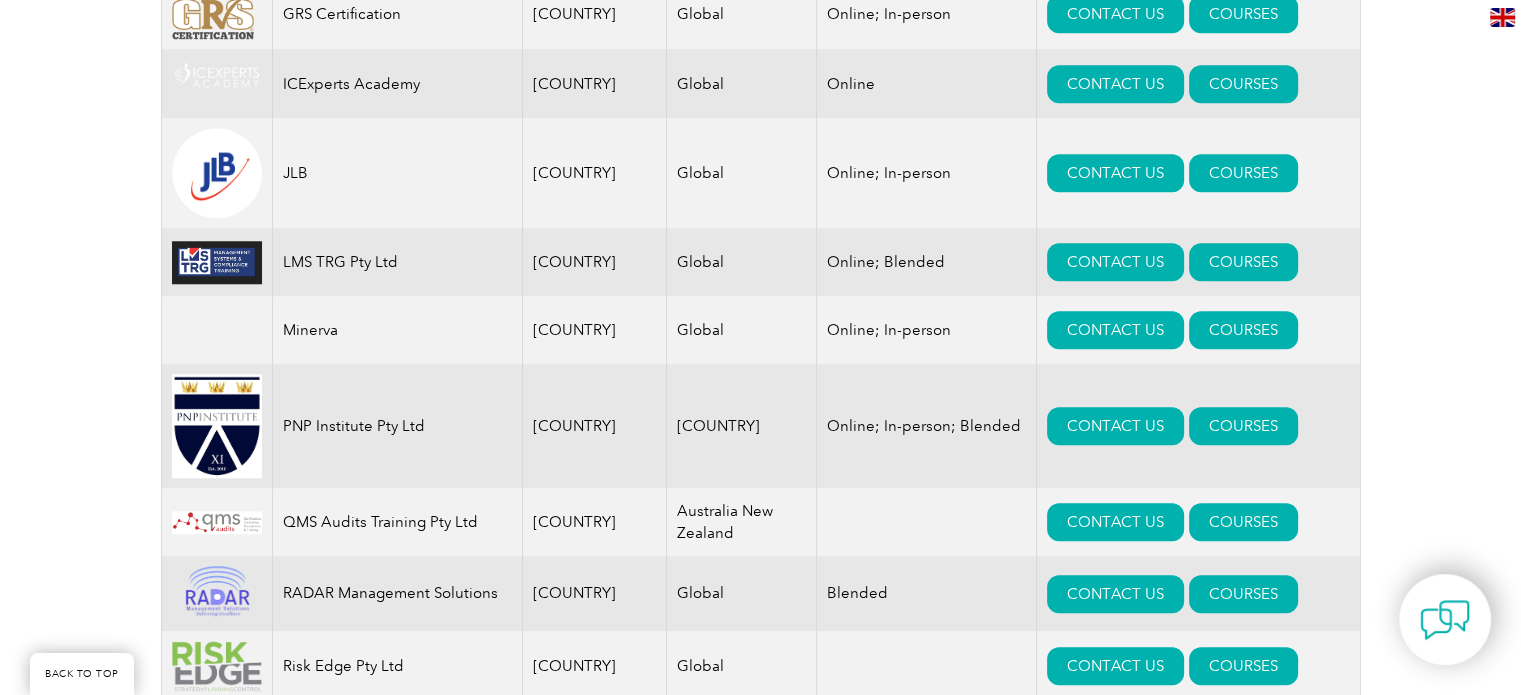 scroll, scrollTop: 1747, scrollLeft: 0, axis: vertical 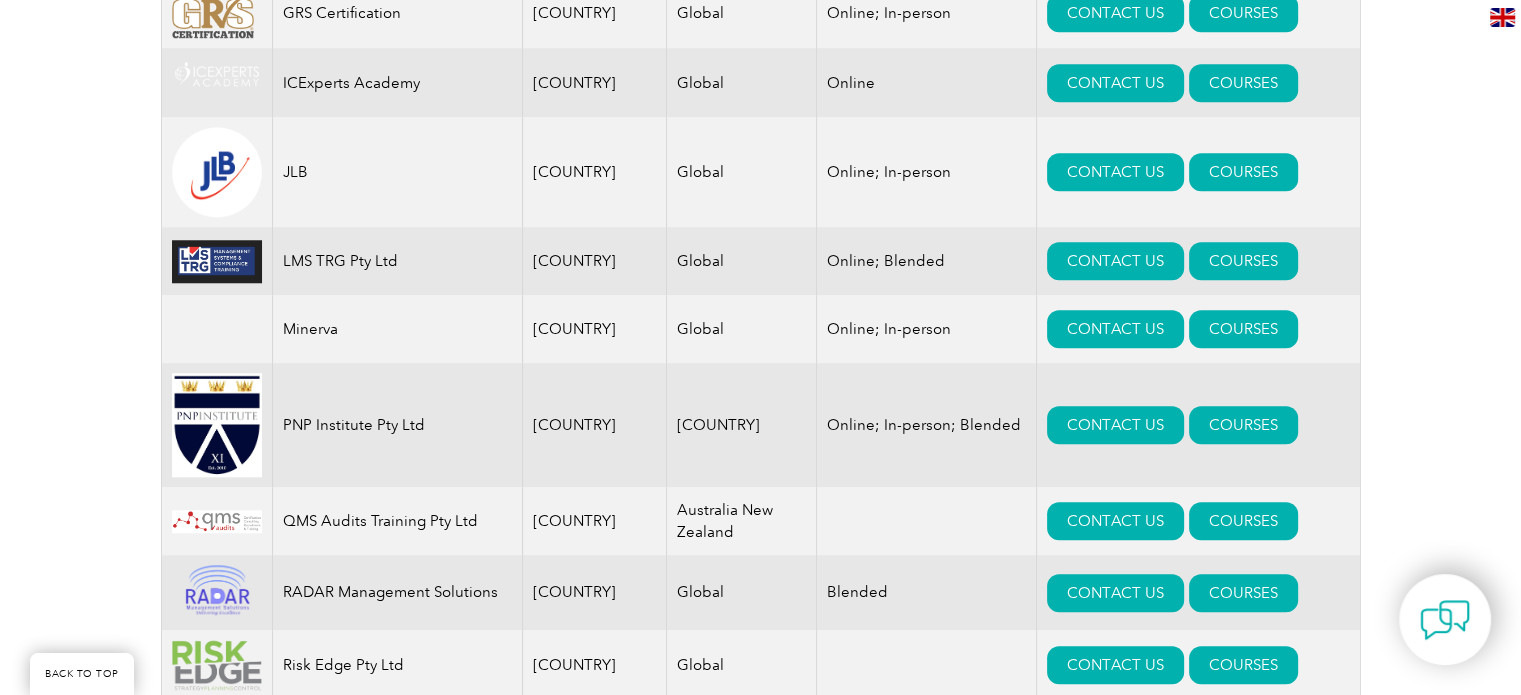 click on "Exemplar Global proudly works with a global network of training providers, consultants, and organizations that share our dedication to advancing professional development.   Use the register below to discover detailed profiles and offerings from our partners. Whether you’re looking to enhance your skills, find a certified course, or connect with a reliable expert, this resource is here to guide and support your professional journey.   To view a listing of false claims of Exemplar Global training certification or unapproved use of Exemplar Global brand and logo  Click Here .  To view a list of inactive companies who were previously associated with Exemplar Global  Click Here .           Need financial support from your employer?   Many organizations allocate a budget for employee career development. Download, modify and use the template request letter we’ve created to tap into those funds.   Download Template               Search             Region   Australia   Bahrain   Bangladesh   Brazil" at bounding box center [760, 70] 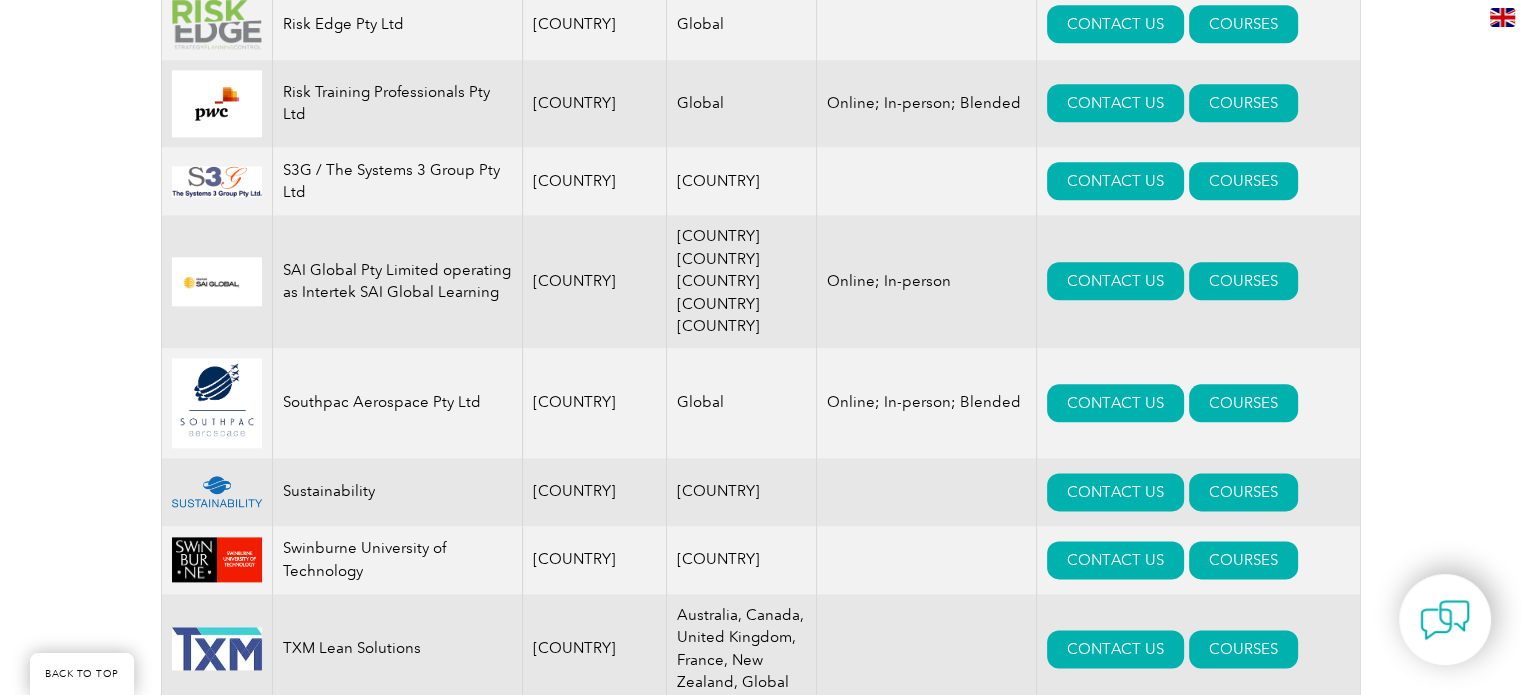 scroll, scrollTop: 2345, scrollLeft: 0, axis: vertical 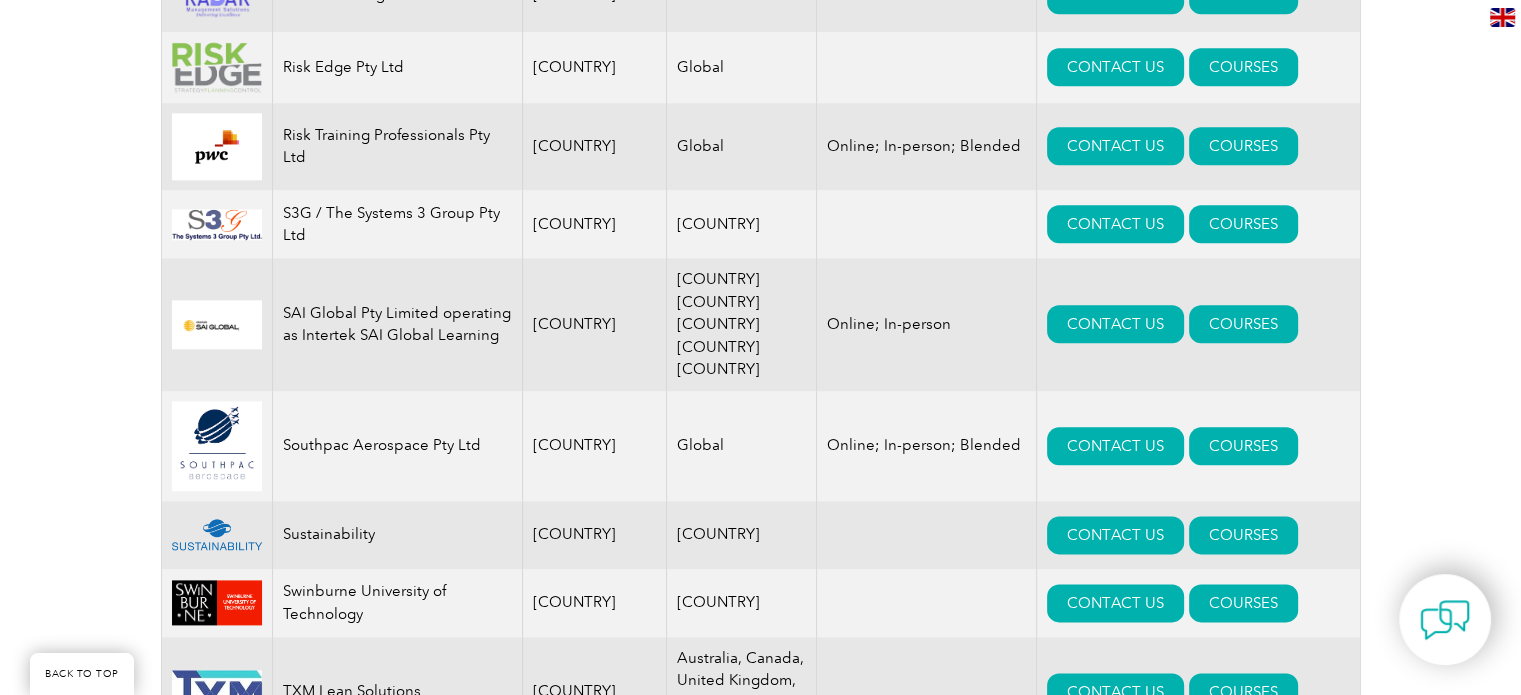 click on "Exemplar Global proudly works with a global network of training providers, consultants, and organizations that share our dedication to advancing professional development.   Use the register below to discover detailed profiles and offerings from our partners. Whether you’re looking to enhance your skills, find a certified course, or connect with a reliable expert, this resource is here to guide and support your professional journey.   To view a listing of false claims of Exemplar Global training certification or unapproved use of Exemplar Global brand and logo  Click Here .  To view a list of inactive companies who were previously associated with Exemplar Global  Click Here .           Need financial support from your employer?   Many organizations allocate a budget for employee career development. Download, modify and use the template request letter we’ve created to tap into those funds.   Download Template               Search             Region   Australia   Bahrain   Bangladesh   Brazil" at bounding box center (760, -528) 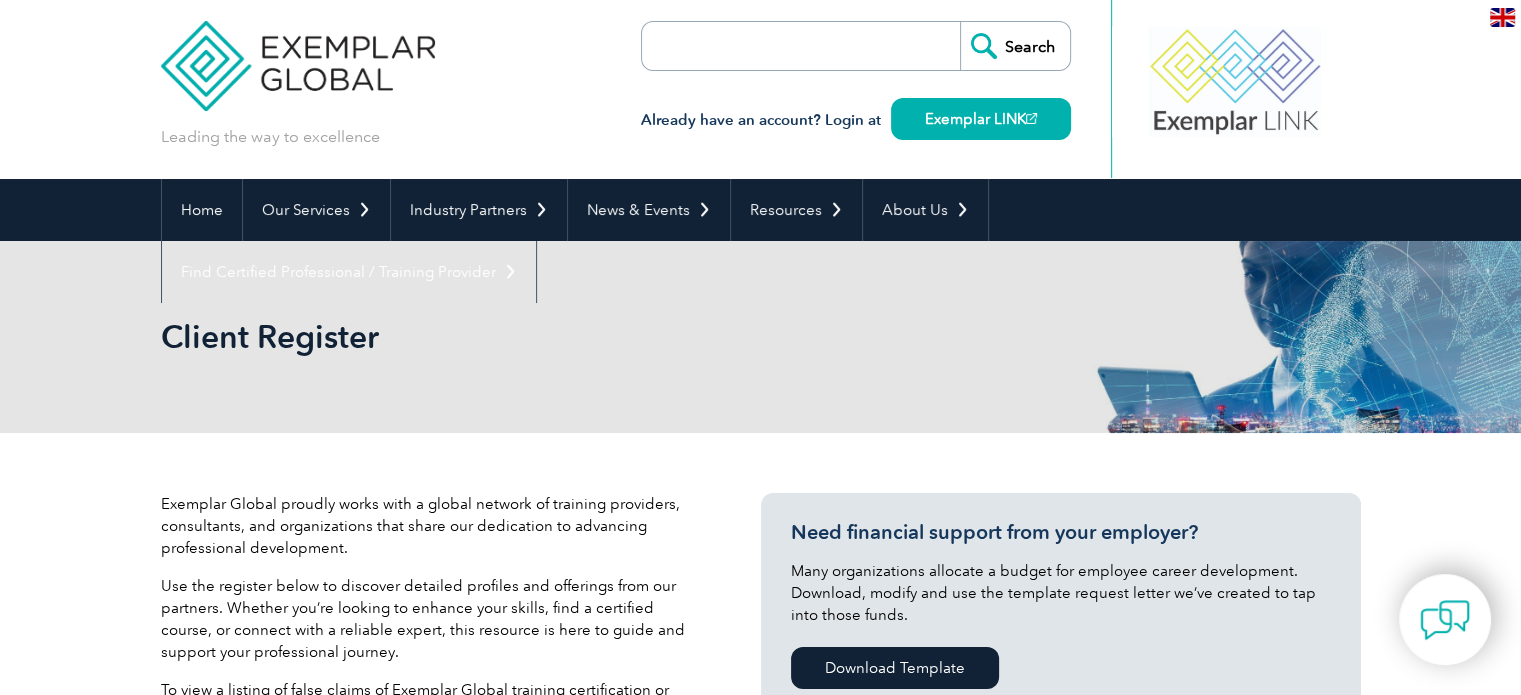 scroll, scrollTop: 0, scrollLeft: 0, axis: both 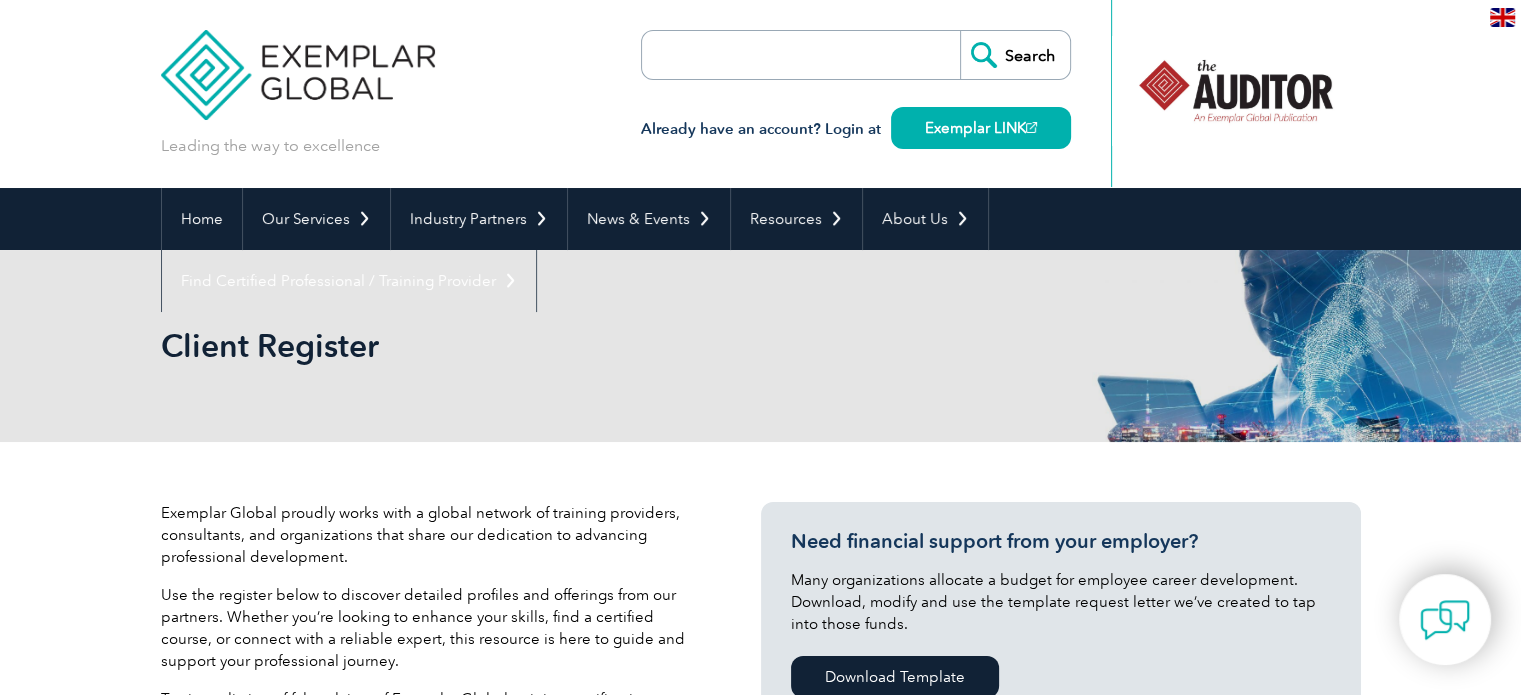 click on "Client Register" at bounding box center (760, 346) 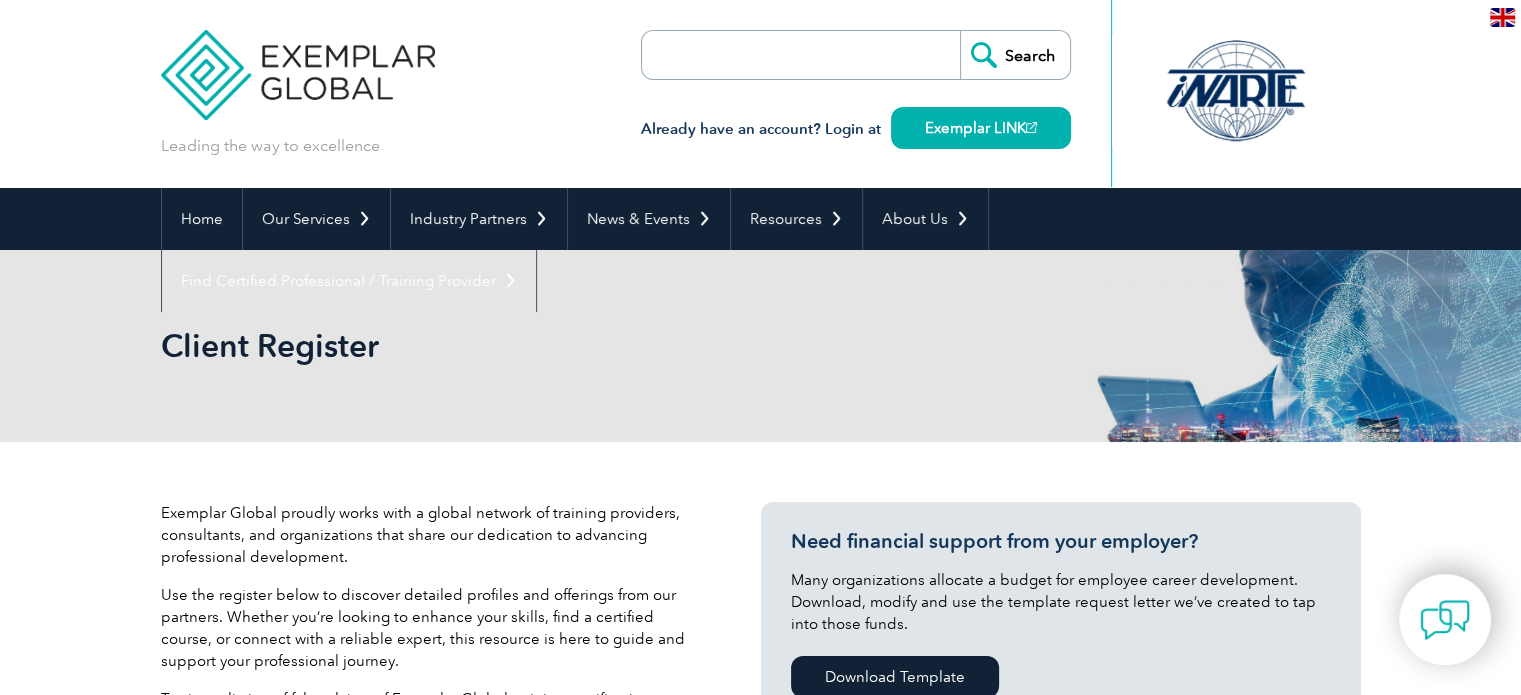 click on "Client Register" at bounding box center (760, 346) 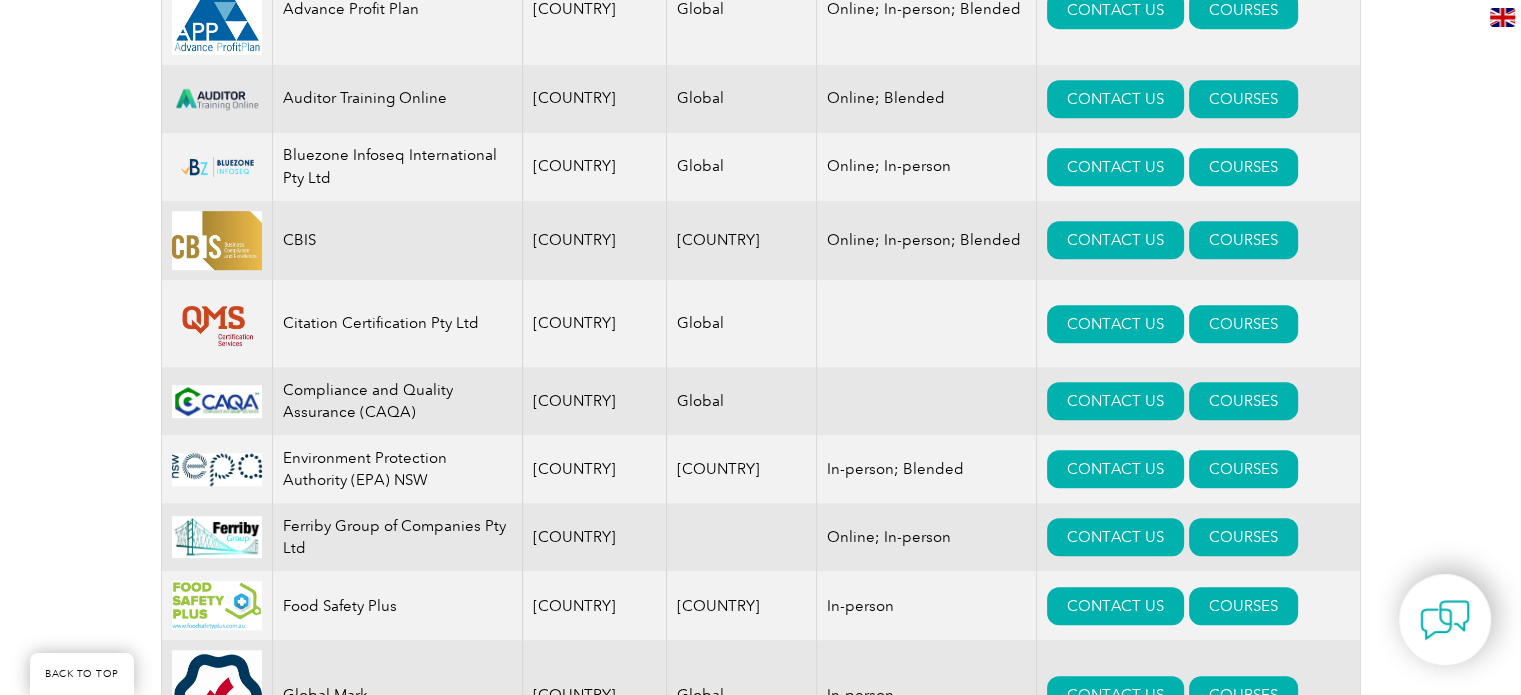 scroll, scrollTop: 1004, scrollLeft: 0, axis: vertical 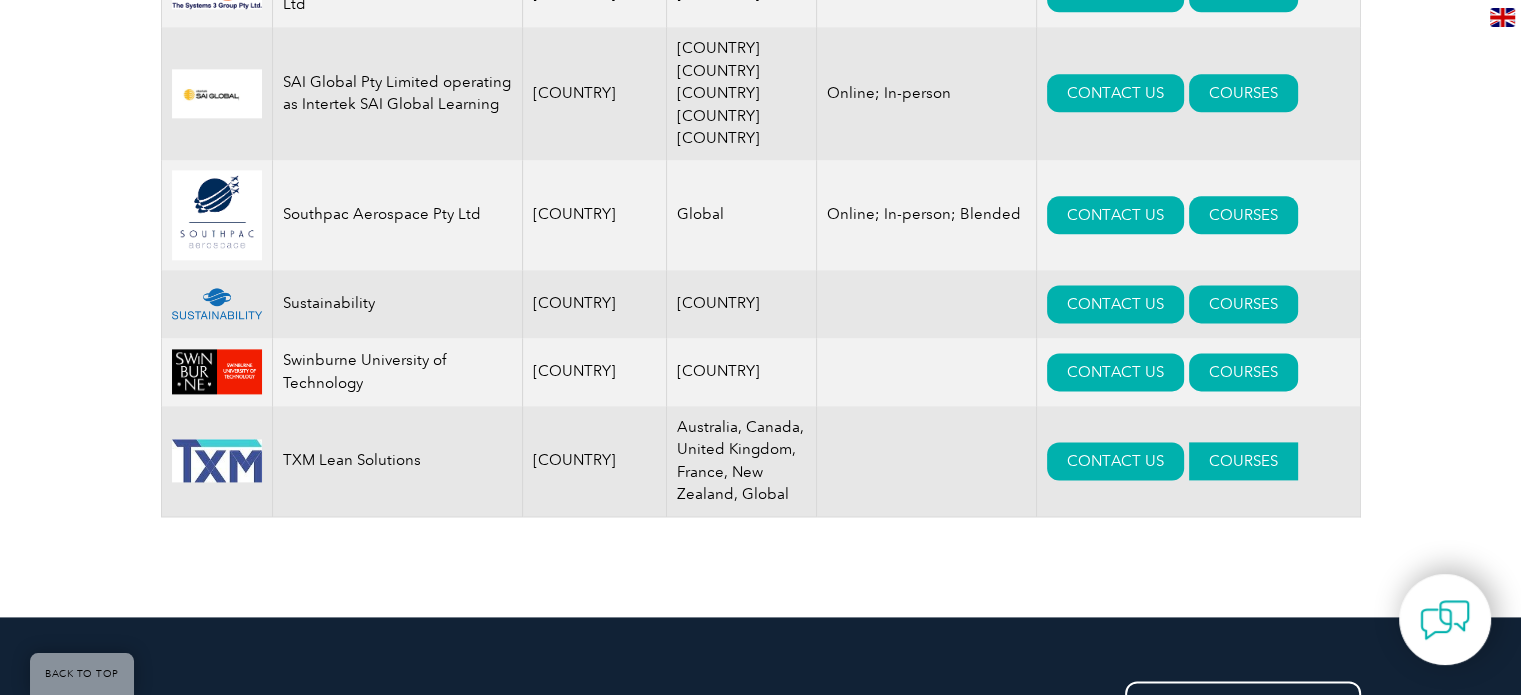 click on "COURSES" at bounding box center [1243, 461] 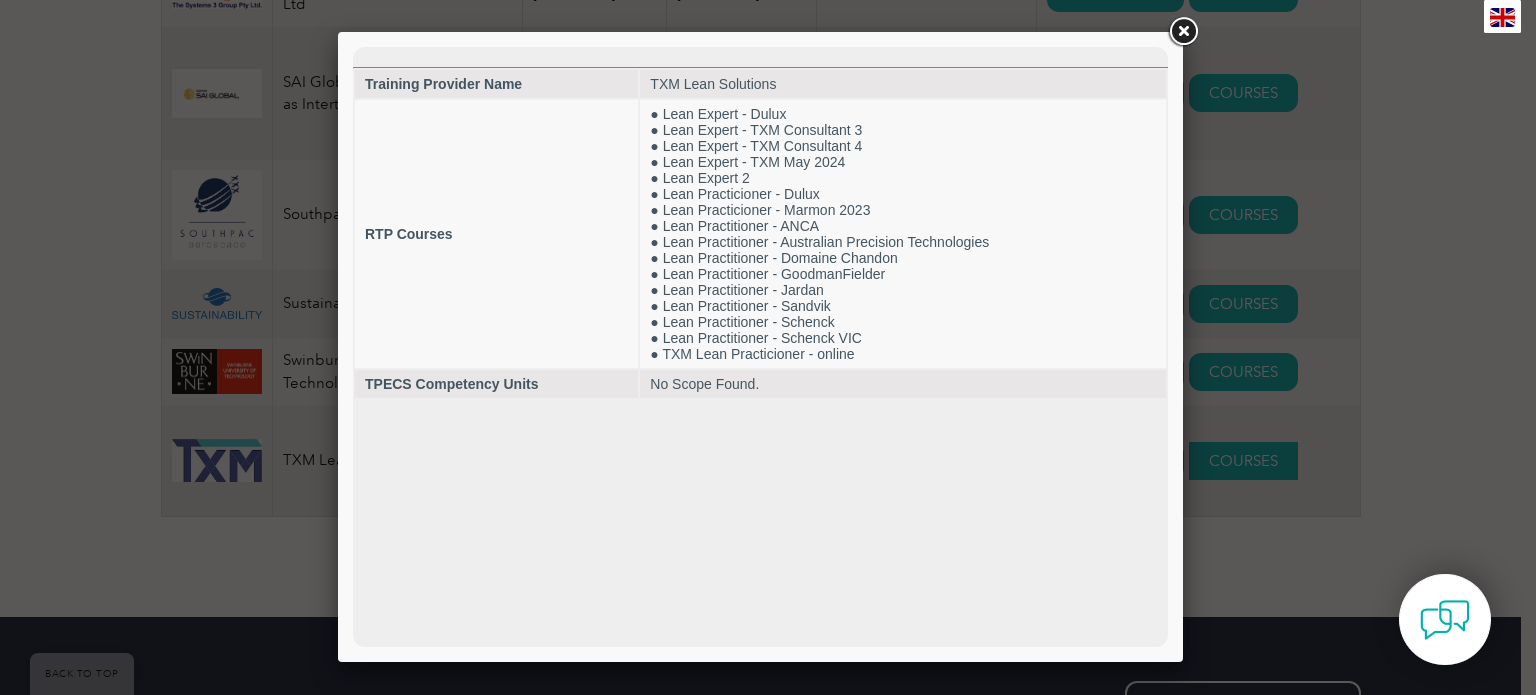 scroll, scrollTop: 0, scrollLeft: 0, axis: both 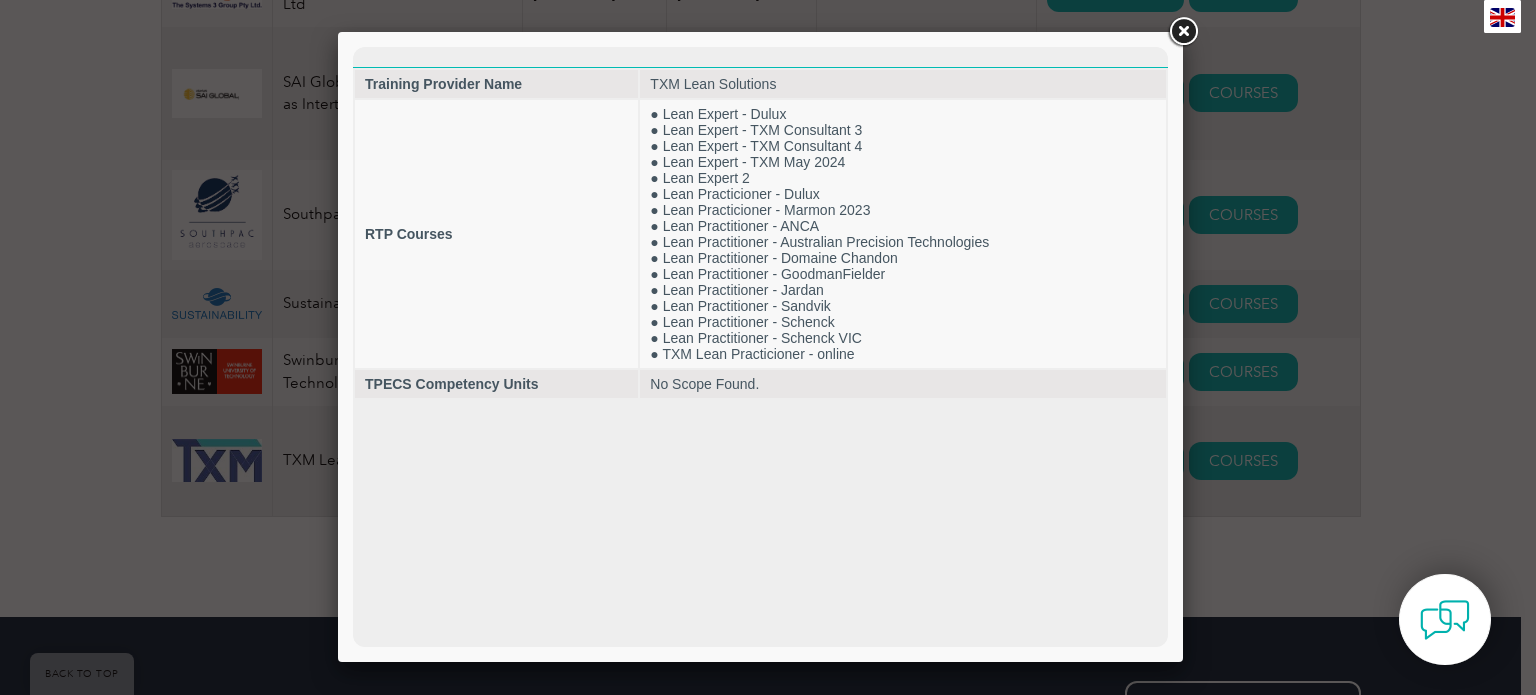 click at bounding box center (1183, 32) 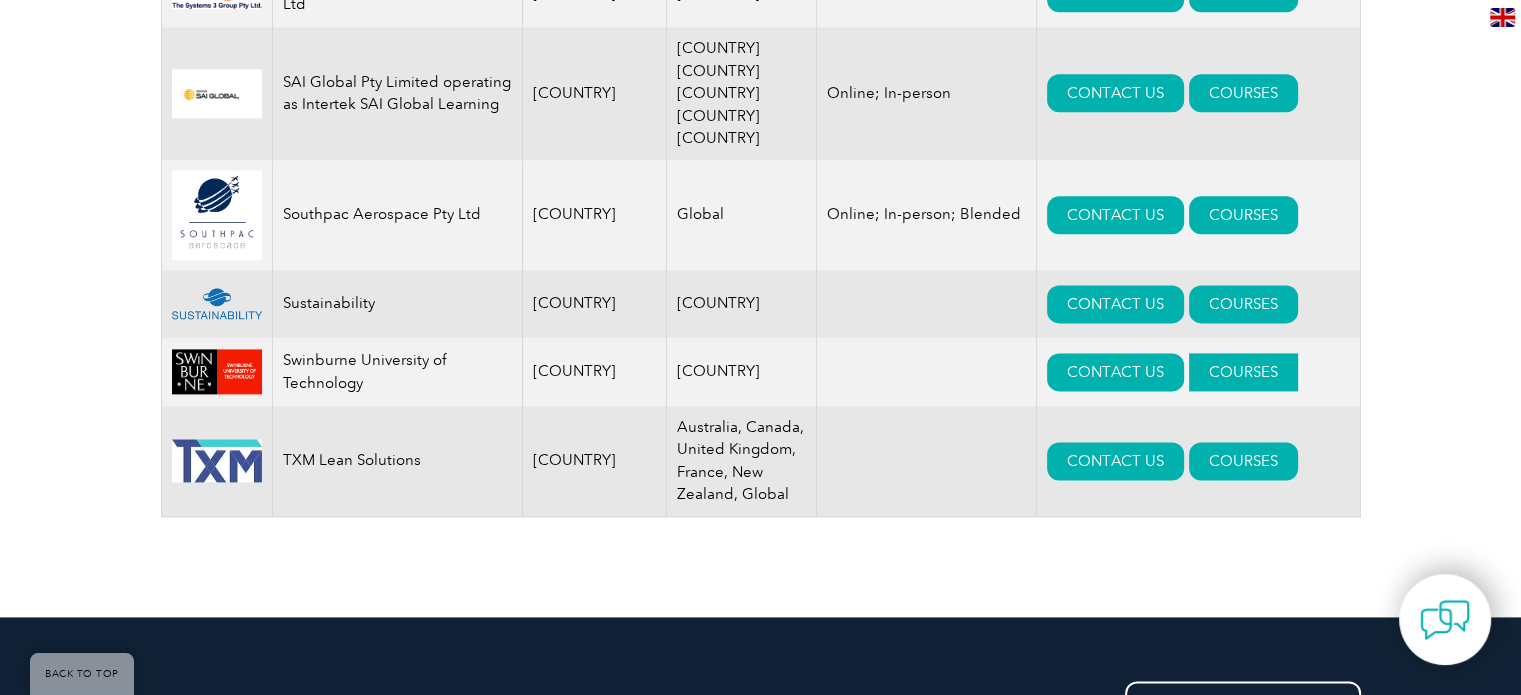 click on "COURSES" at bounding box center [1243, 372] 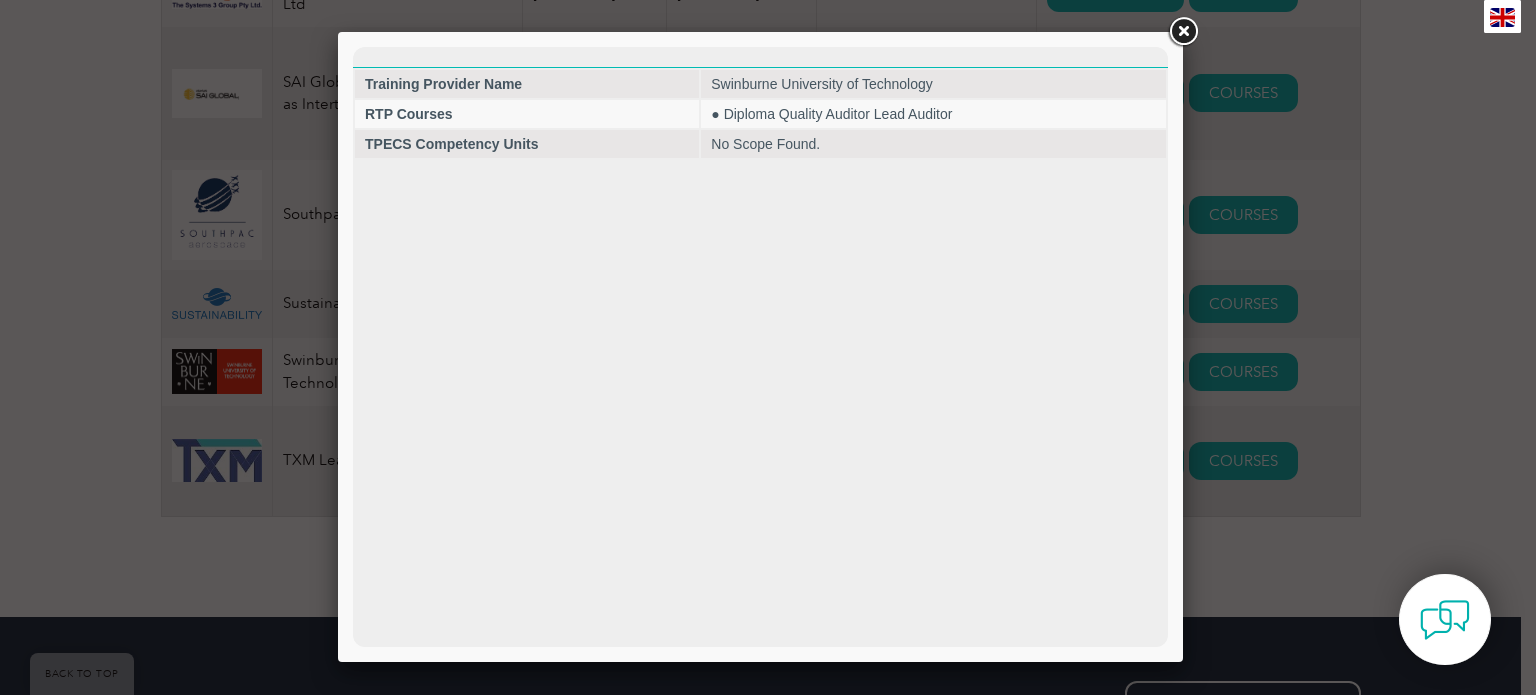 scroll, scrollTop: 0, scrollLeft: 0, axis: both 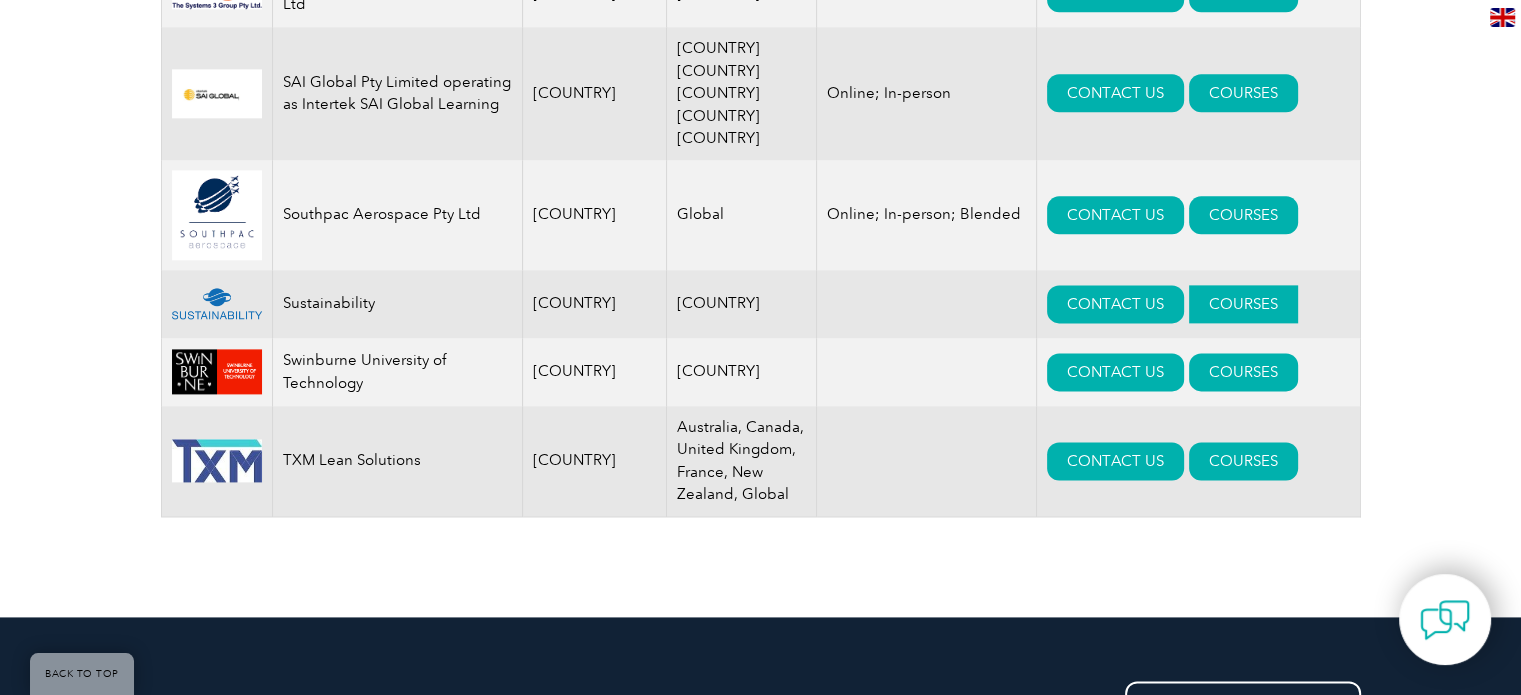 click on "COURSES" at bounding box center [1243, 304] 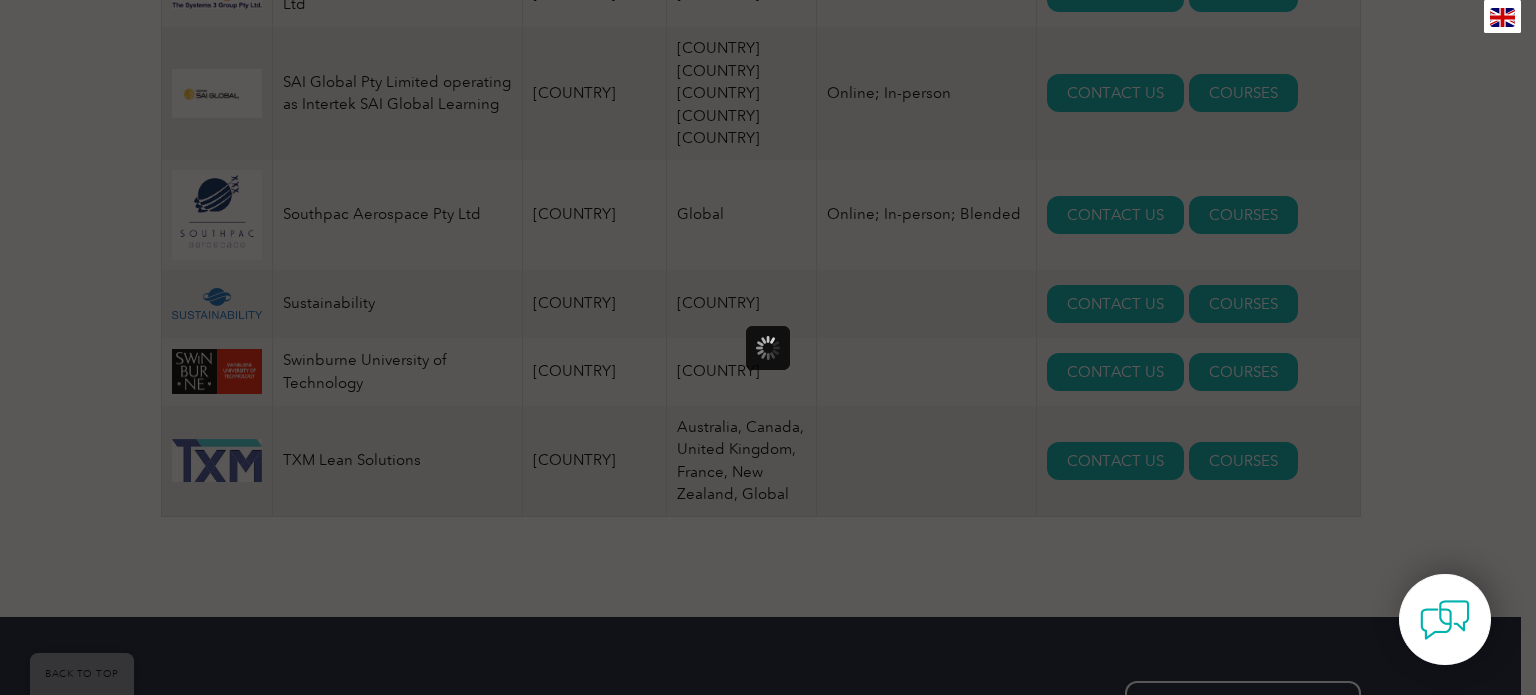 scroll, scrollTop: 0, scrollLeft: 0, axis: both 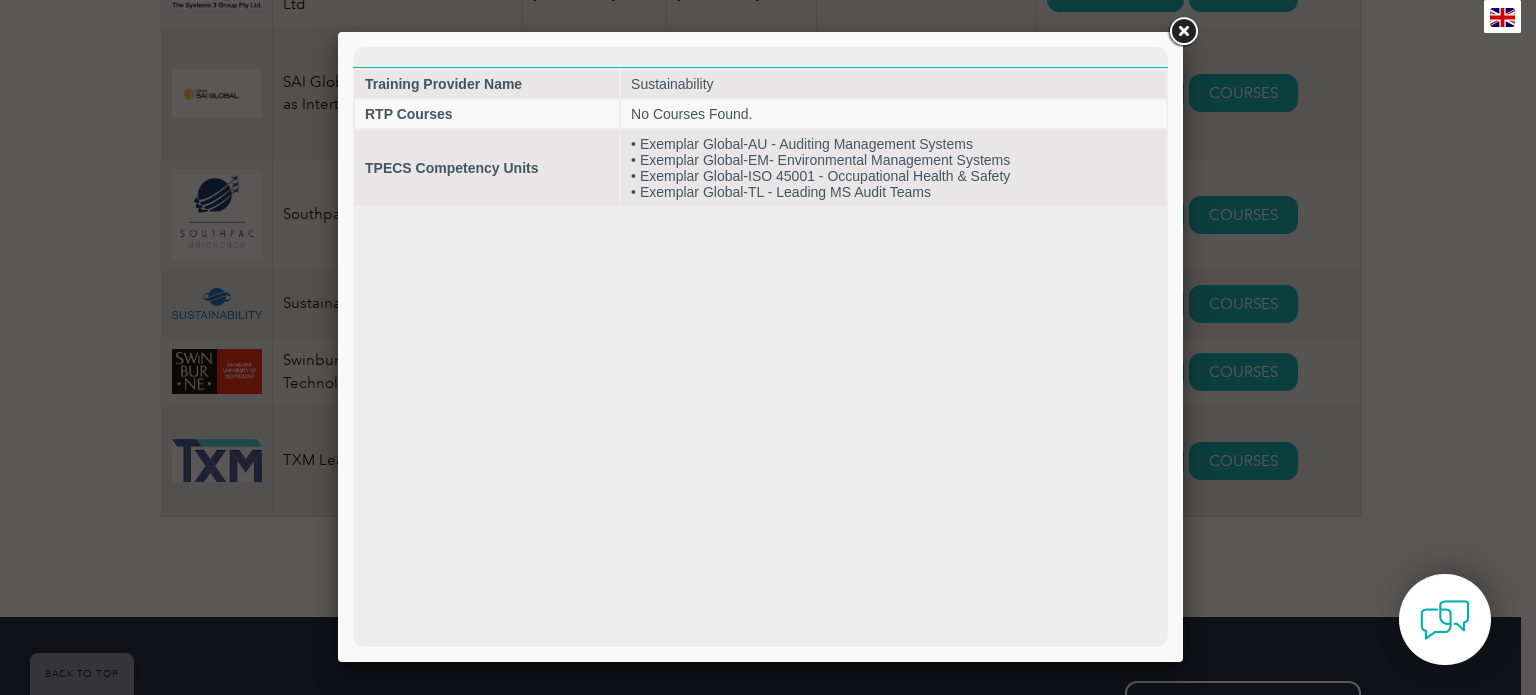click at bounding box center [1183, 32] 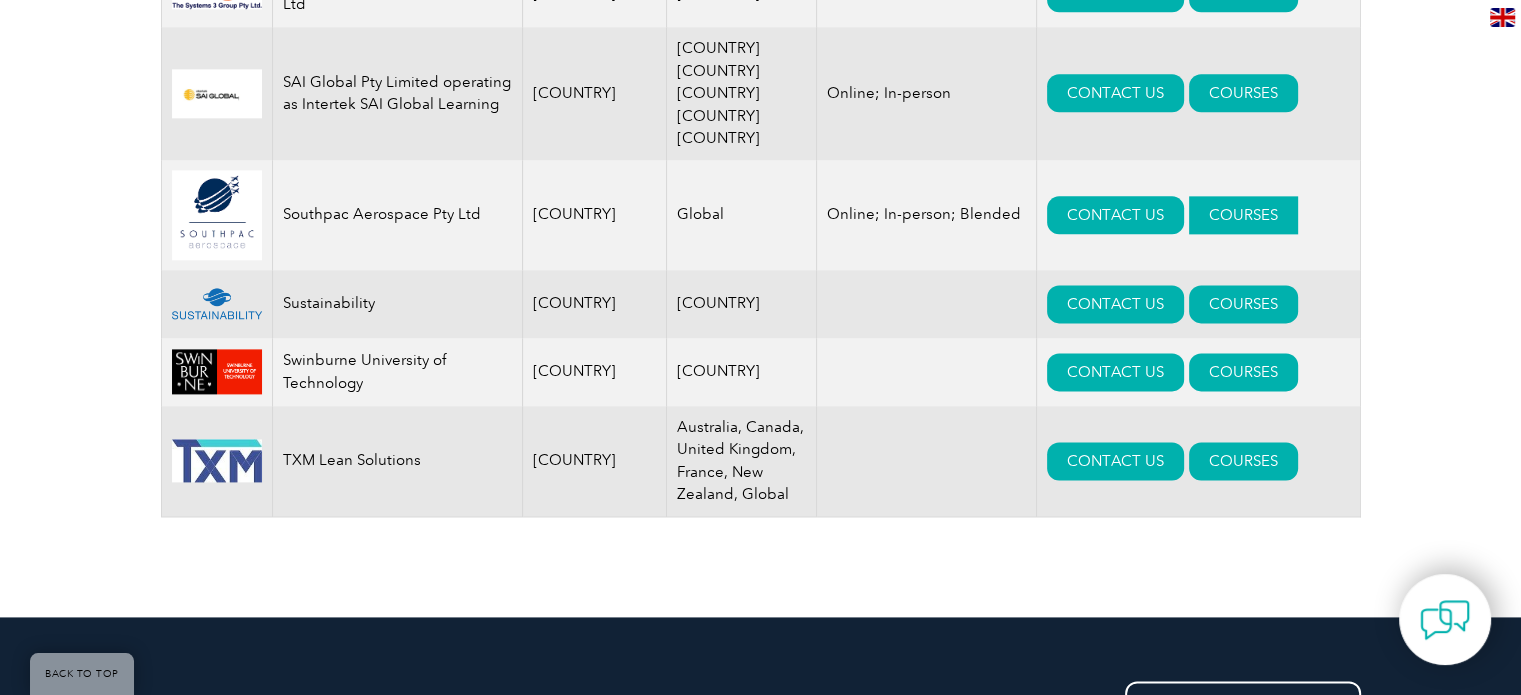 click on "COURSES" at bounding box center (1243, 215) 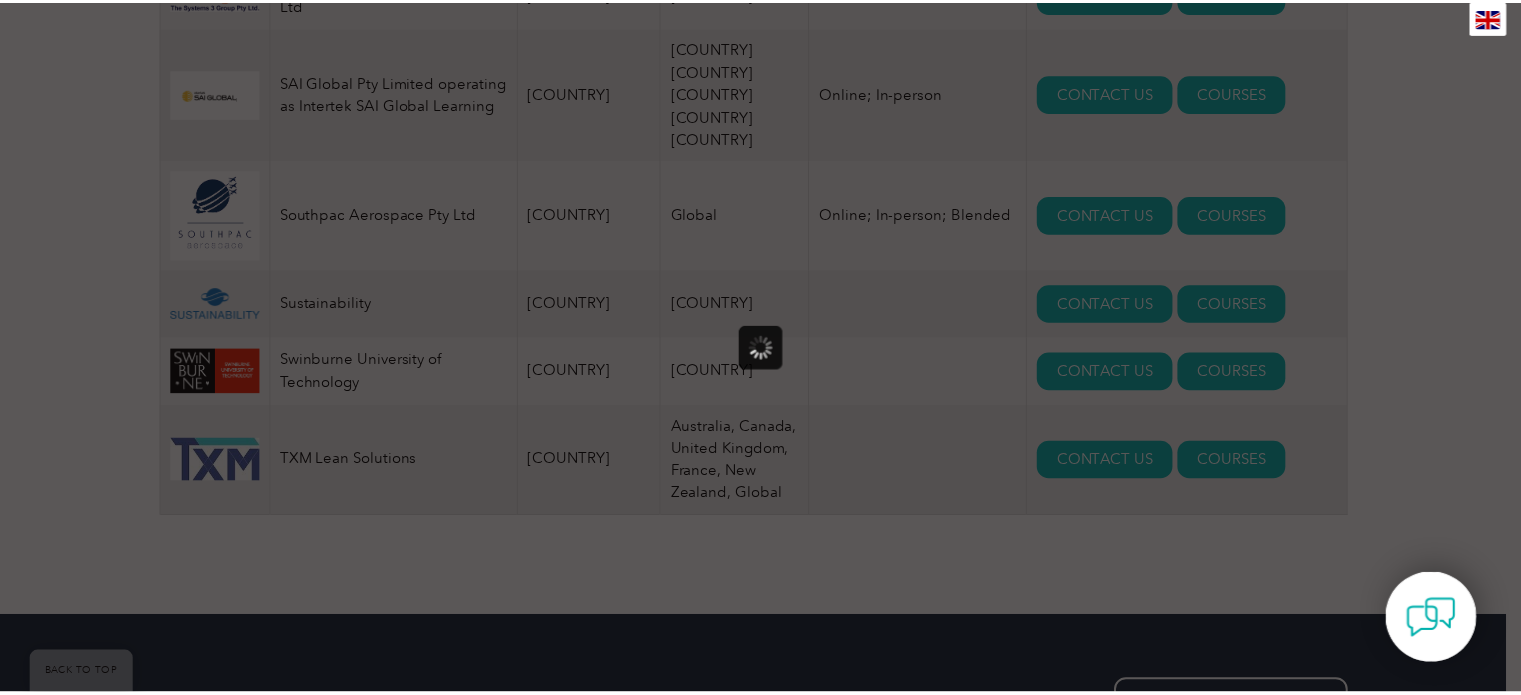 scroll, scrollTop: 0, scrollLeft: 0, axis: both 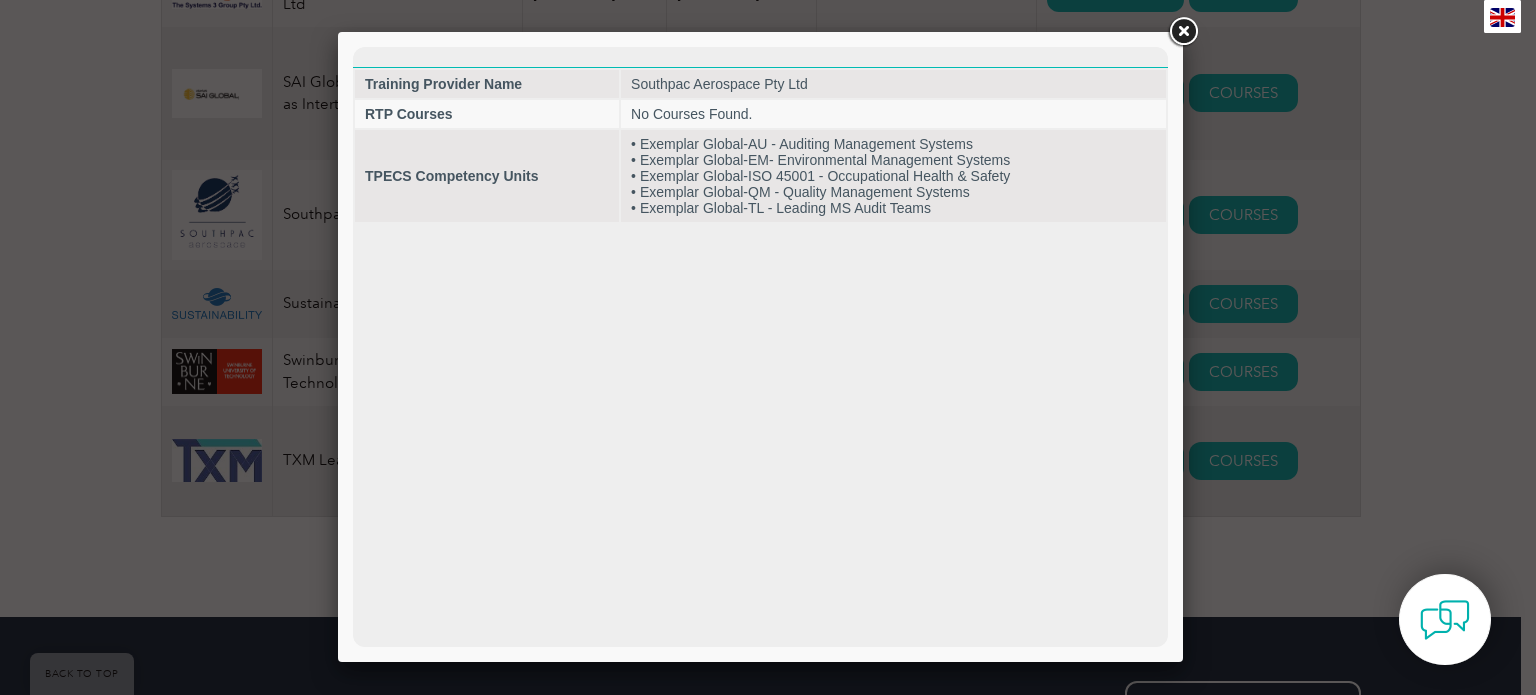 click at bounding box center [1183, 32] 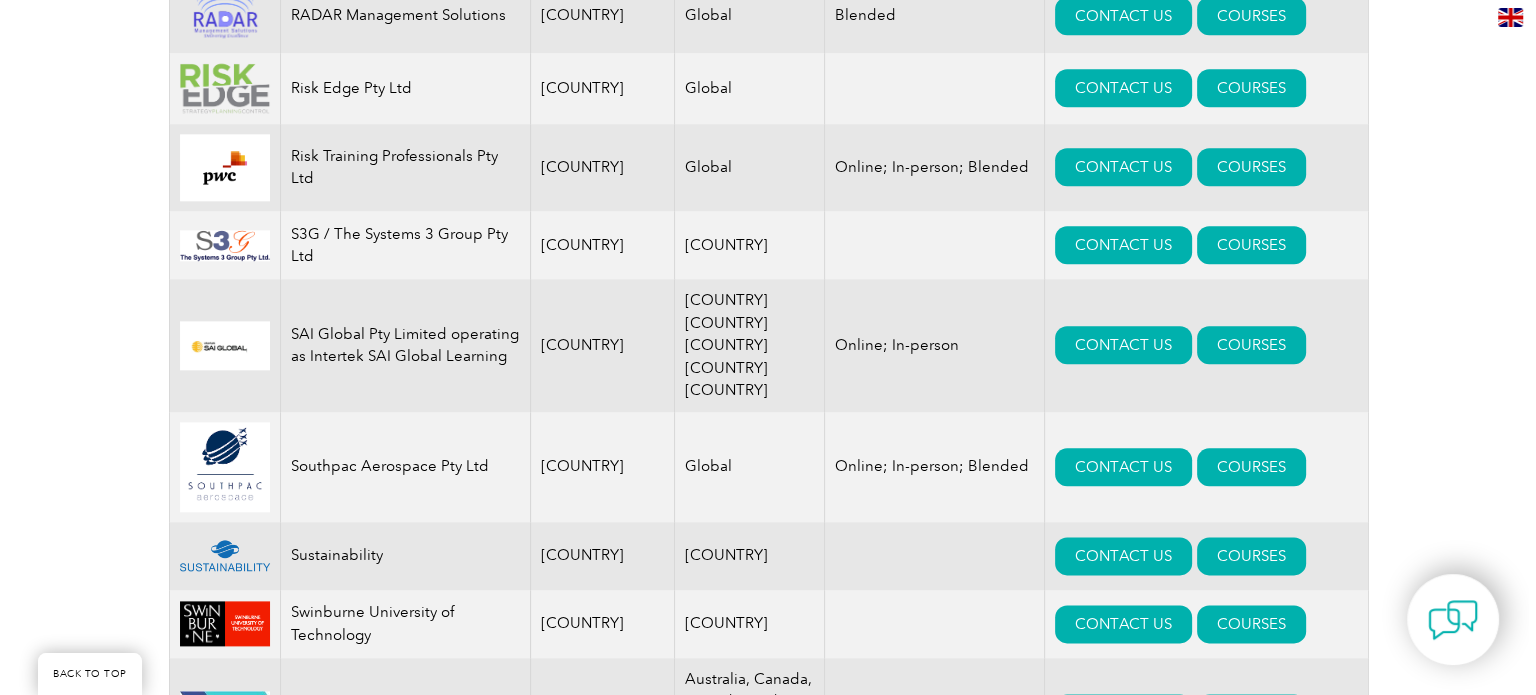scroll, scrollTop: 2307, scrollLeft: 0, axis: vertical 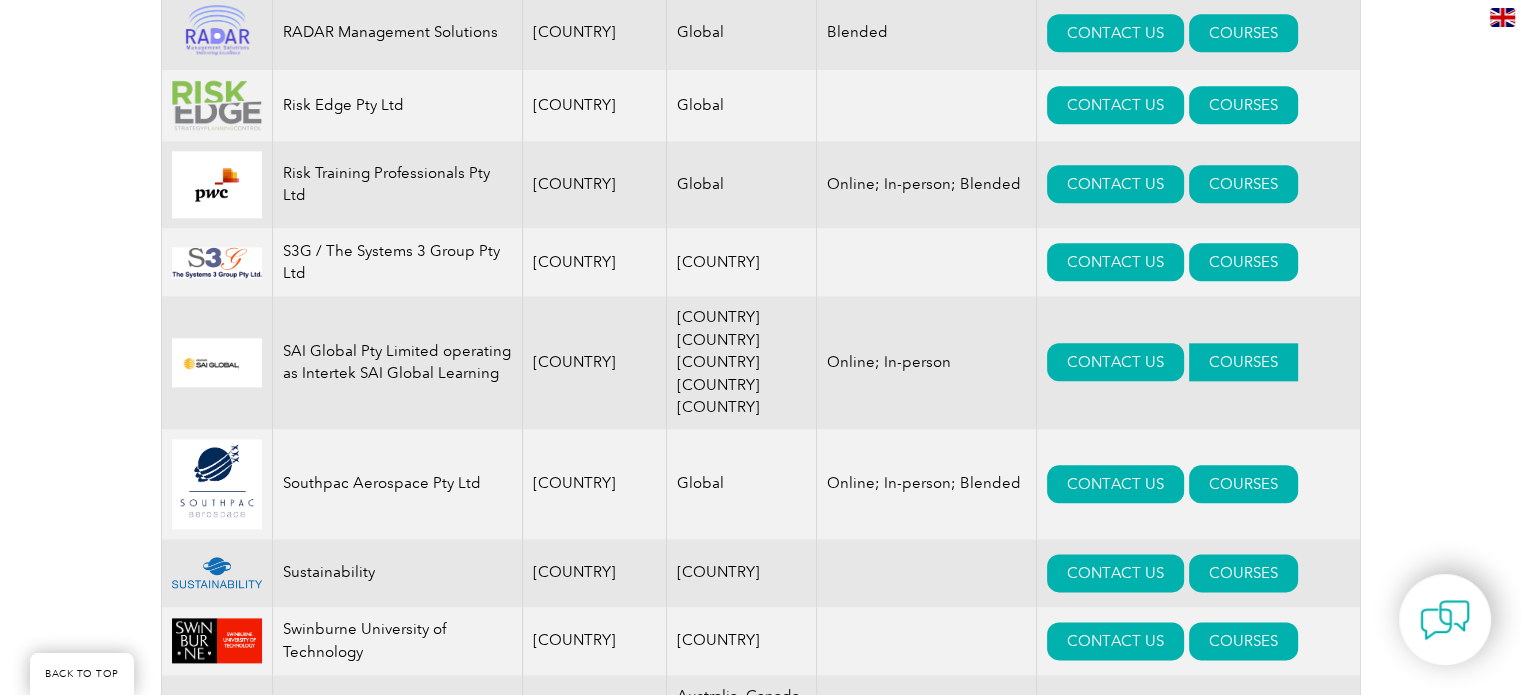click on "COURSES" at bounding box center [1243, 362] 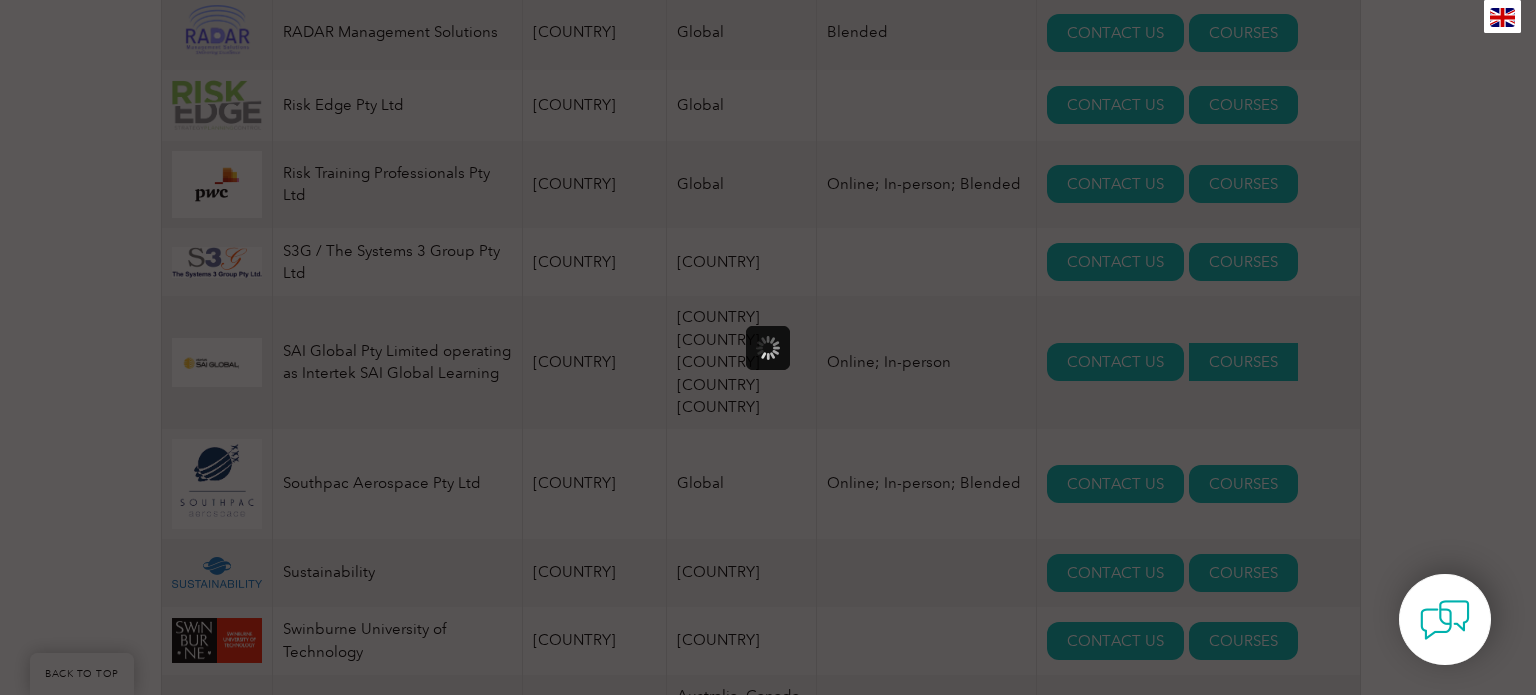 scroll, scrollTop: 0, scrollLeft: 0, axis: both 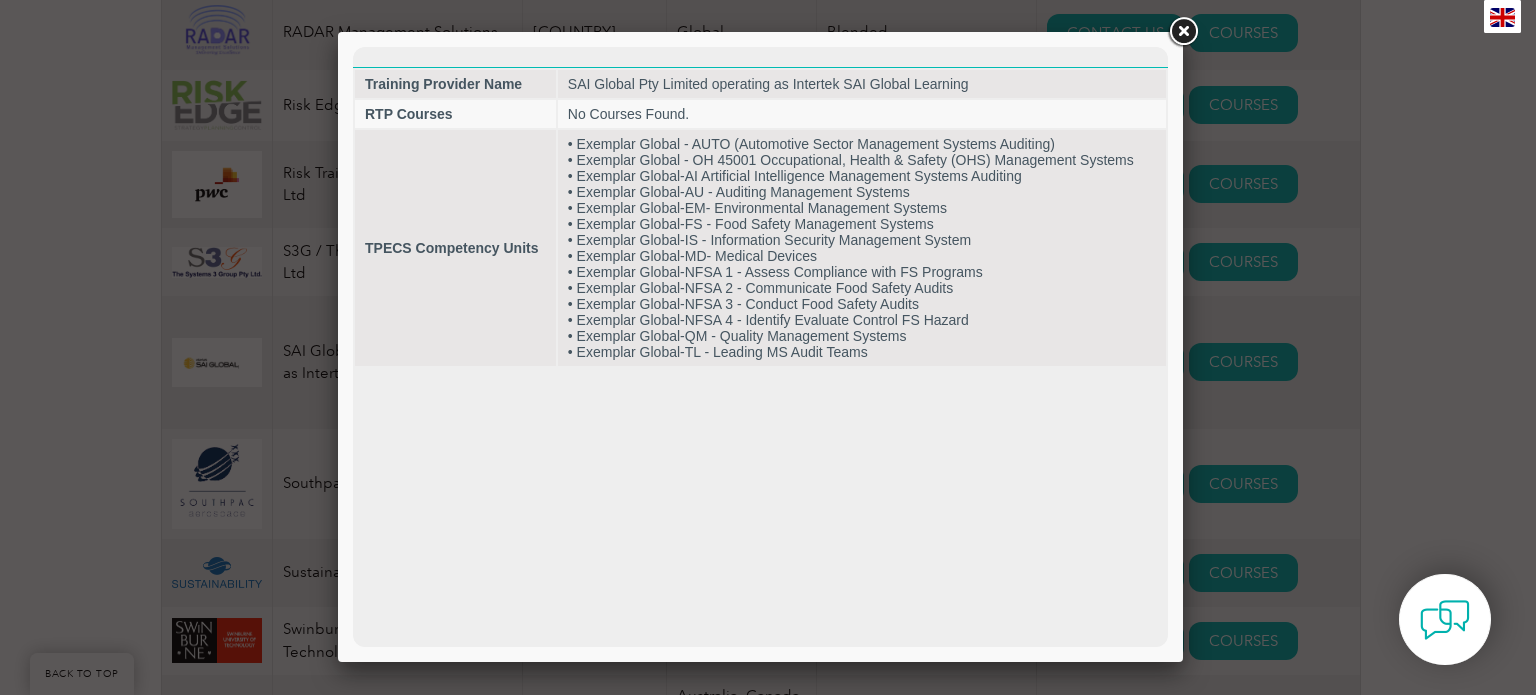 click at bounding box center [1183, 32] 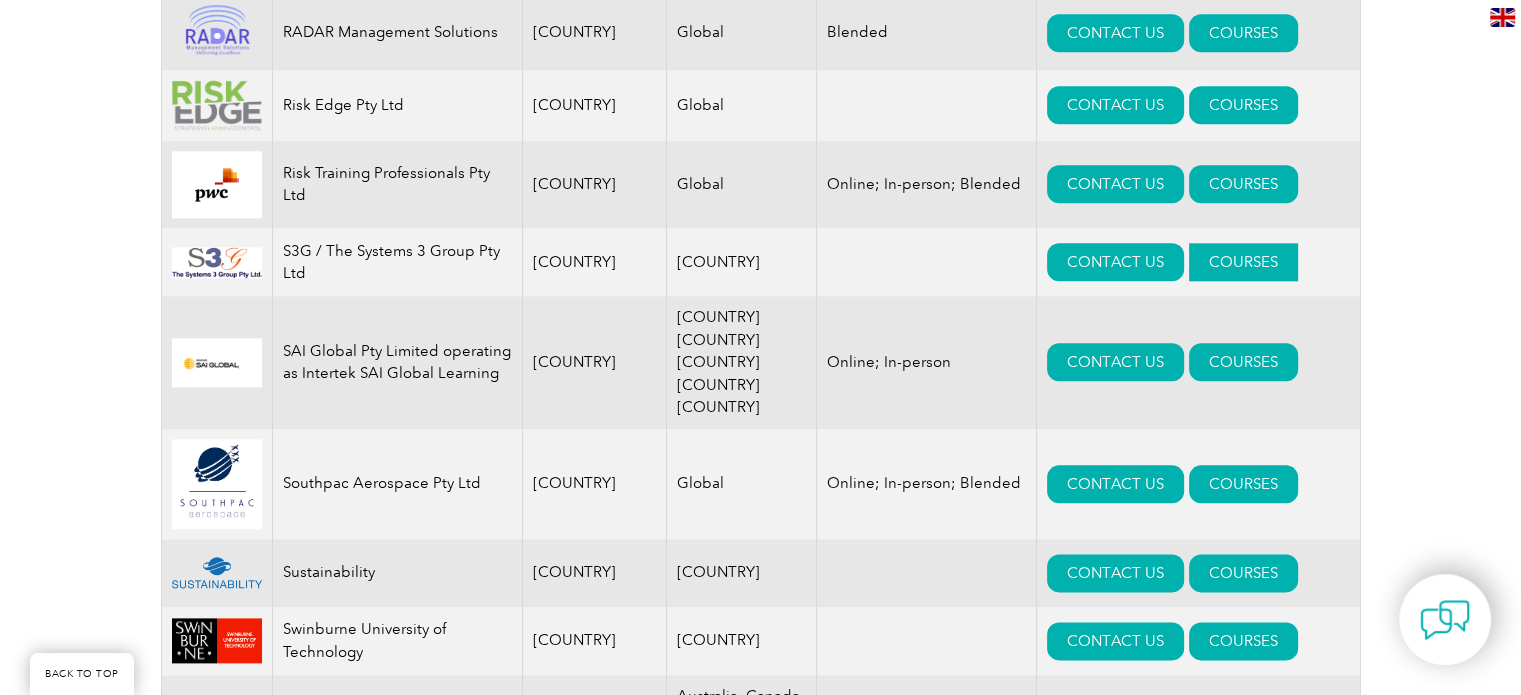 click on "COURSES" at bounding box center (1243, 262) 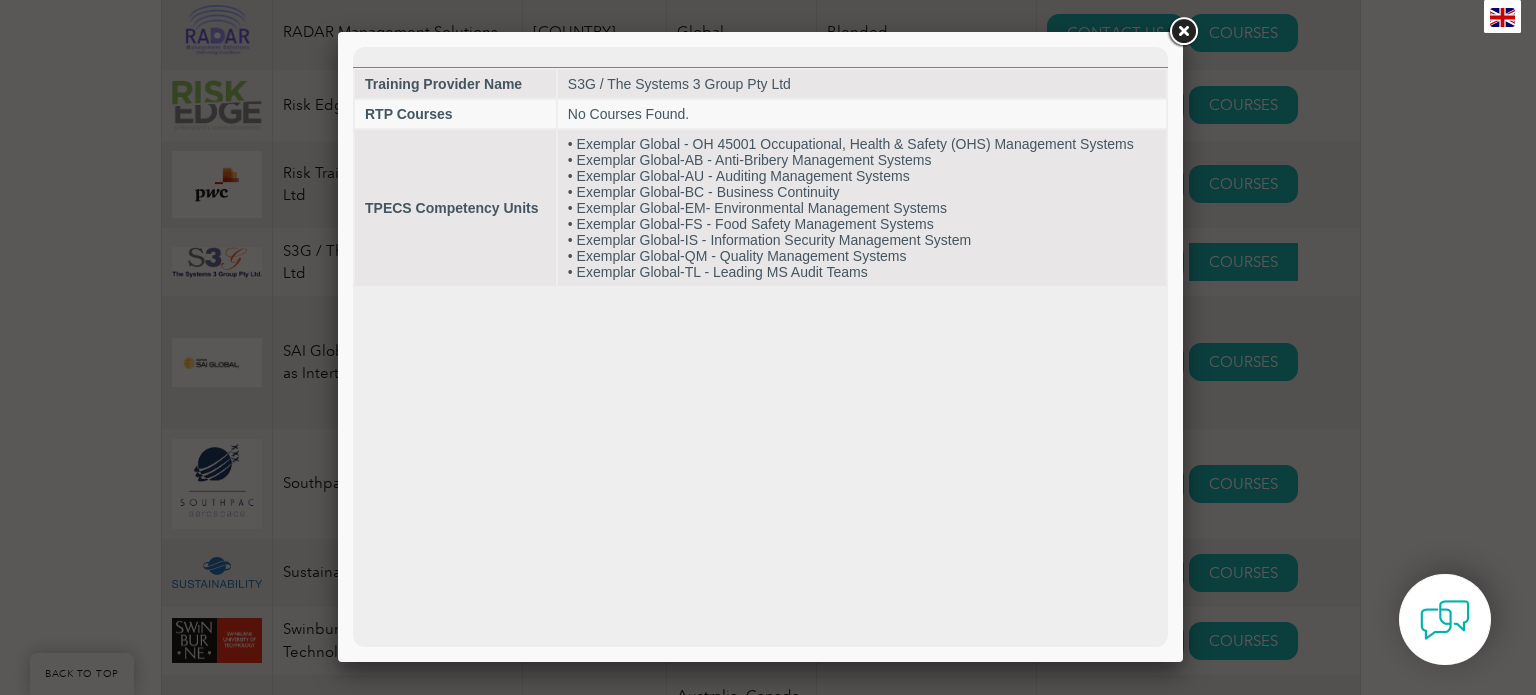 scroll, scrollTop: 0, scrollLeft: 0, axis: both 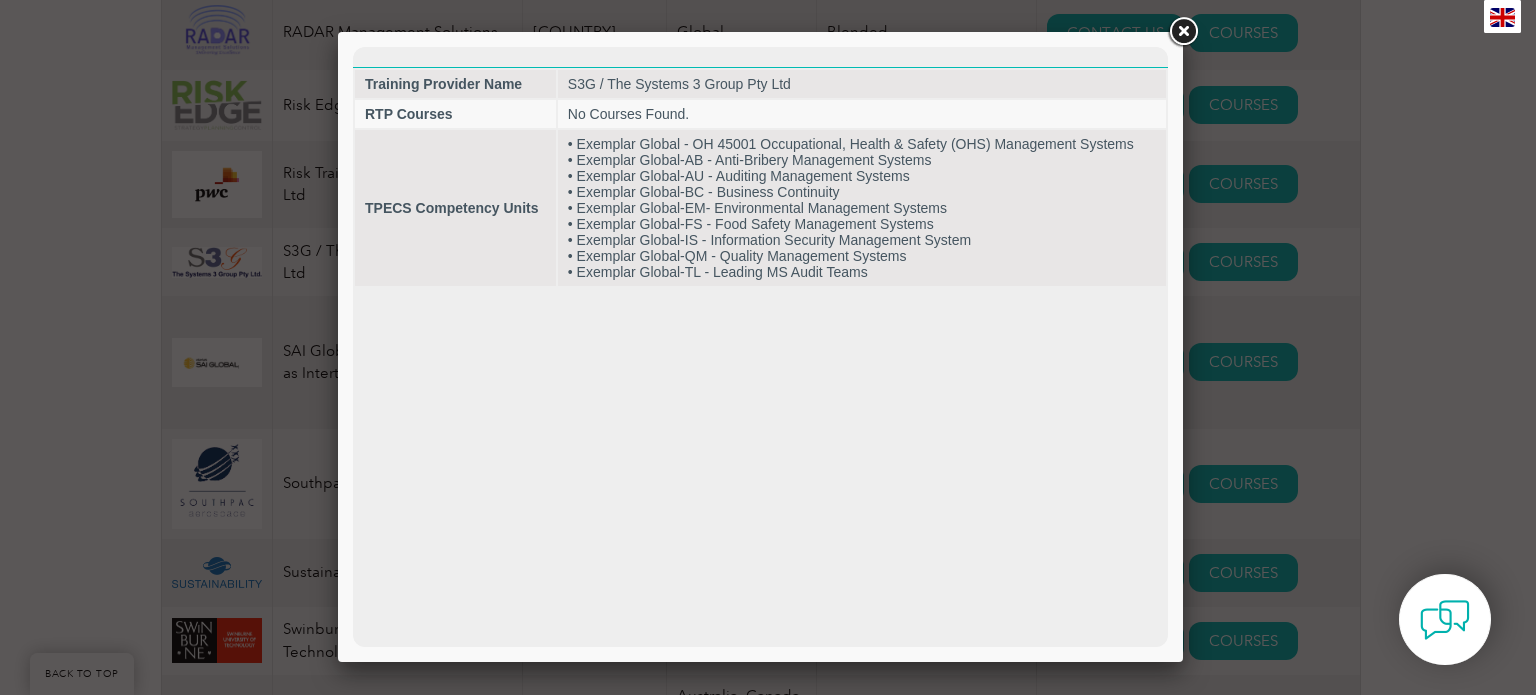 click at bounding box center (1183, 32) 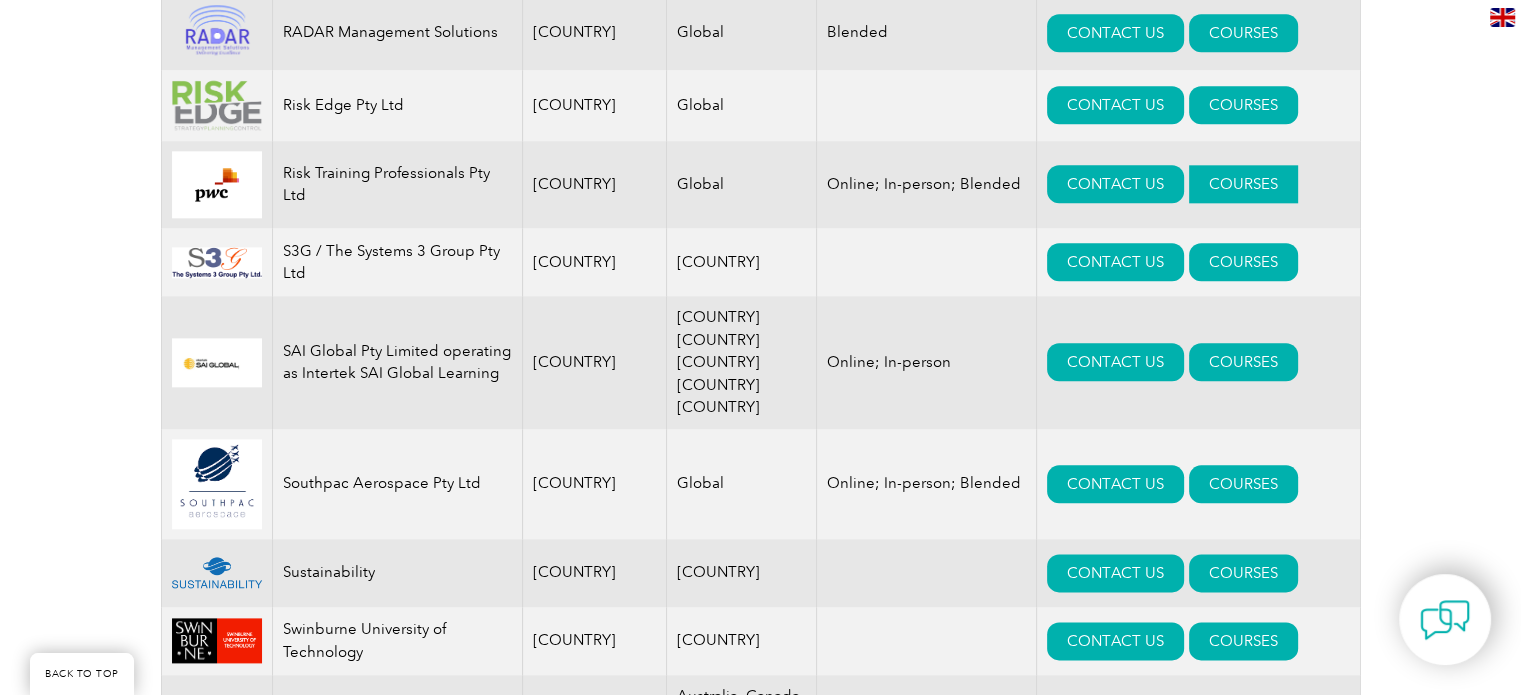 click on "COURSES" at bounding box center (1243, 184) 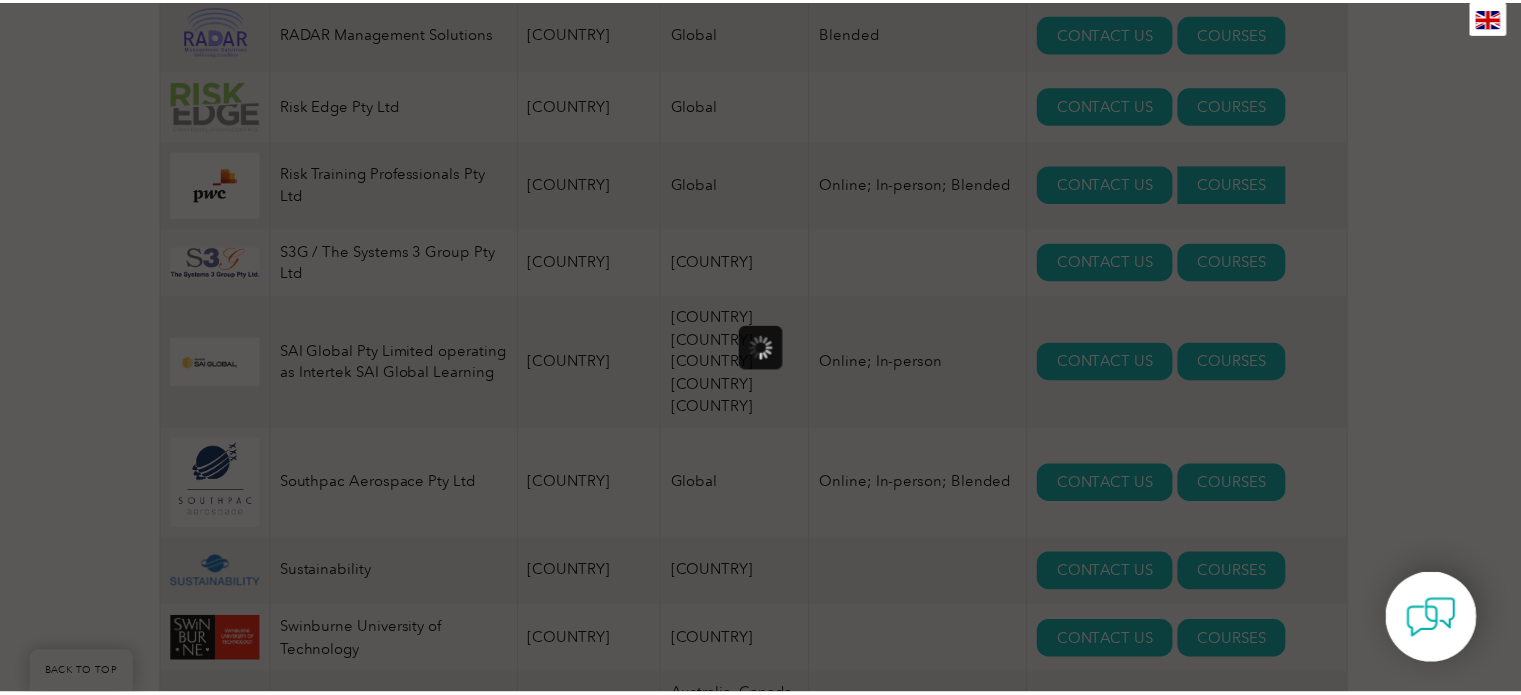 scroll, scrollTop: 0, scrollLeft: 0, axis: both 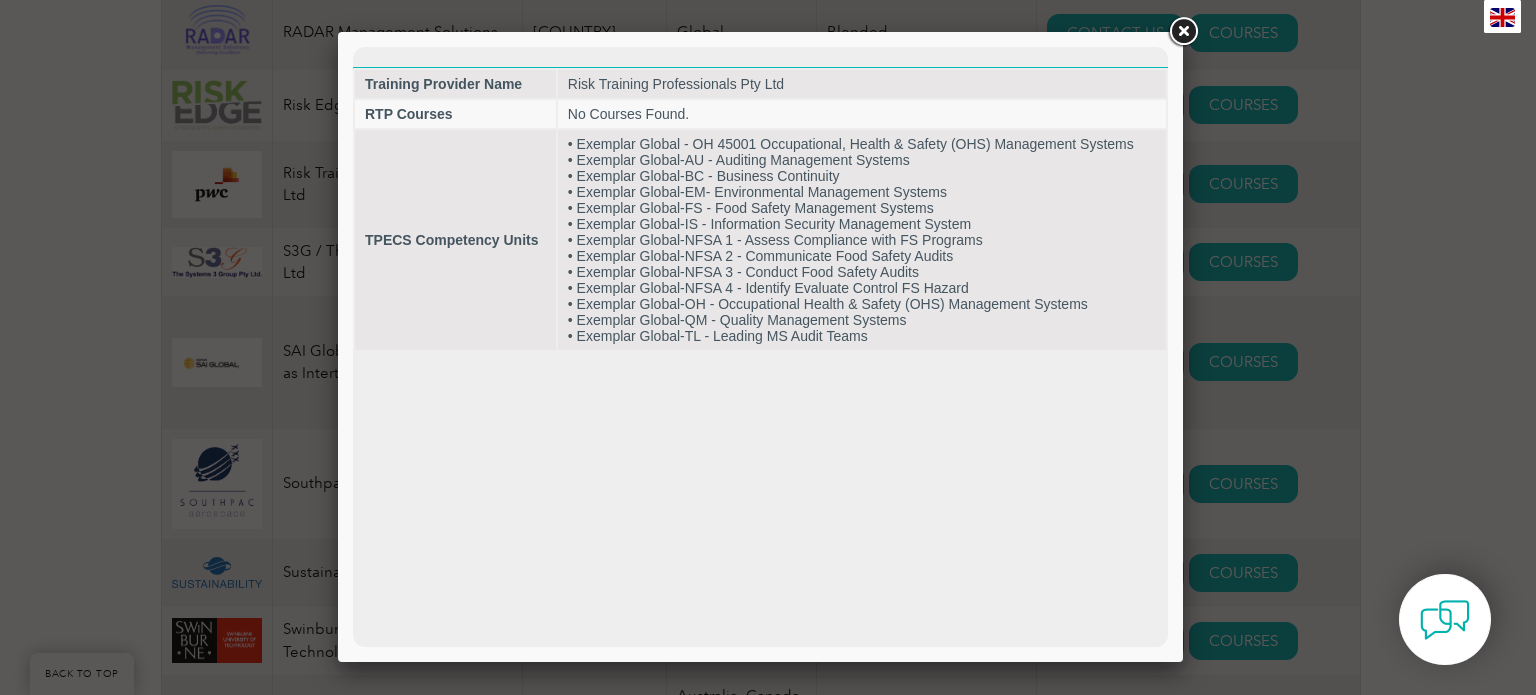 click at bounding box center (1183, 32) 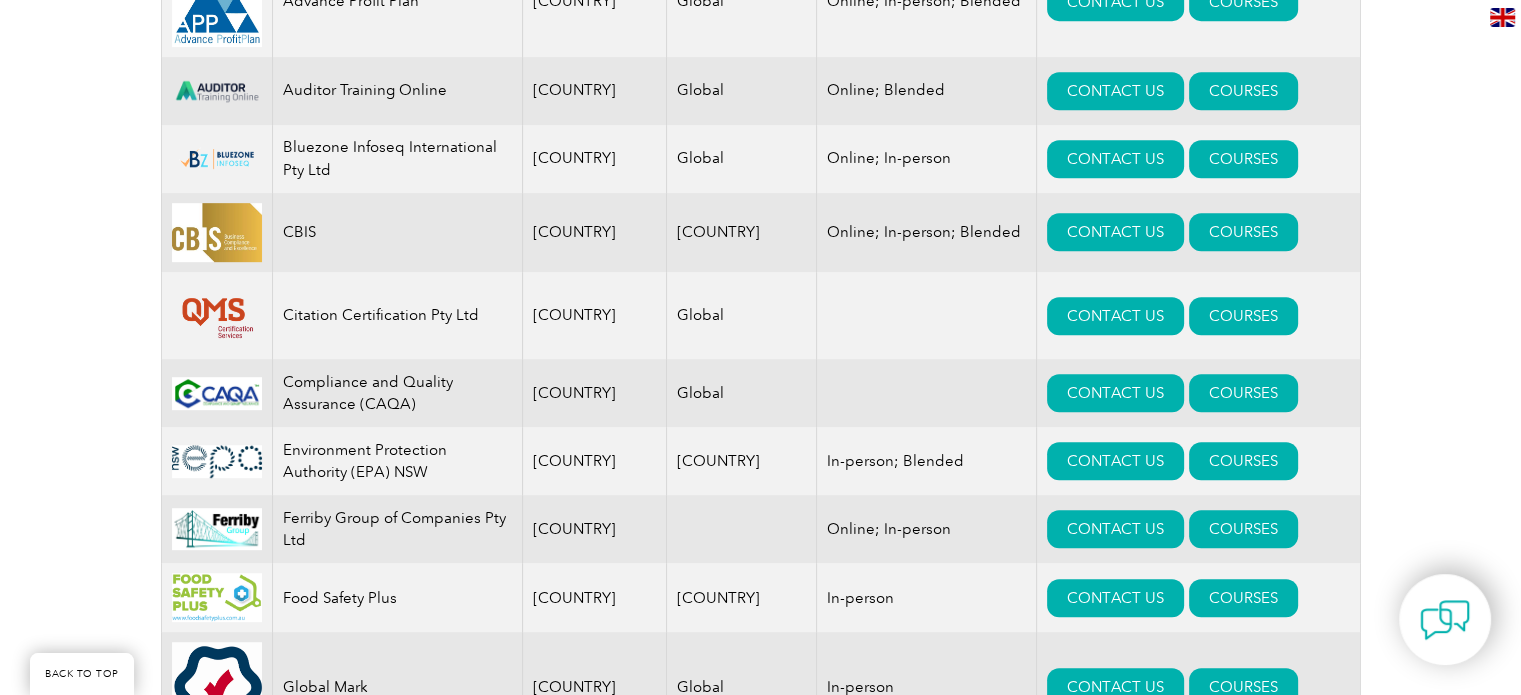 scroll, scrollTop: 1002, scrollLeft: 0, axis: vertical 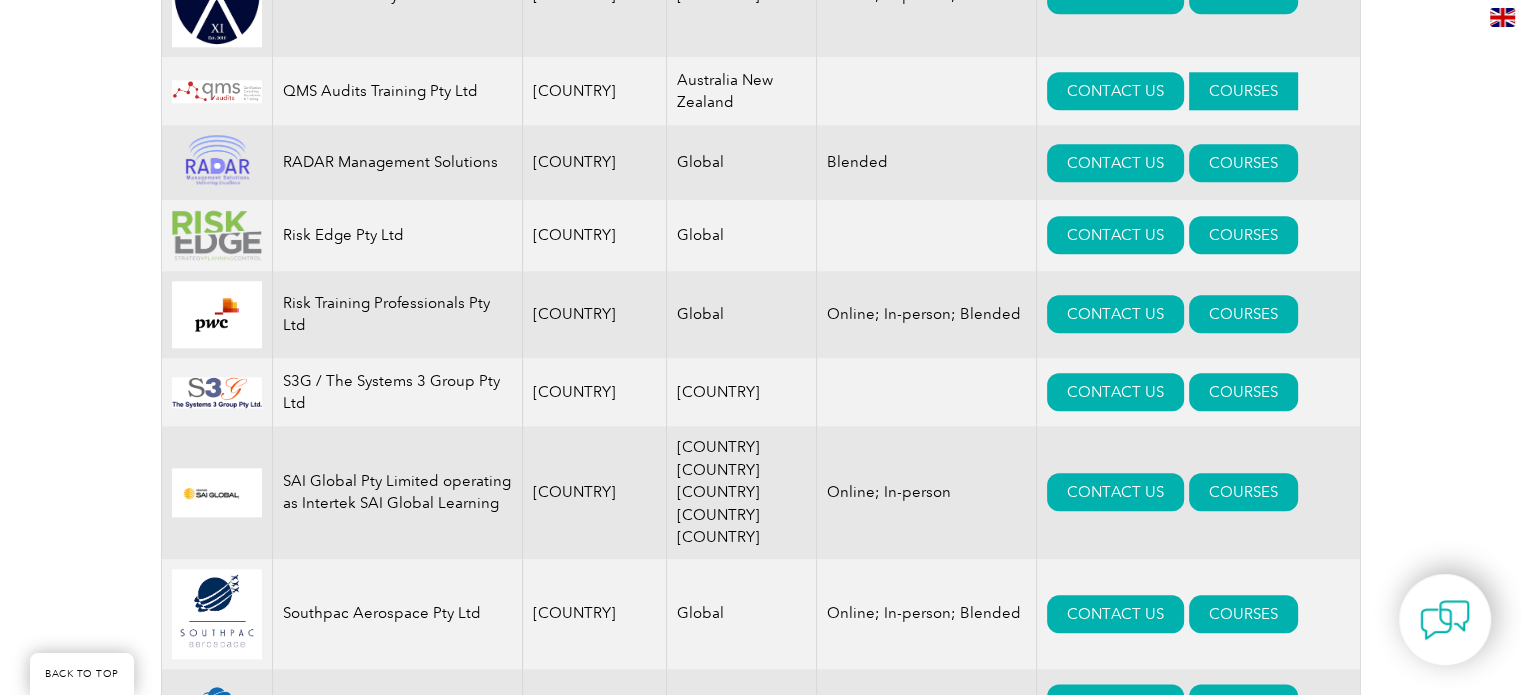 click on "COURSES" at bounding box center (1243, 91) 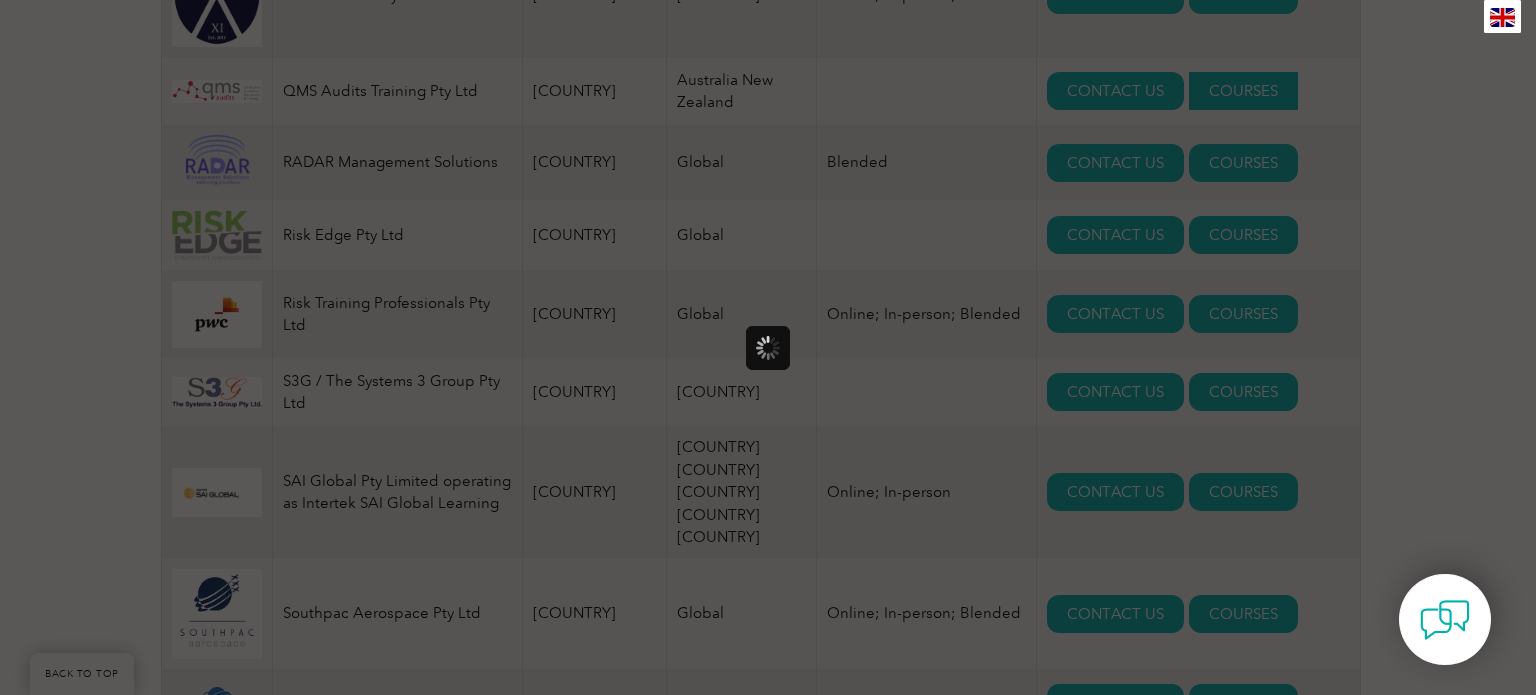 scroll, scrollTop: 0, scrollLeft: 0, axis: both 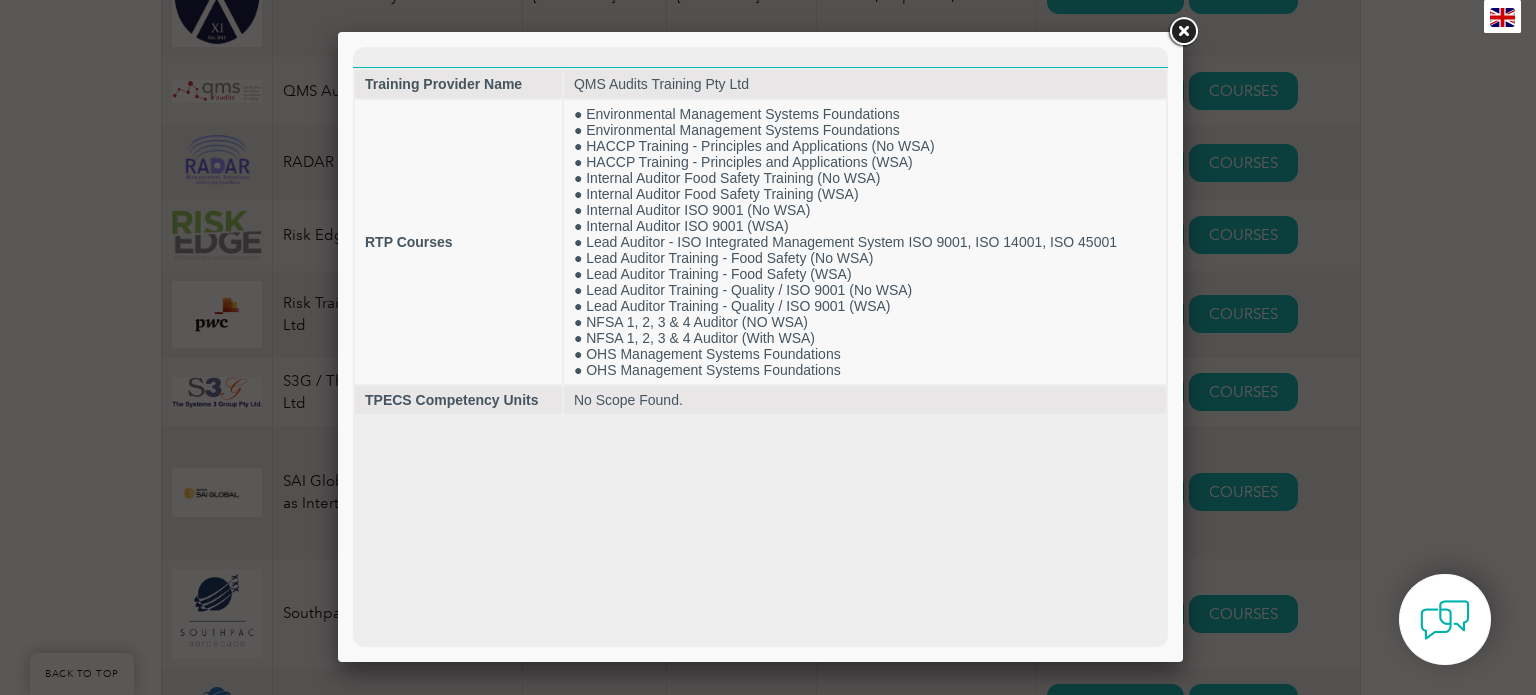 click at bounding box center (1183, 32) 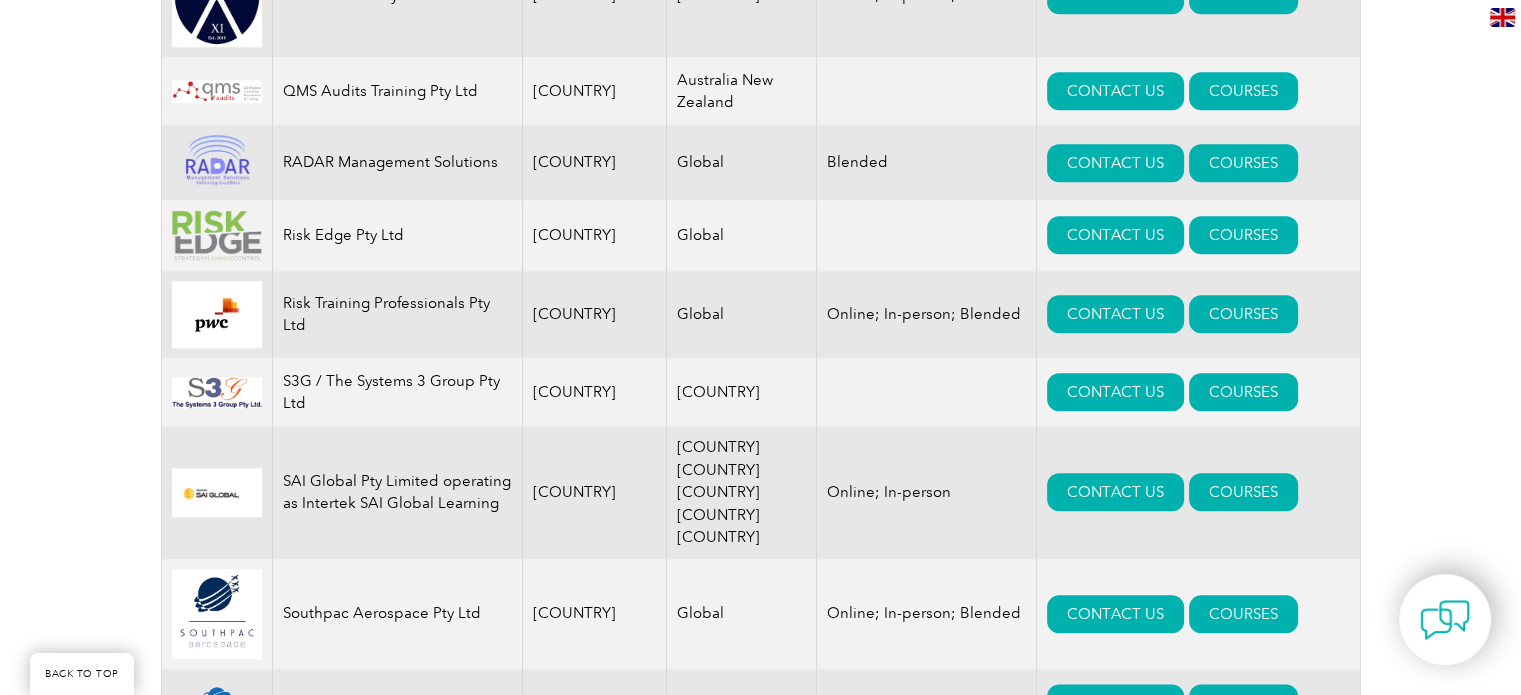 click on "Exemplar Global proudly works with a global network of training providers, consultants, and organizations that share our dedication to advancing professional development.   Use the register below to discover detailed profiles and offerings from our partners. Whether you’re looking to enhance your skills, find a certified course, or connect with a reliable expert, this resource is here to guide and support your professional journey.   To view a listing of false claims of Exemplar Global training certification or unapproved use of Exemplar Global brand and logo  Click Here .  To view a list of inactive companies who were previously associated with Exemplar Global  Click Here .           Need financial support from your employer?   Many organizations allocate a budget for employee career development. Download, modify and use the template request letter we’ve created to tap into those funds.   Download Template               Search             Region   Australia   Bahrain   Bangladesh   Brazil" at bounding box center [760, -360] 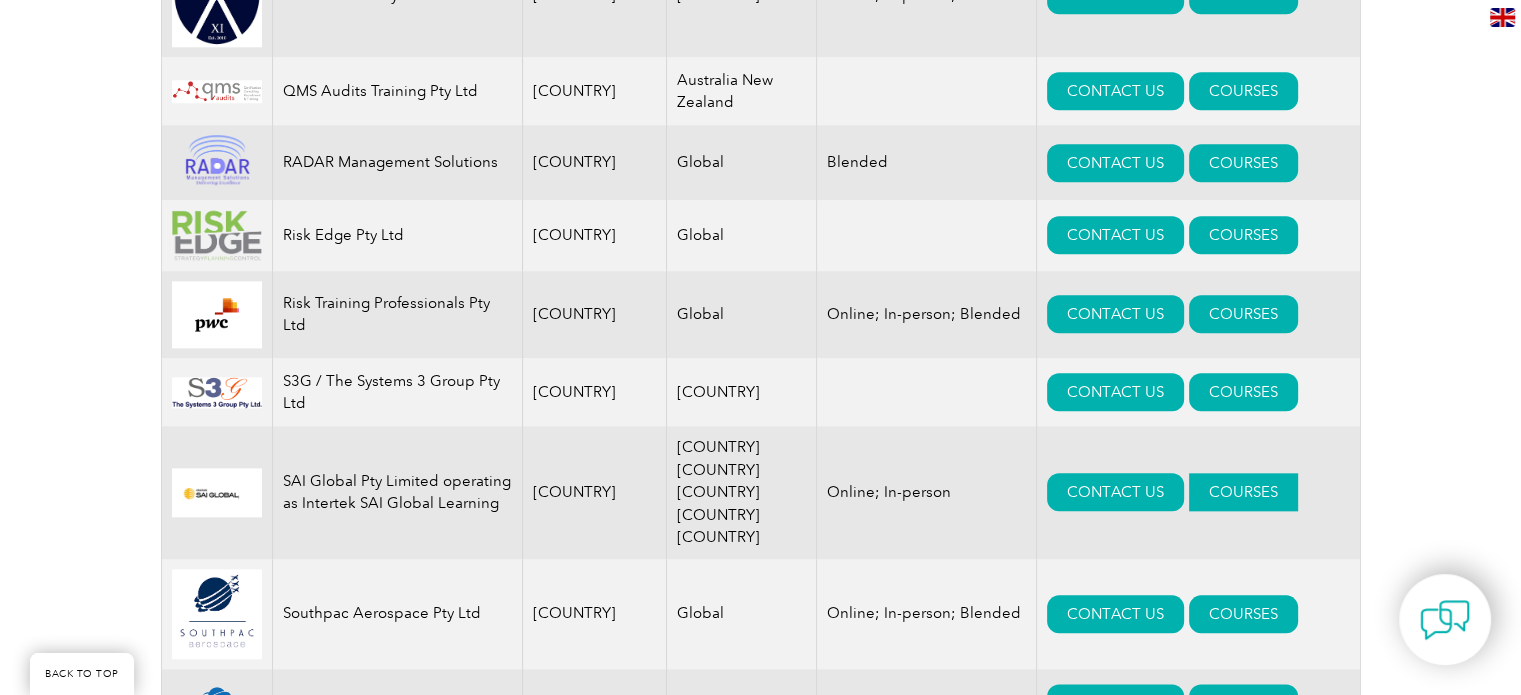 click on "COURSES" at bounding box center [1243, 492] 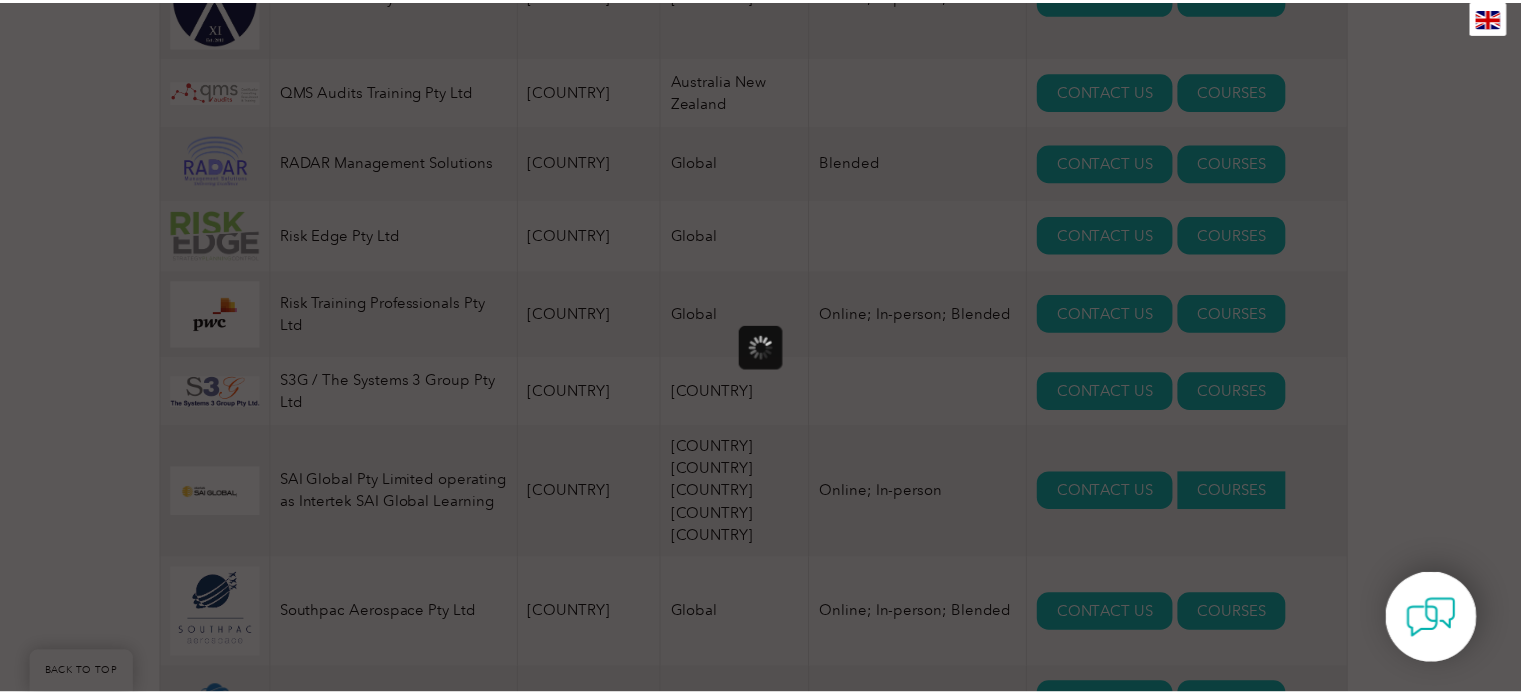 scroll, scrollTop: 0, scrollLeft: 0, axis: both 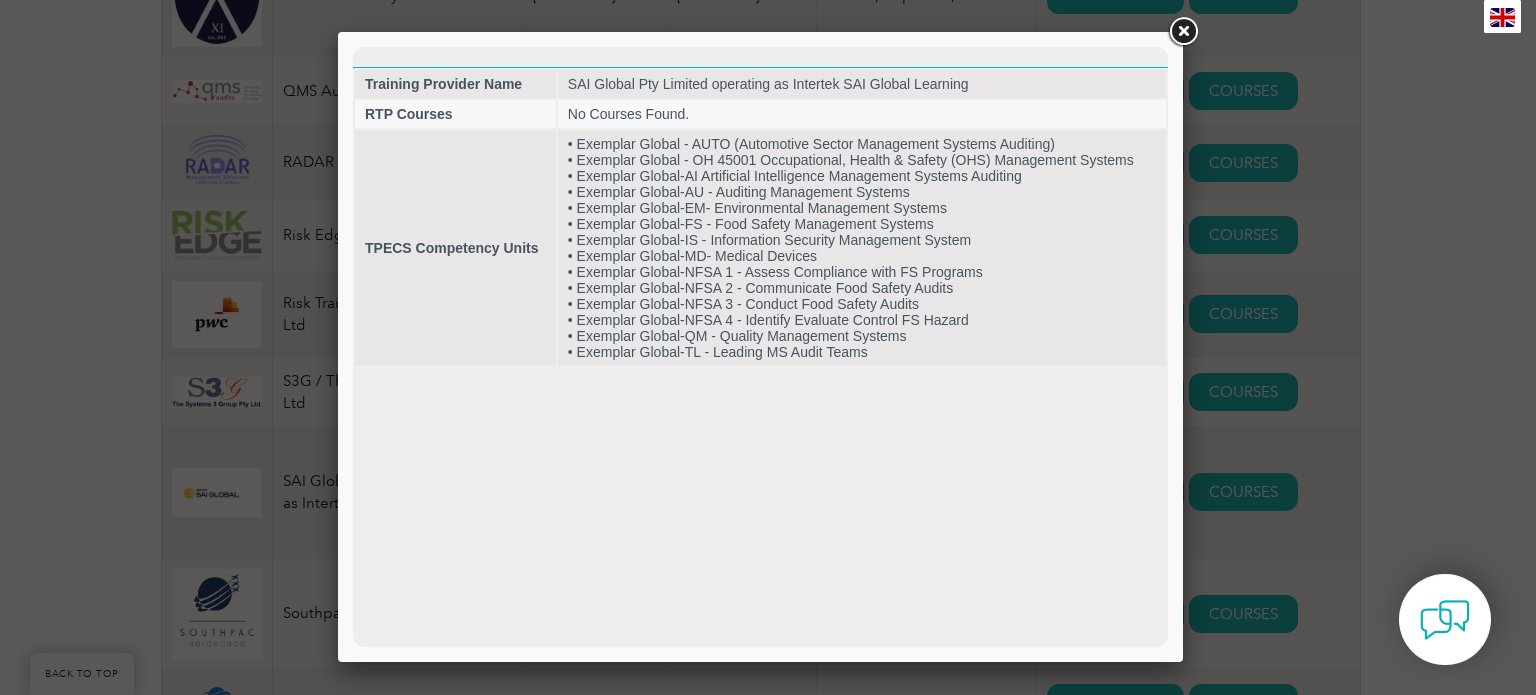click at bounding box center (1183, 32) 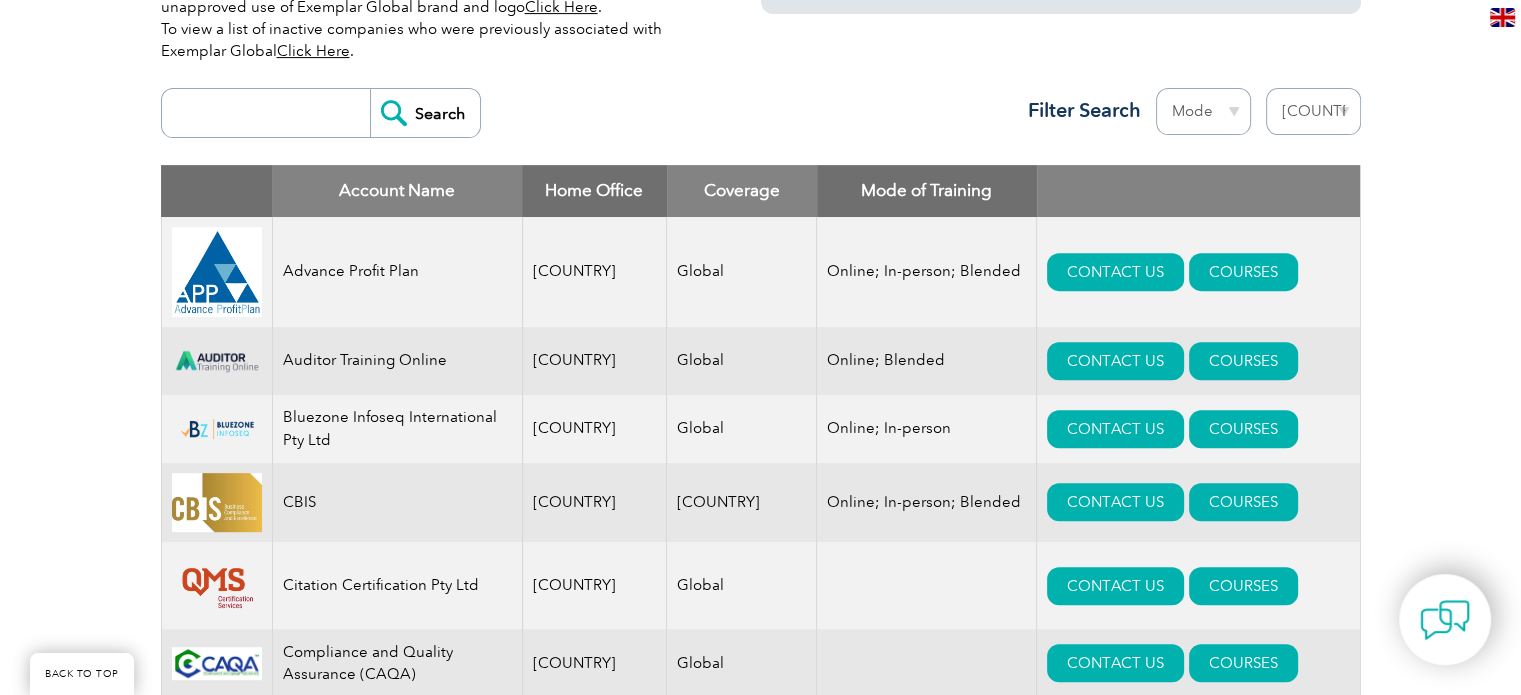 scroll, scrollTop: 744, scrollLeft: 0, axis: vertical 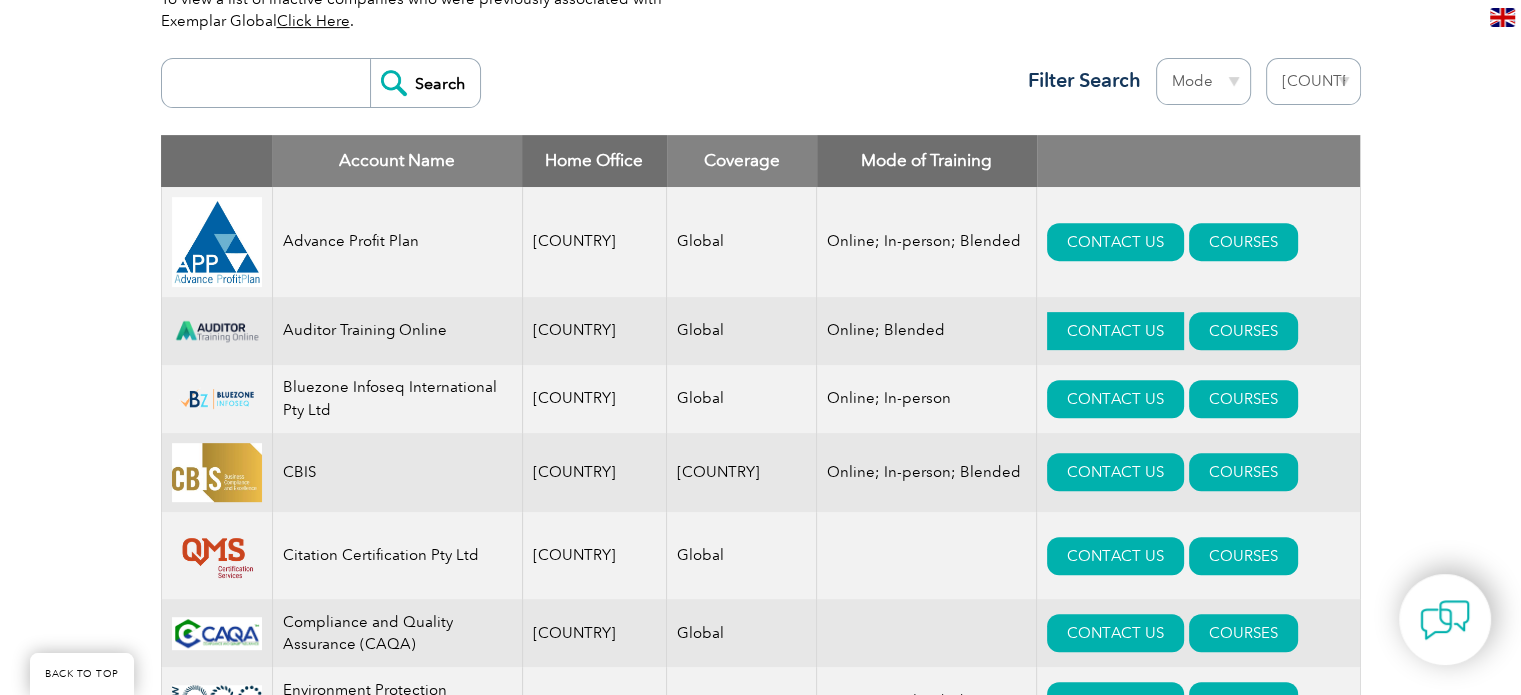 click on "CONTACT US" at bounding box center [1115, 331] 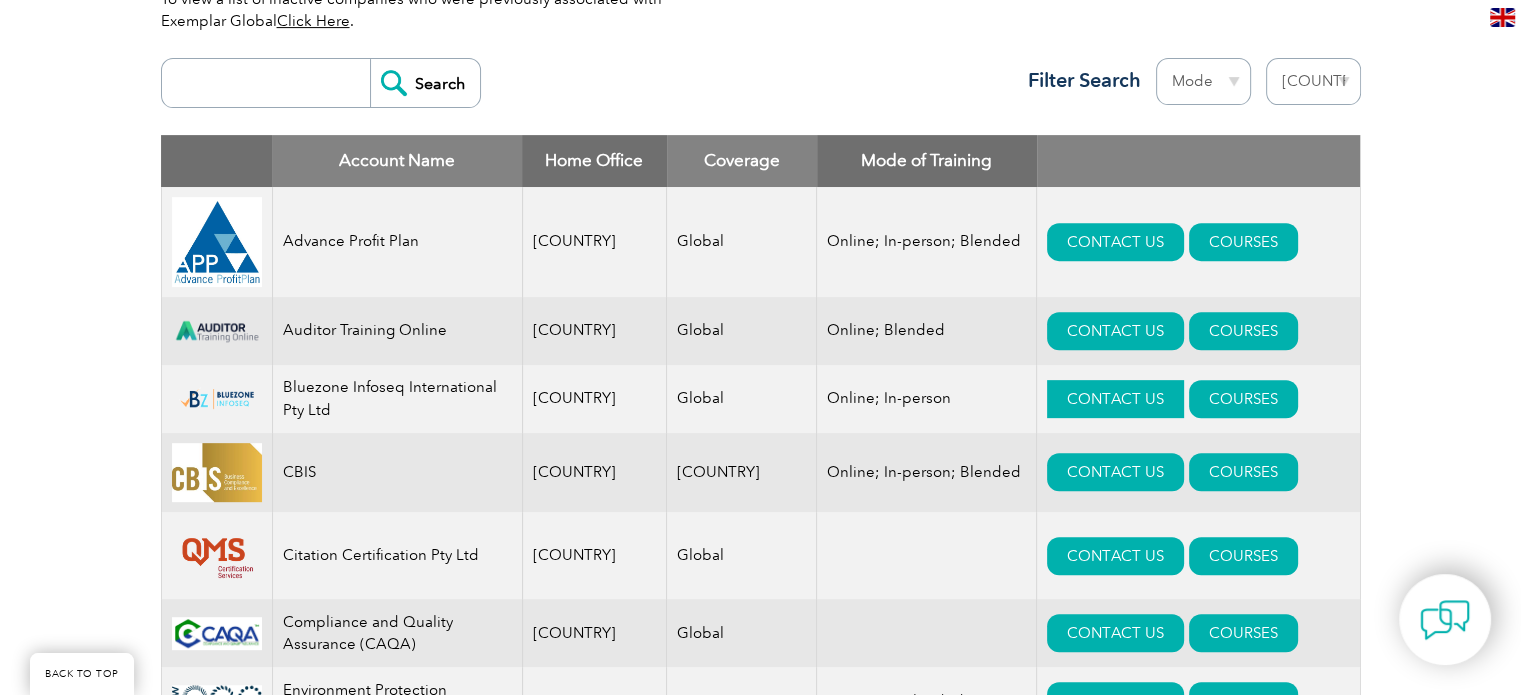 click on "CONTACT US" at bounding box center (1115, 399) 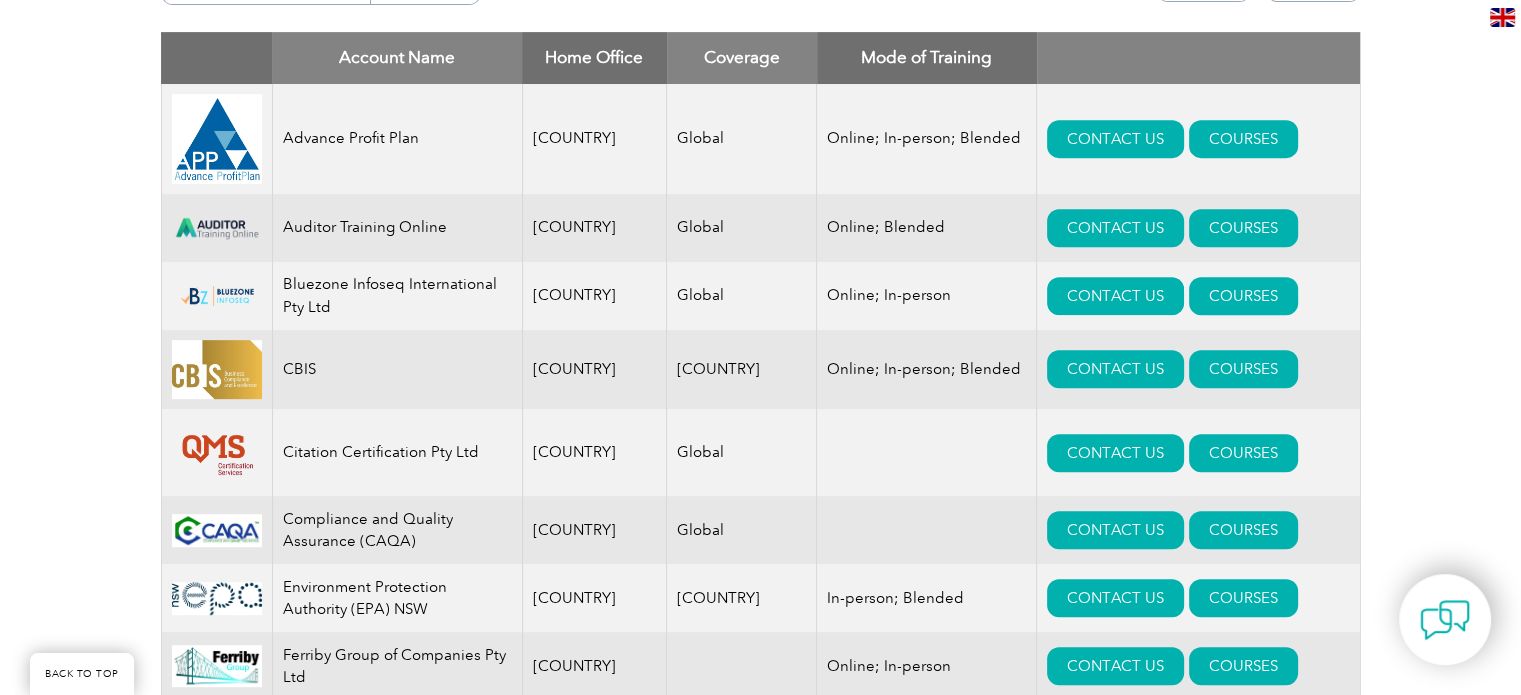 scroll, scrollTop: 877, scrollLeft: 0, axis: vertical 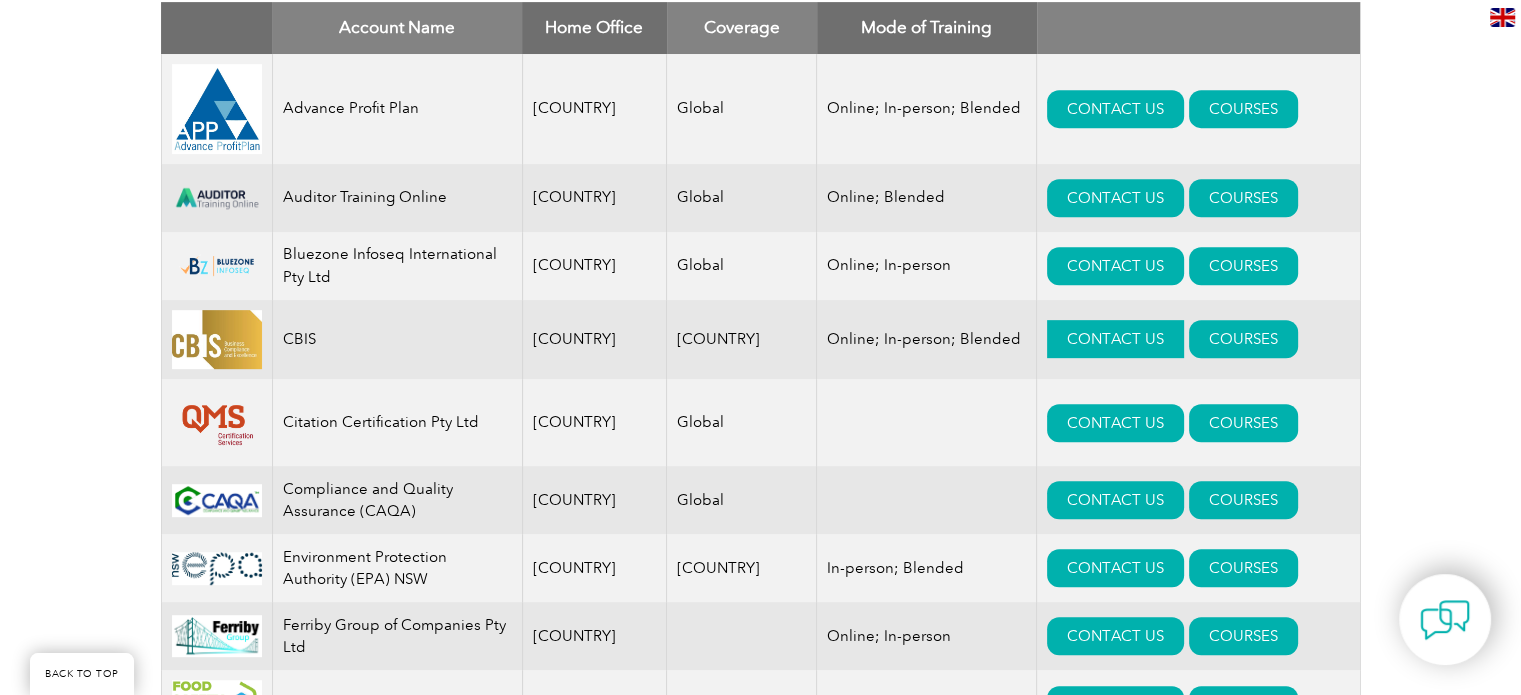 click on "CONTACT US" at bounding box center (1115, 339) 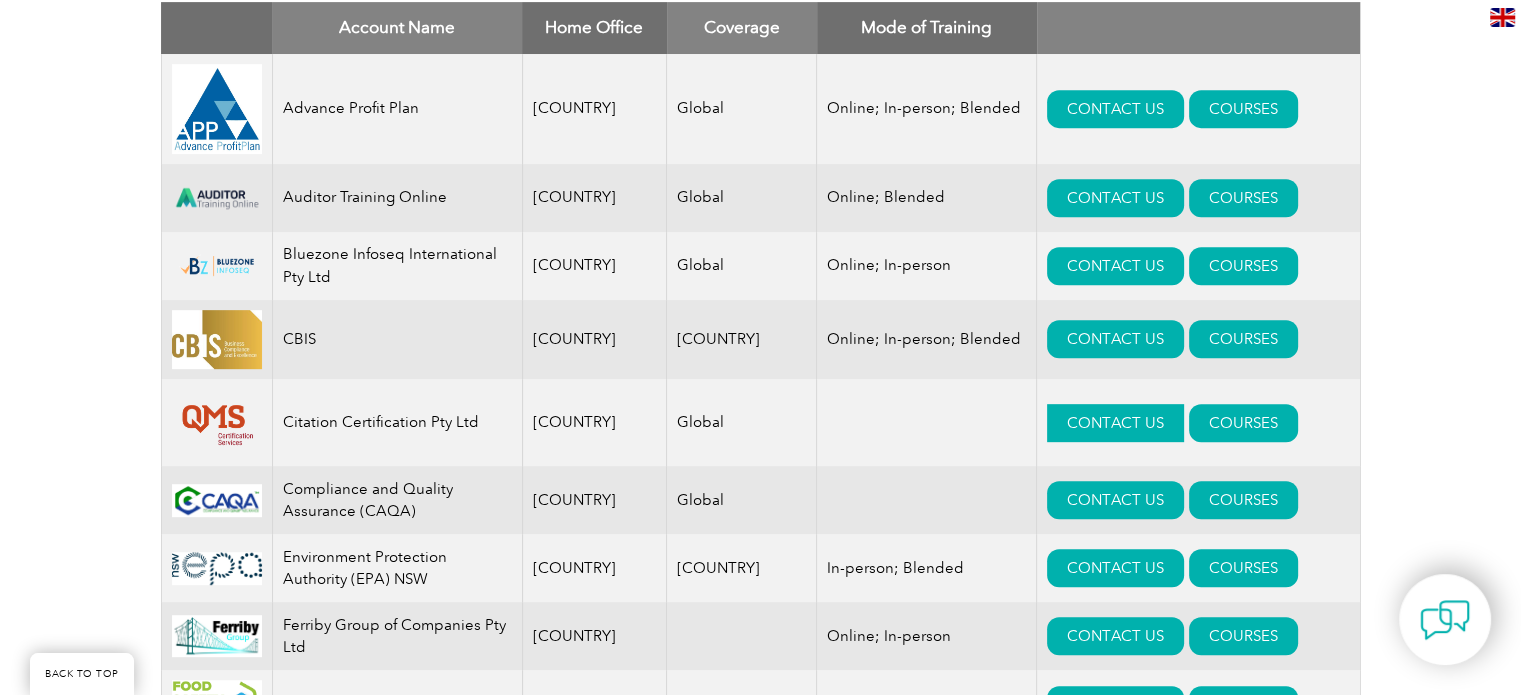 click on "CONTACT US" at bounding box center (1115, 423) 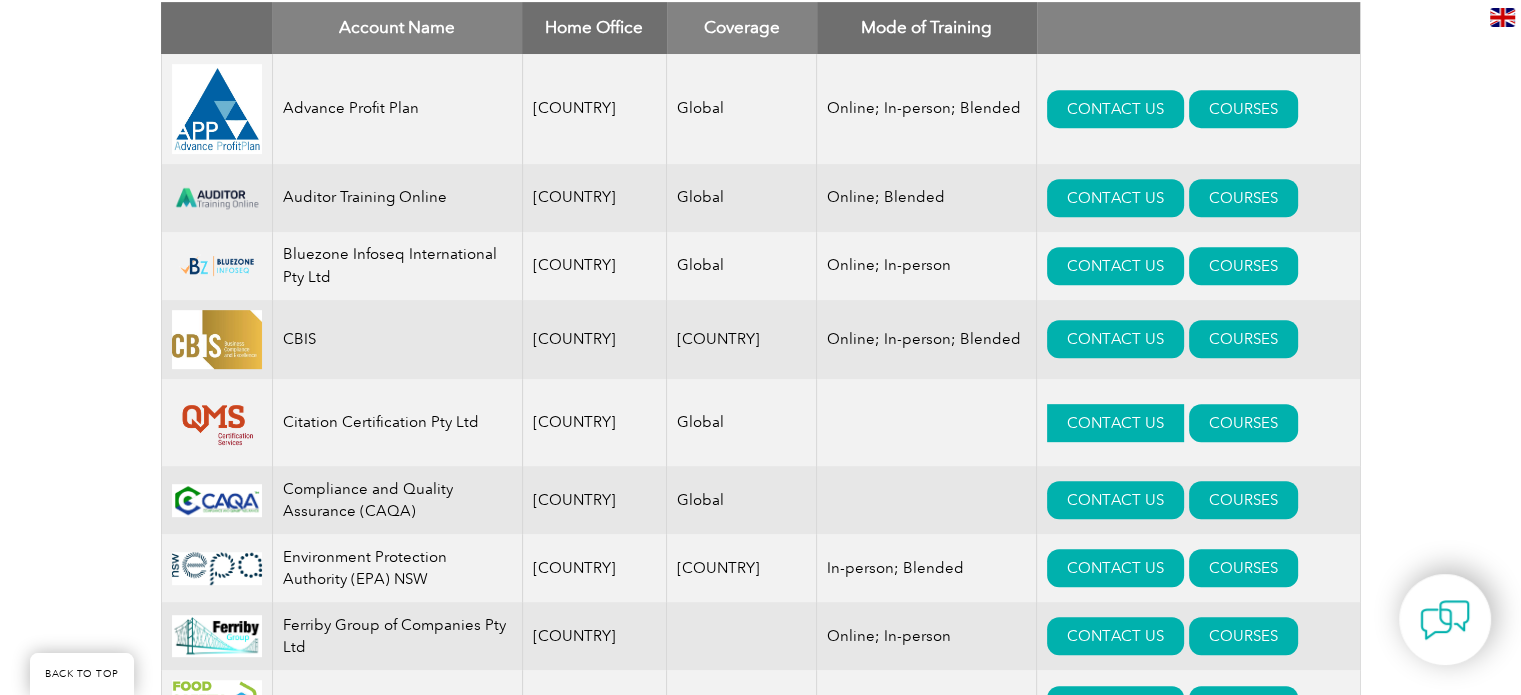 click on "CONTACT US" at bounding box center (1115, 423) 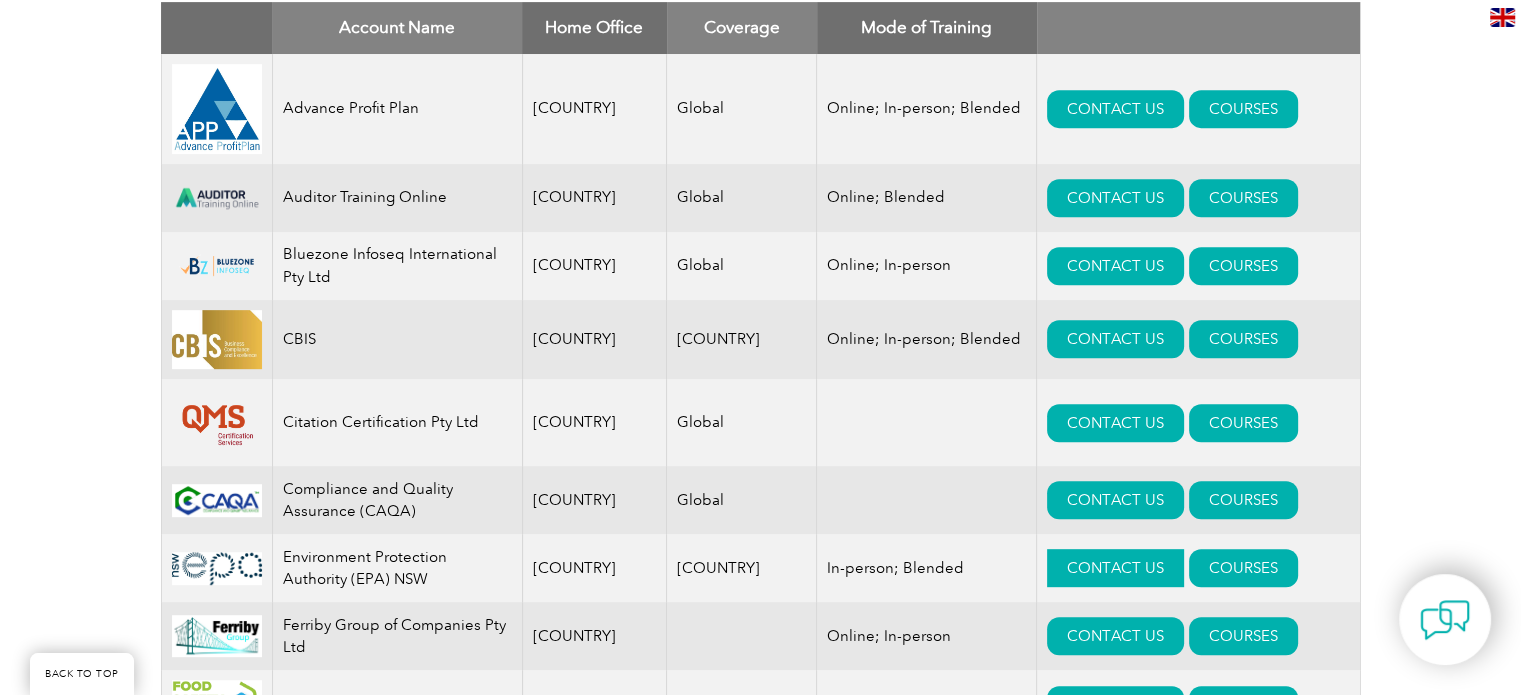 click on "CONTACT US" at bounding box center [1115, 568] 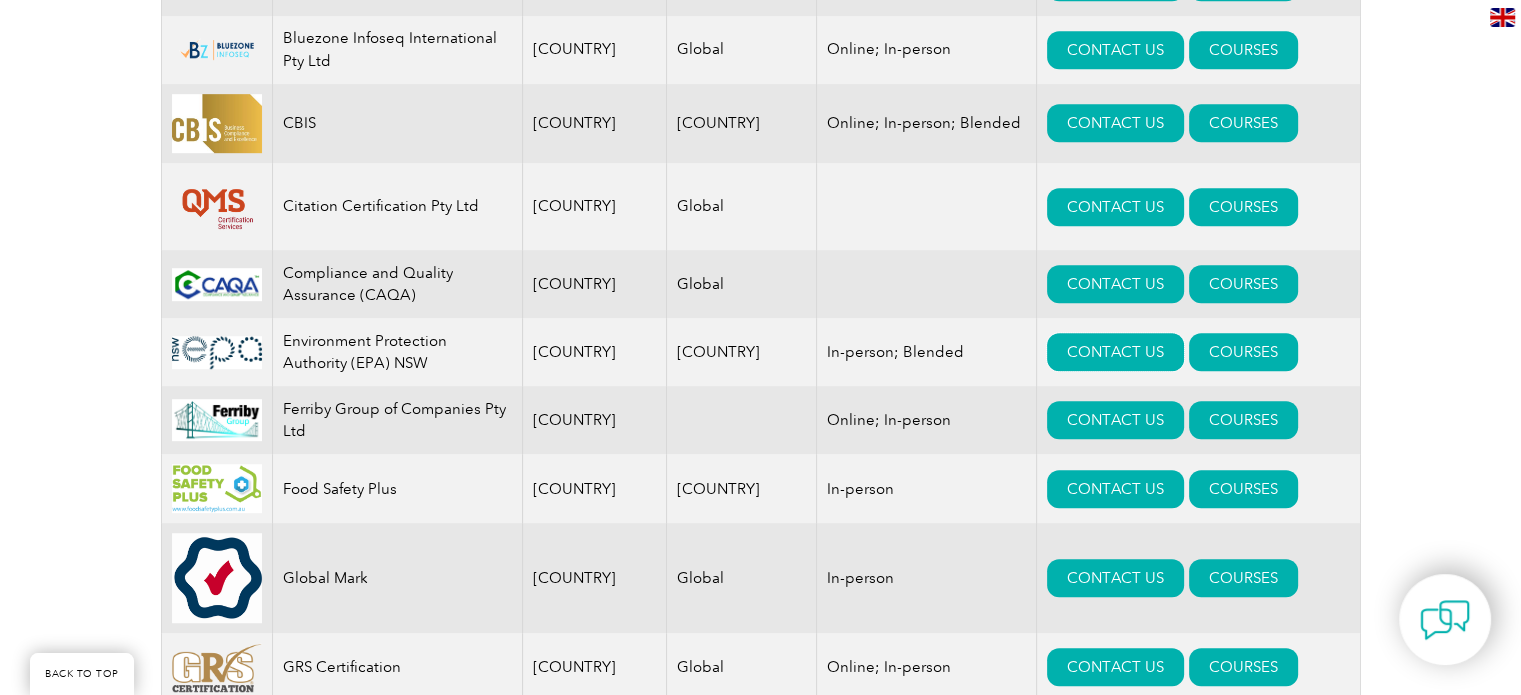 scroll, scrollTop: 1114, scrollLeft: 0, axis: vertical 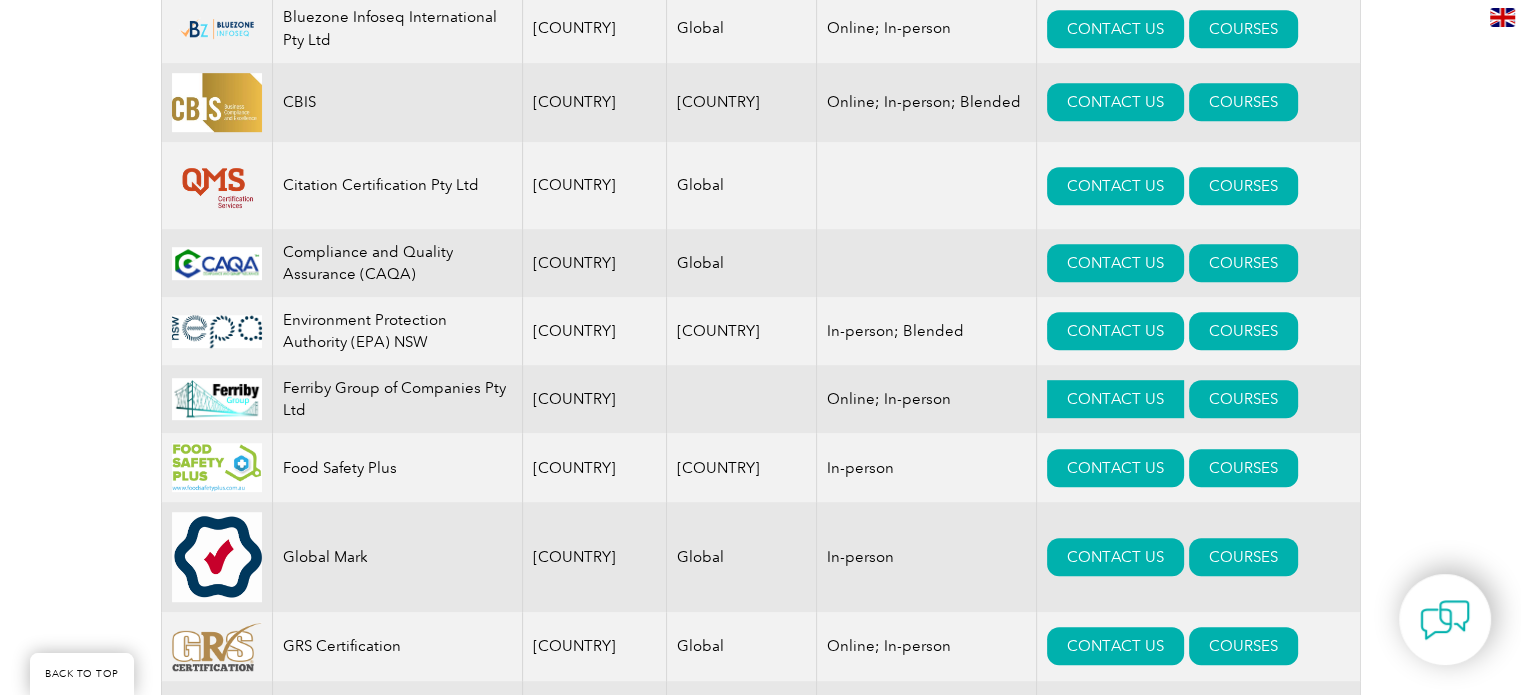 click on "CONTACT US" at bounding box center (1115, 399) 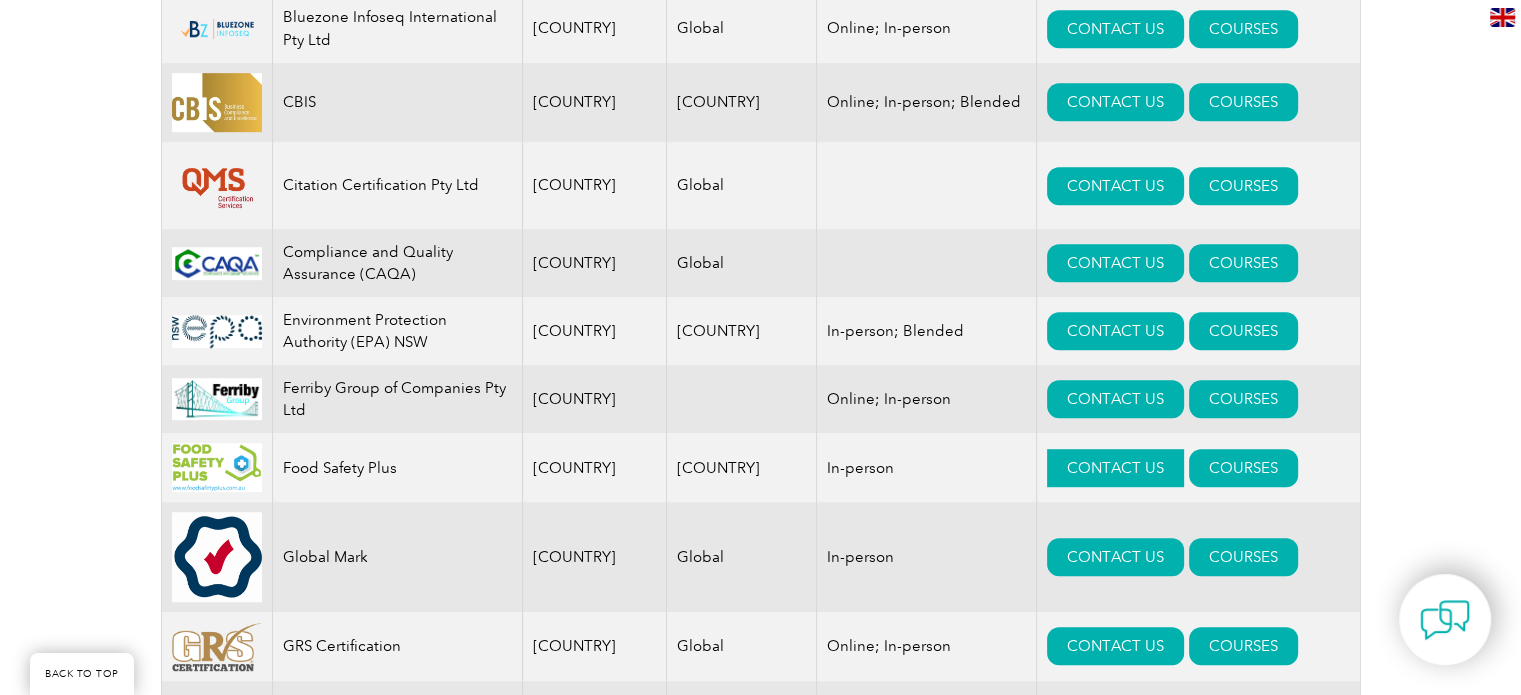 click on "CONTACT US" at bounding box center (1115, 468) 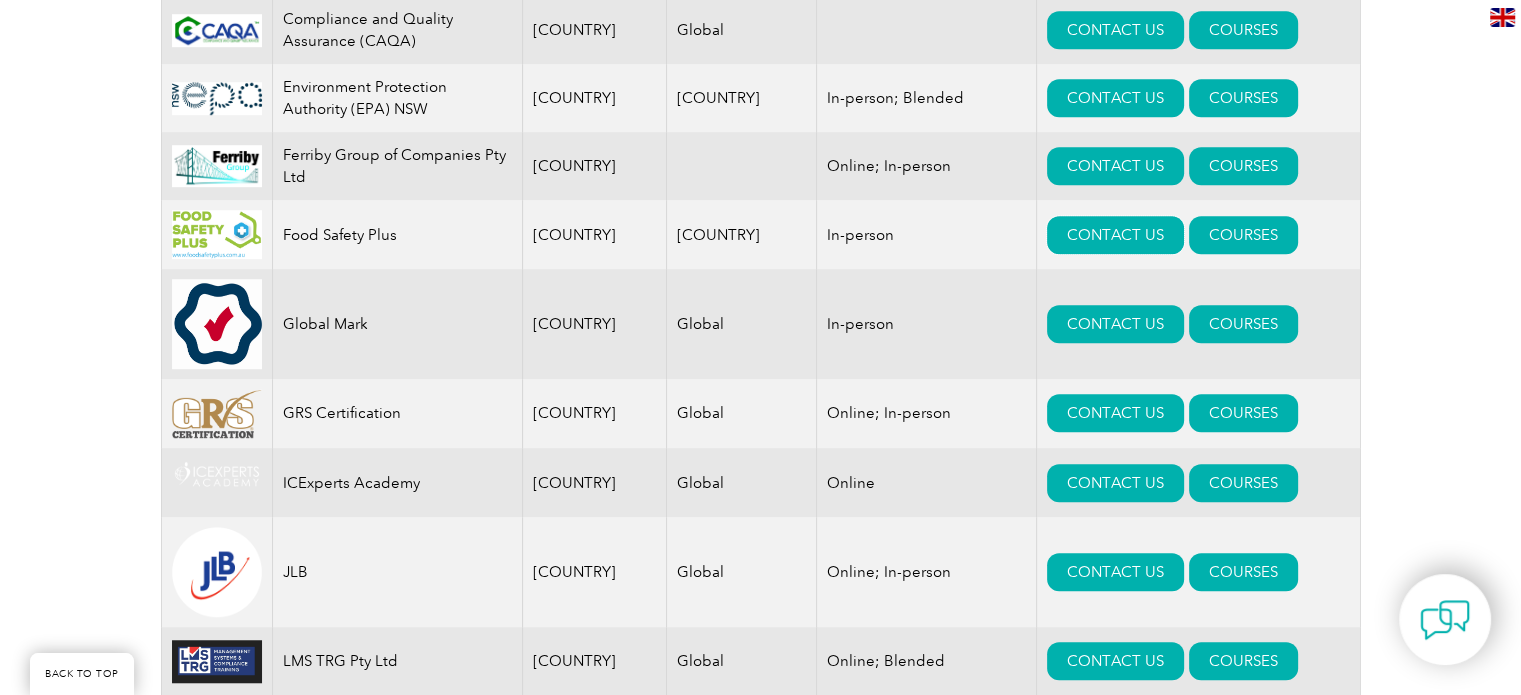 scroll, scrollTop: 1398, scrollLeft: 0, axis: vertical 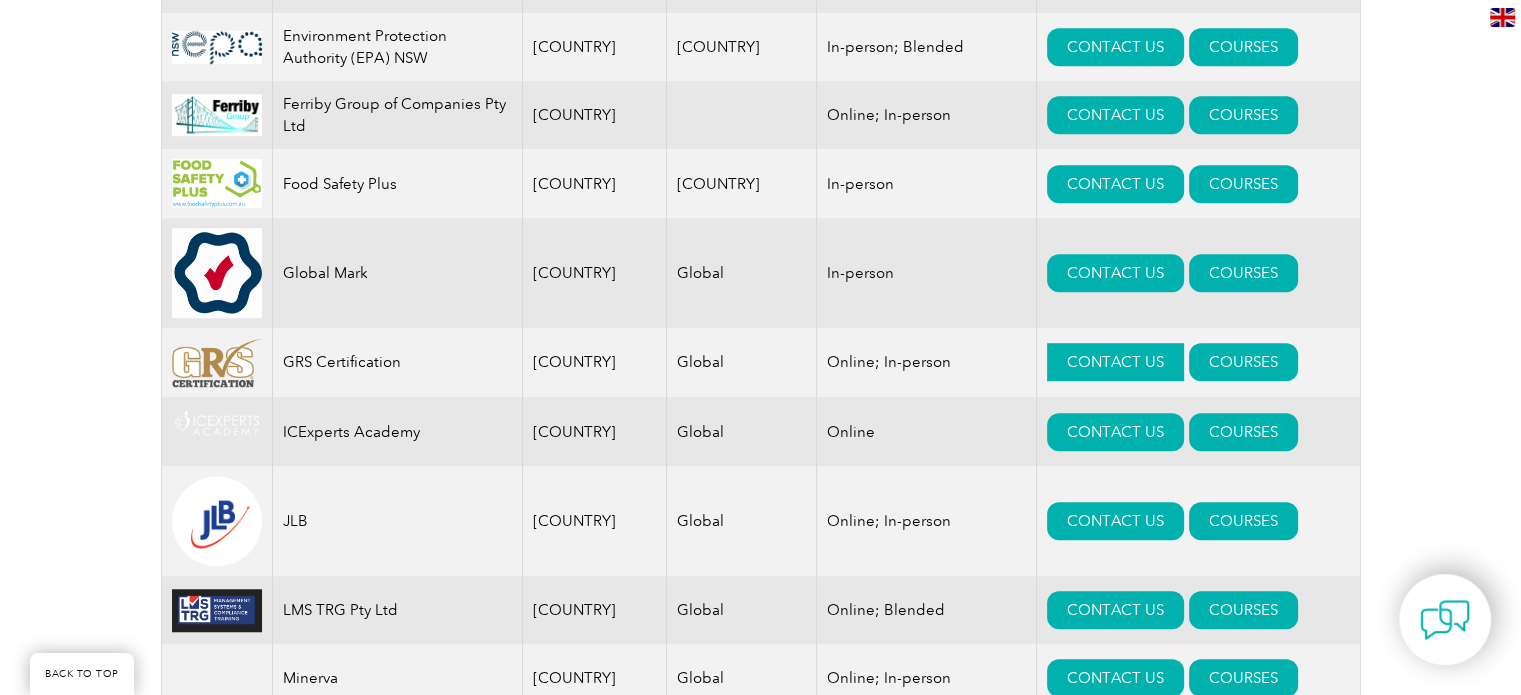 click on "CONTACT US" at bounding box center [1115, 362] 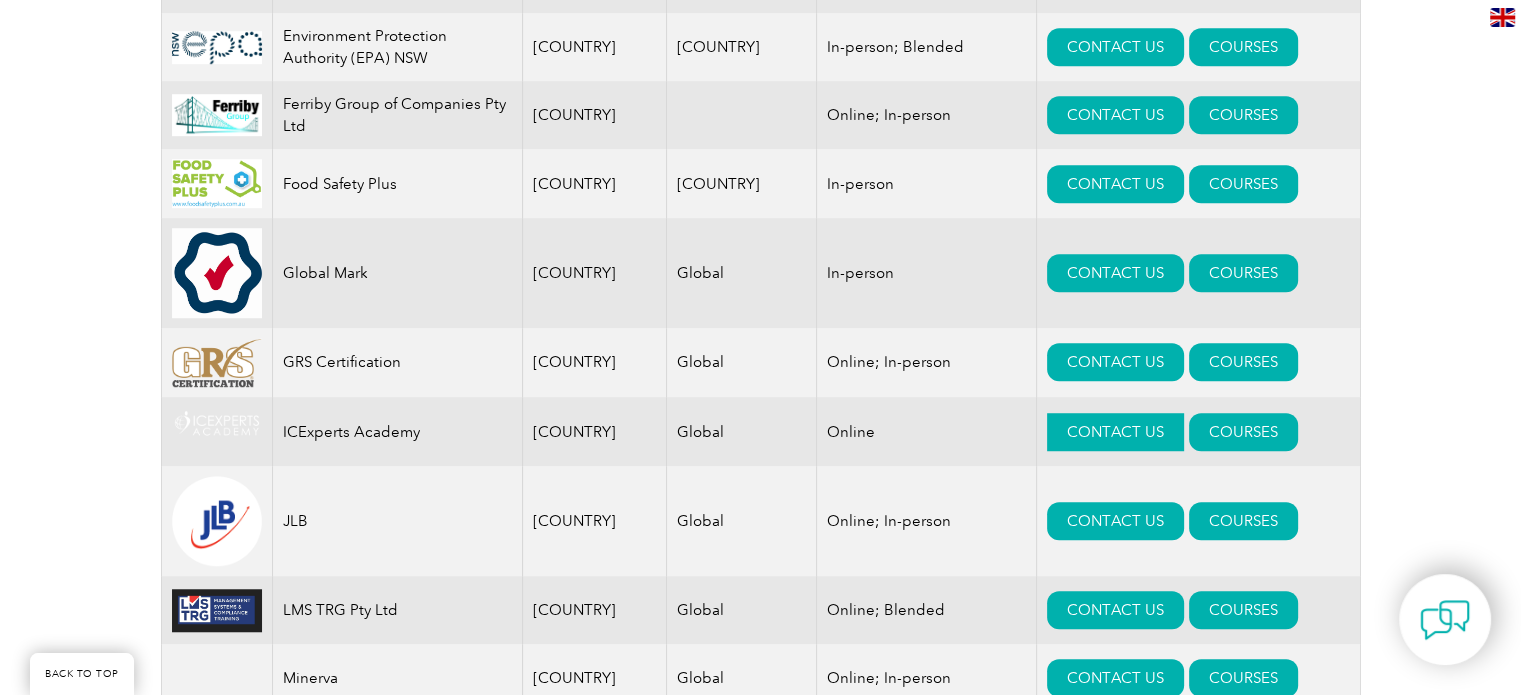 click on "CONTACT US" at bounding box center [1115, 432] 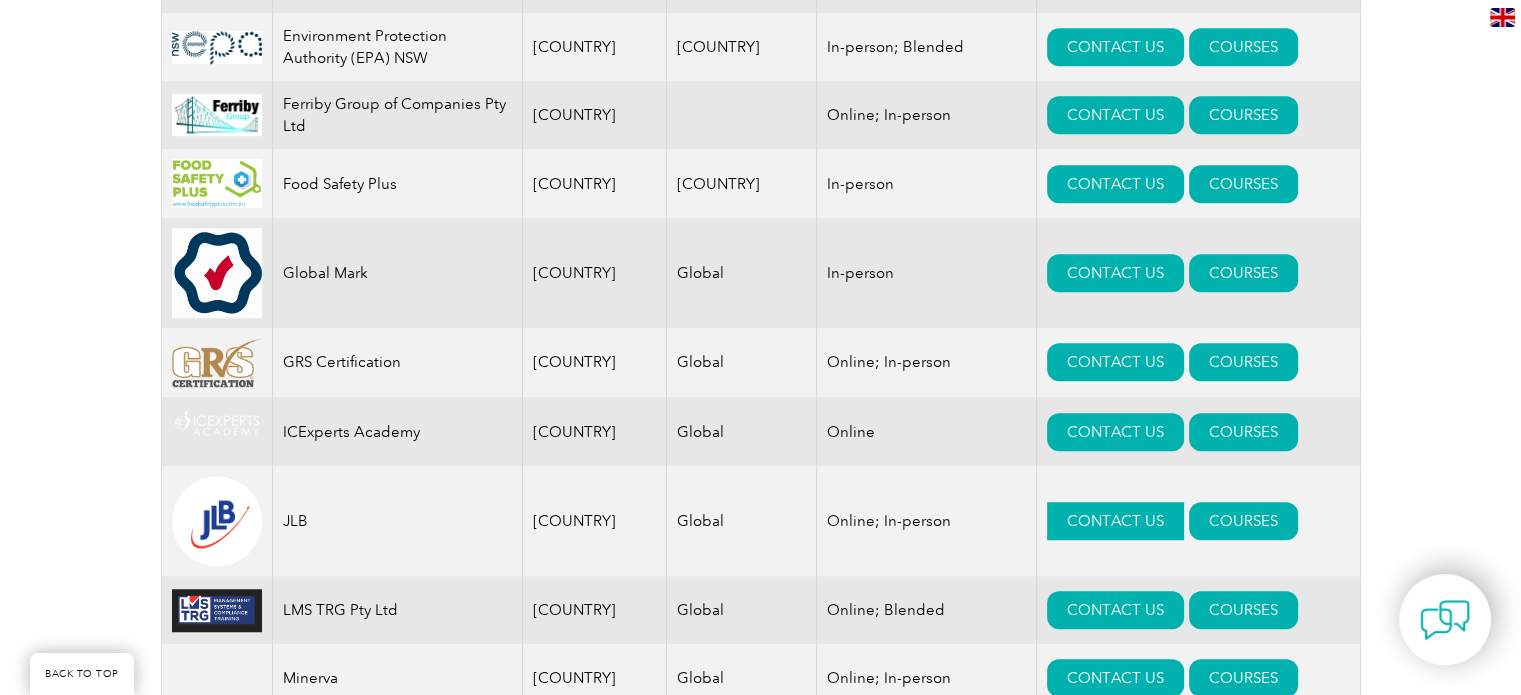 click on "CONTACT US" at bounding box center [1115, 521] 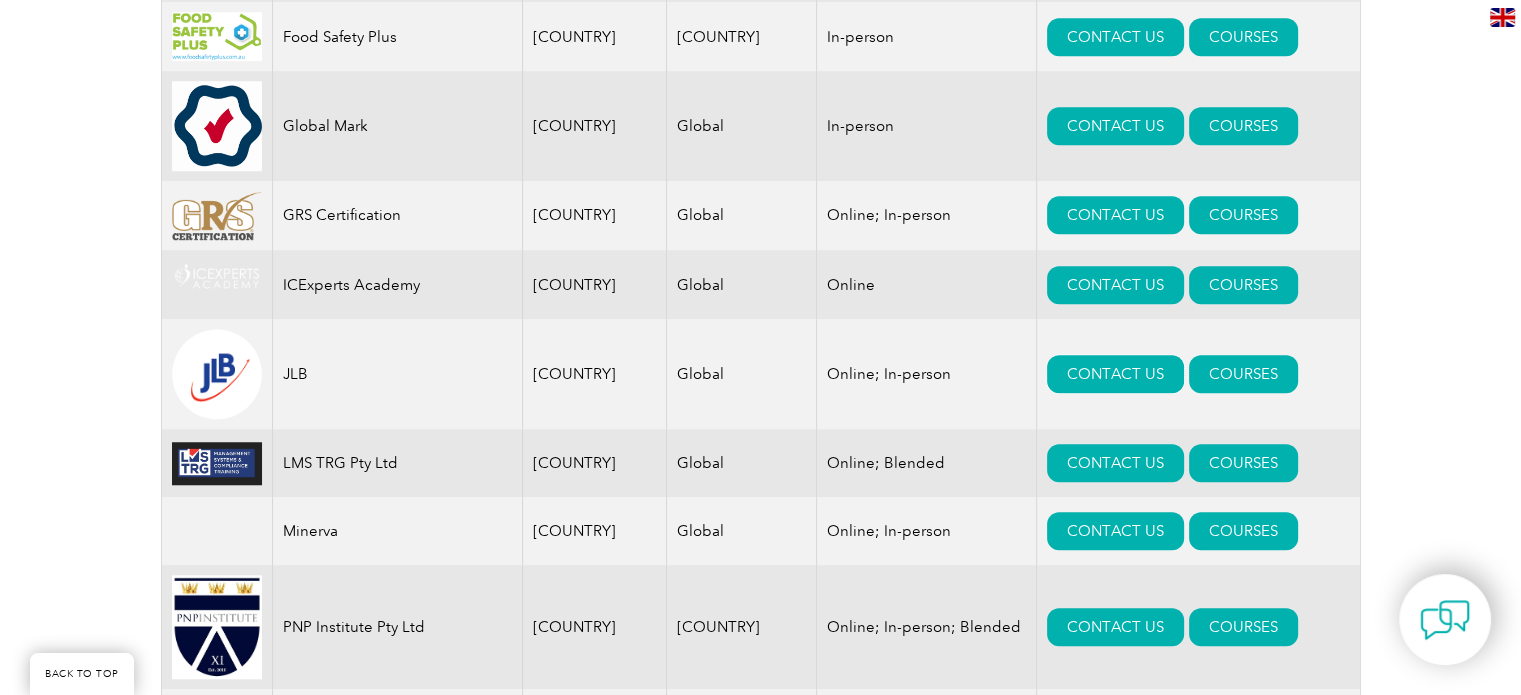 scroll, scrollTop: 1548, scrollLeft: 0, axis: vertical 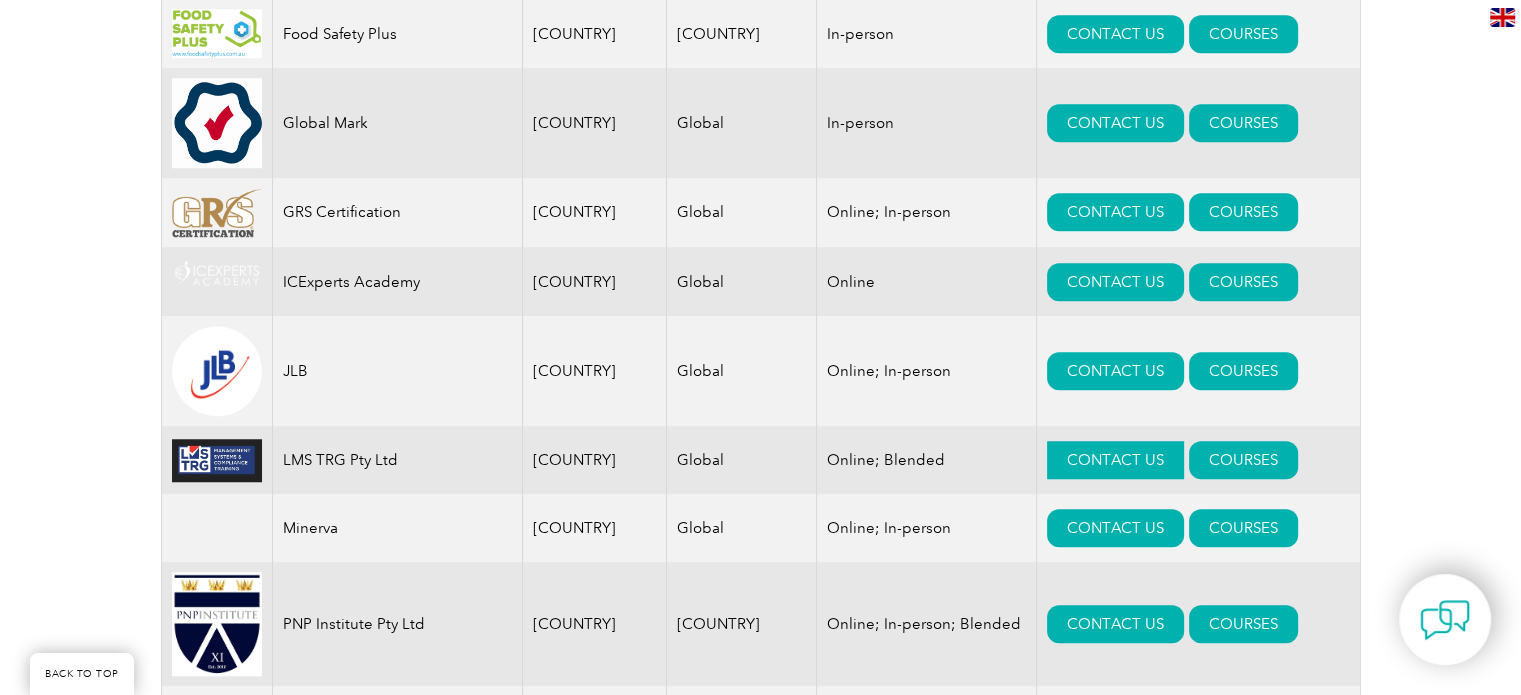 click on "CONTACT US" at bounding box center (1115, 460) 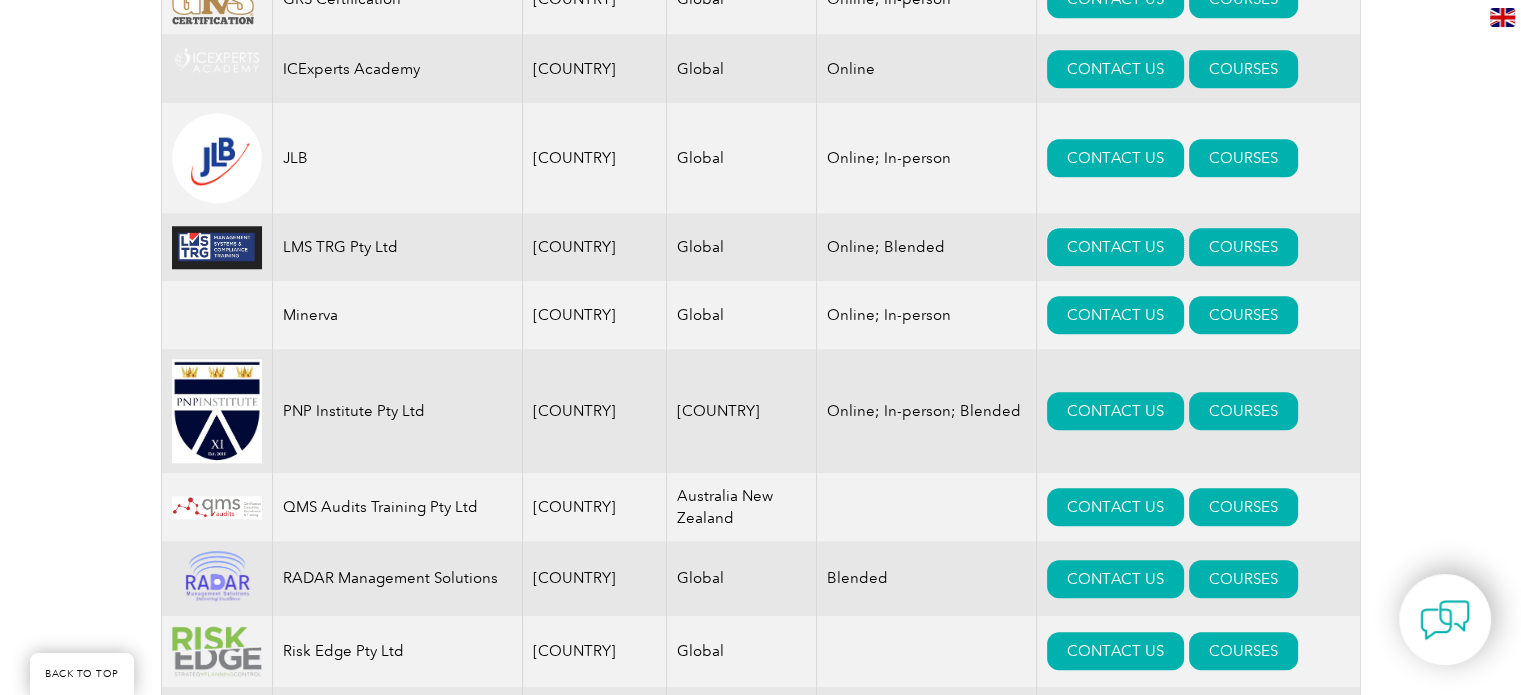 scroll, scrollTop: 1762, scrollLeft: 0, axis: vertical 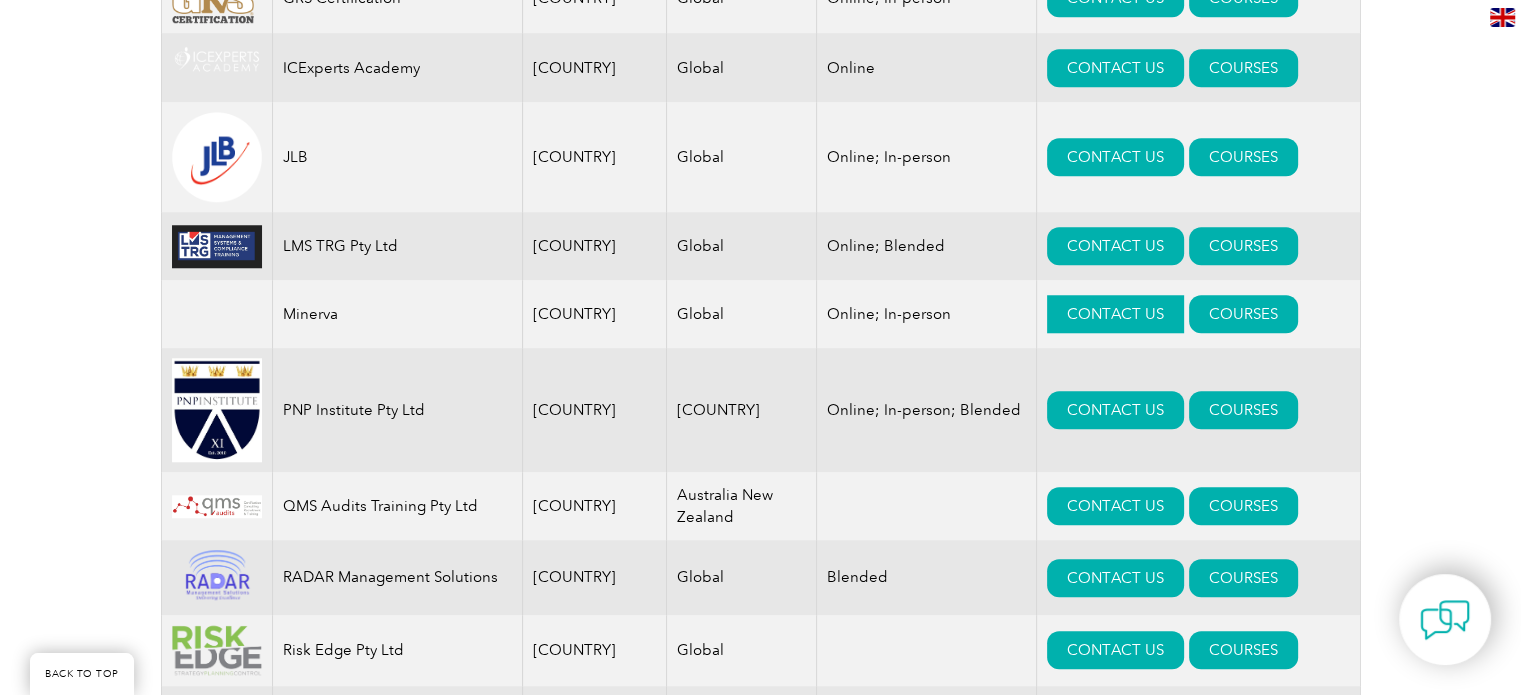 click on "CONTACT US" at bounding box center [1115, 314] 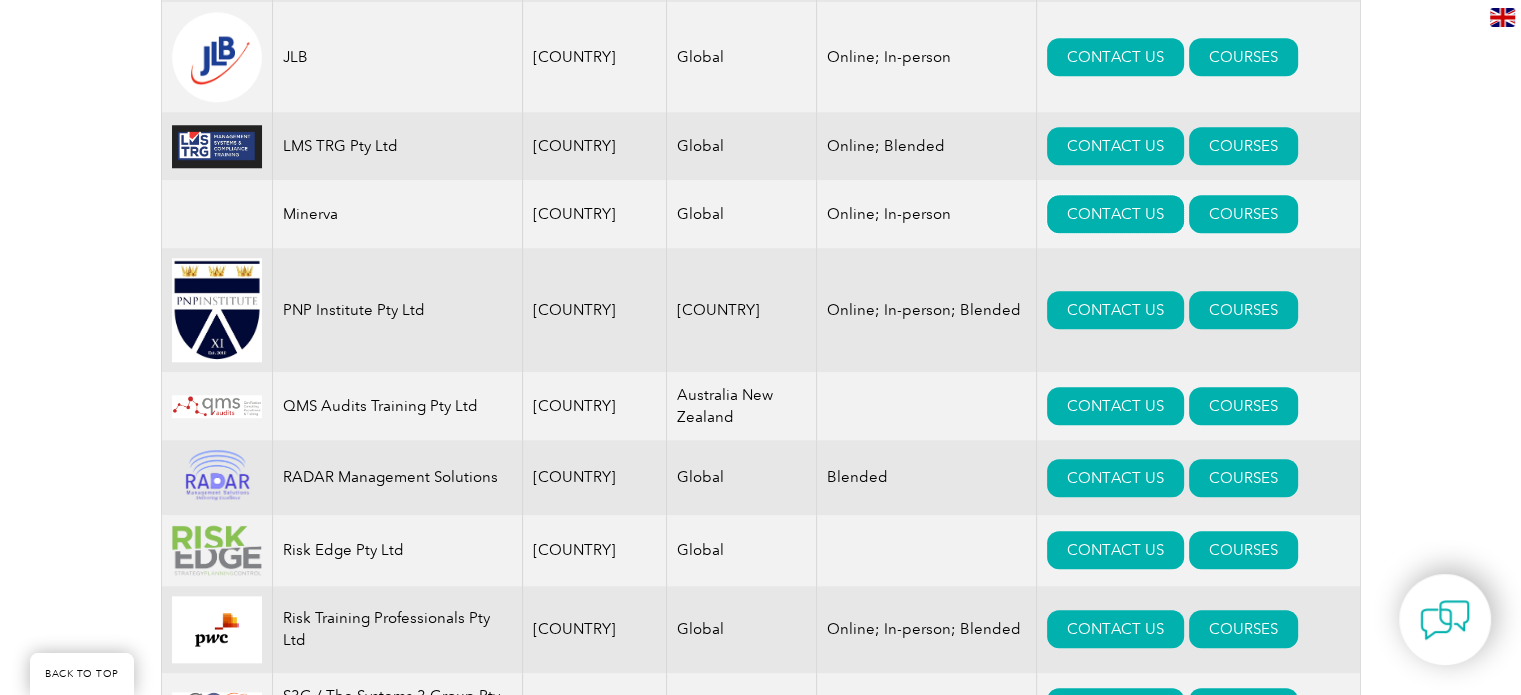 scroll, scrollTop: 1864, scrollLeft: 0, axis: vertical 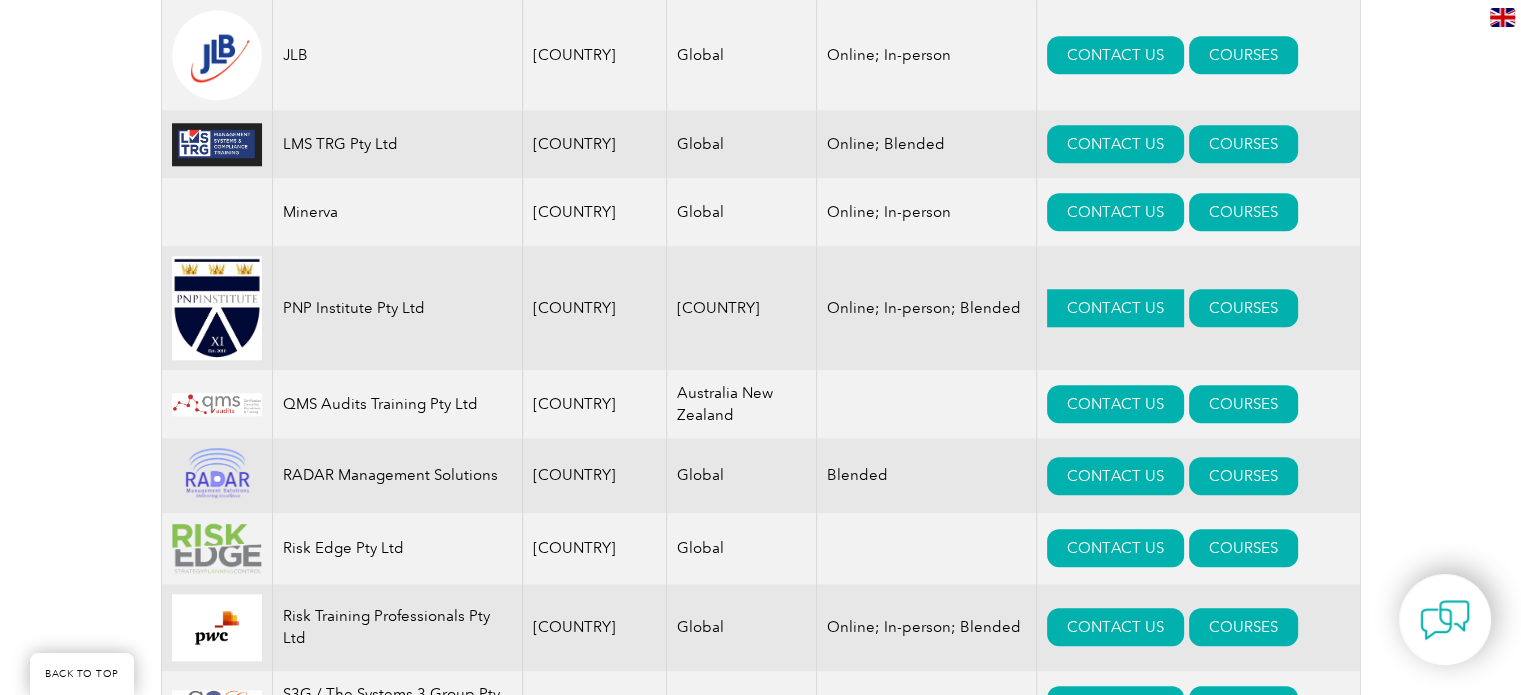 click on "CONTACT US" at bounding box center (1115, 308) 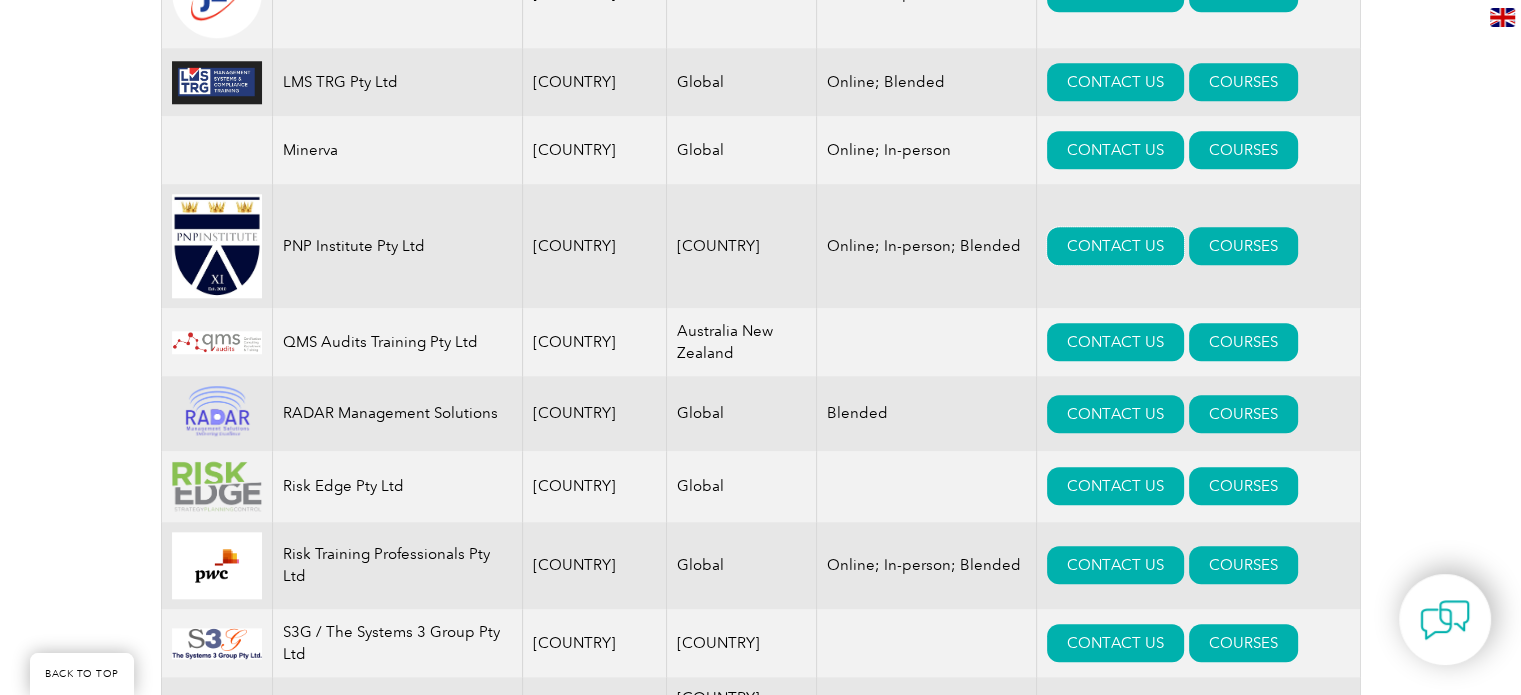 scroll, scrollTop: 1922, scrollLeft: 0, axis: vertical 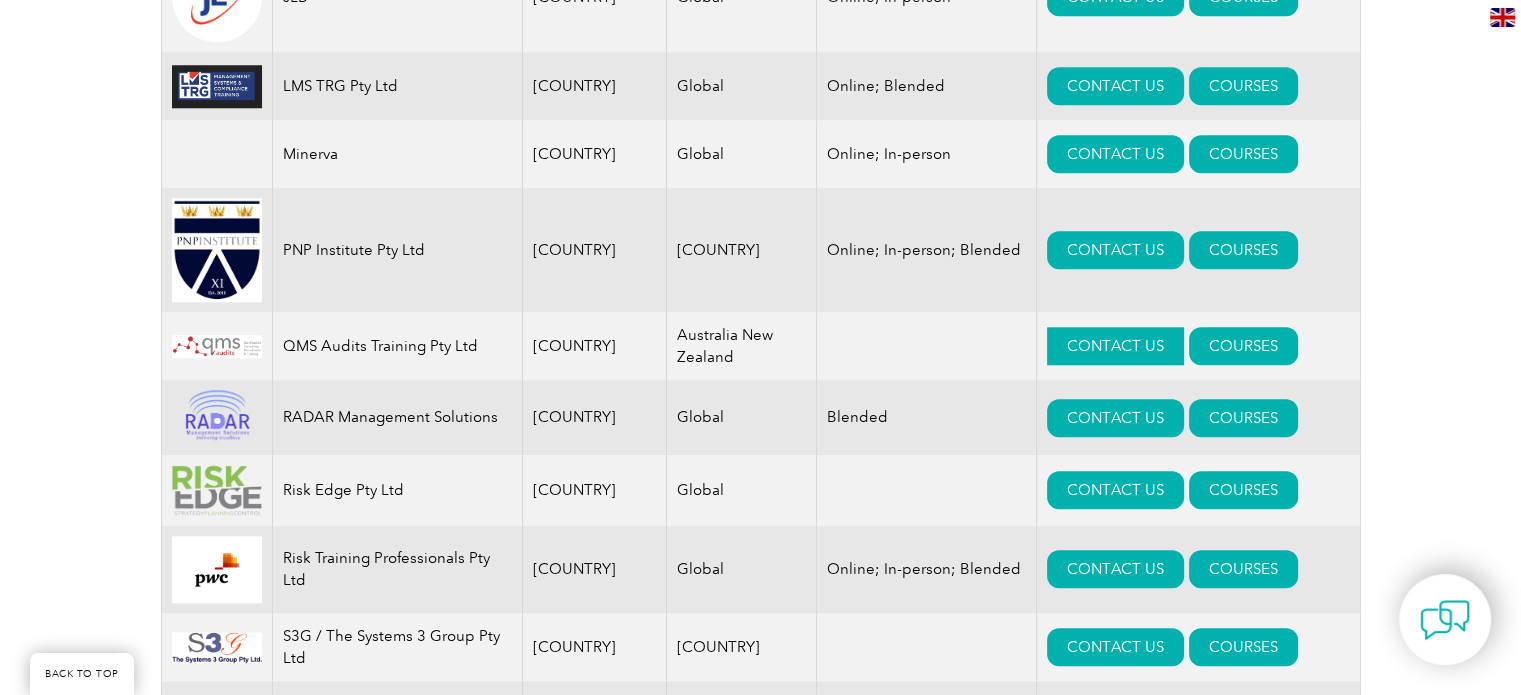 click on "CONTACT US" at bounding box center (1115, 346) 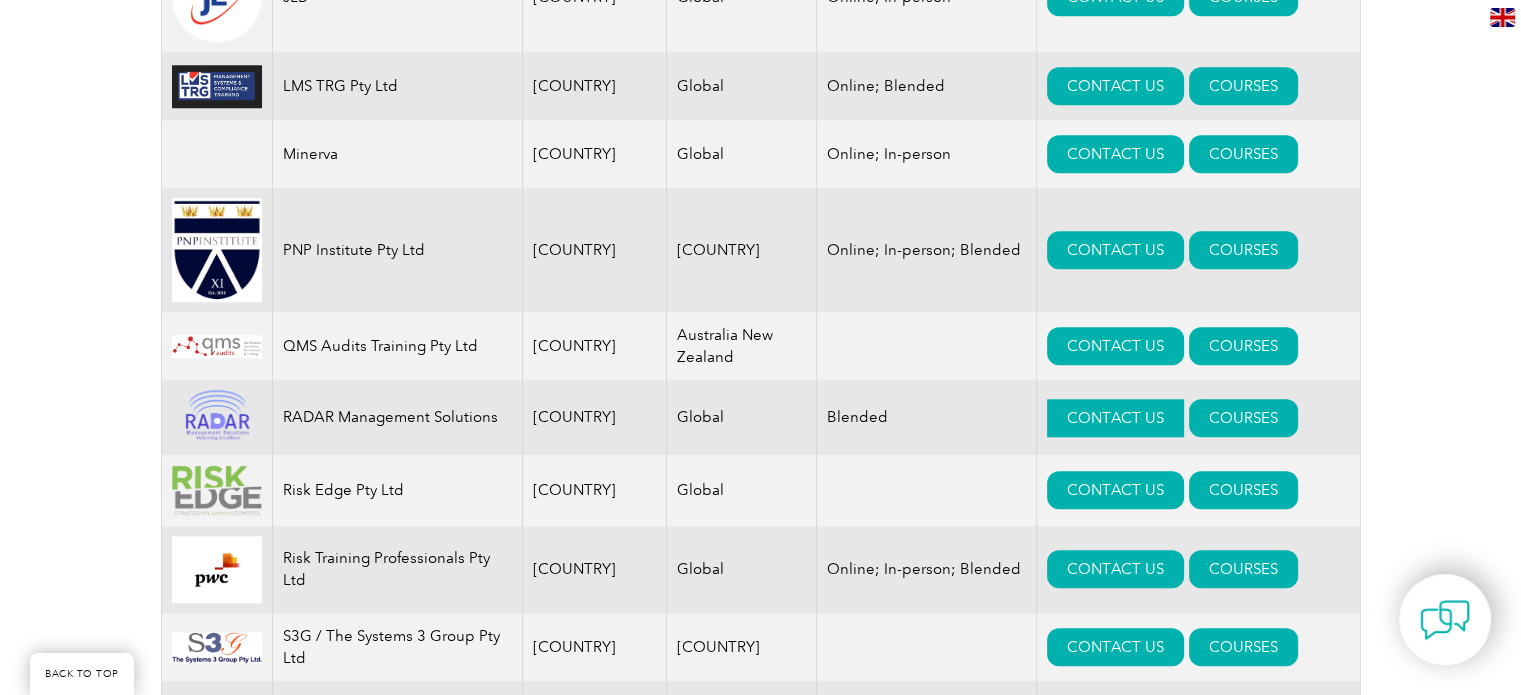 click on "CONTACT US" at bounding box center [1115, 418] 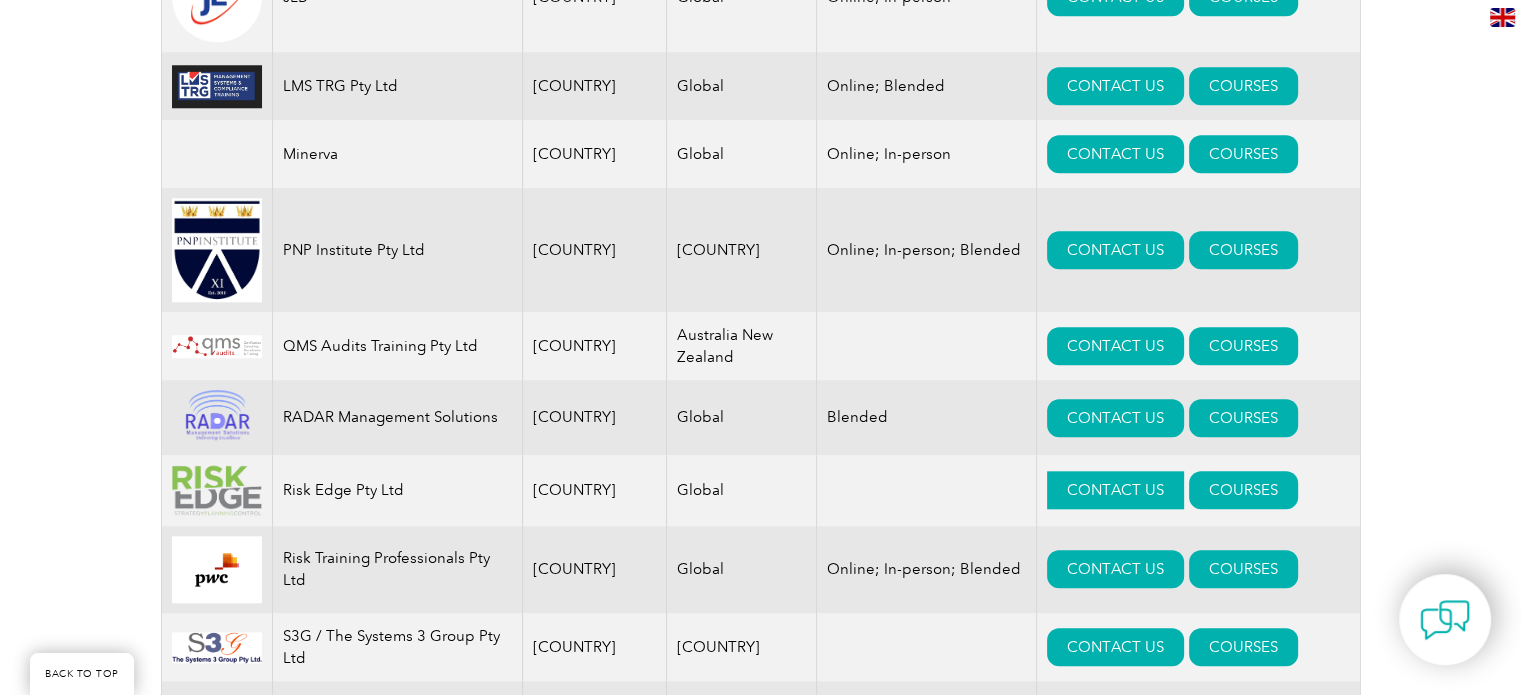 click on "CONTACT US" at bounding box center [1115, 490] 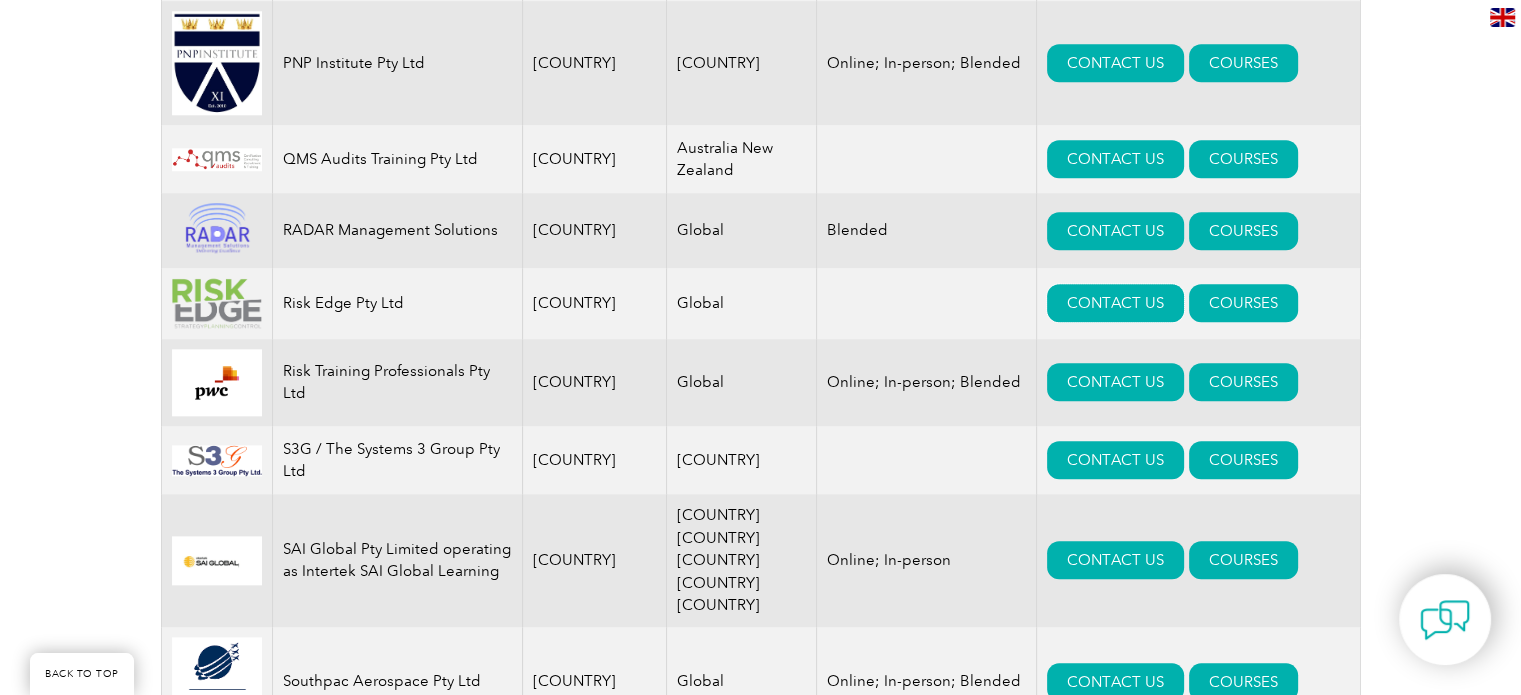 scroll, scrollTop: 2111, scrollLeft: 0, axis: vertical 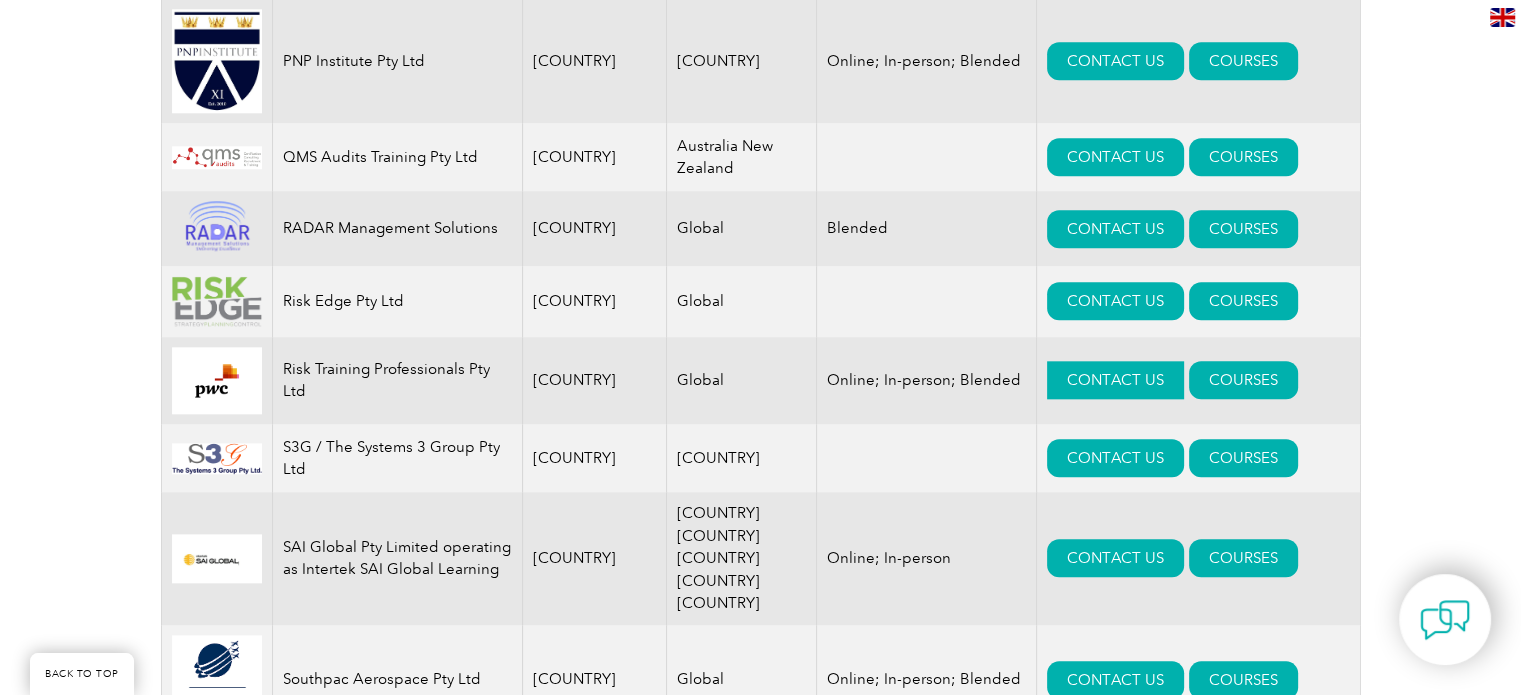click on "CONTACT US" at bounding box center (1115, 380) 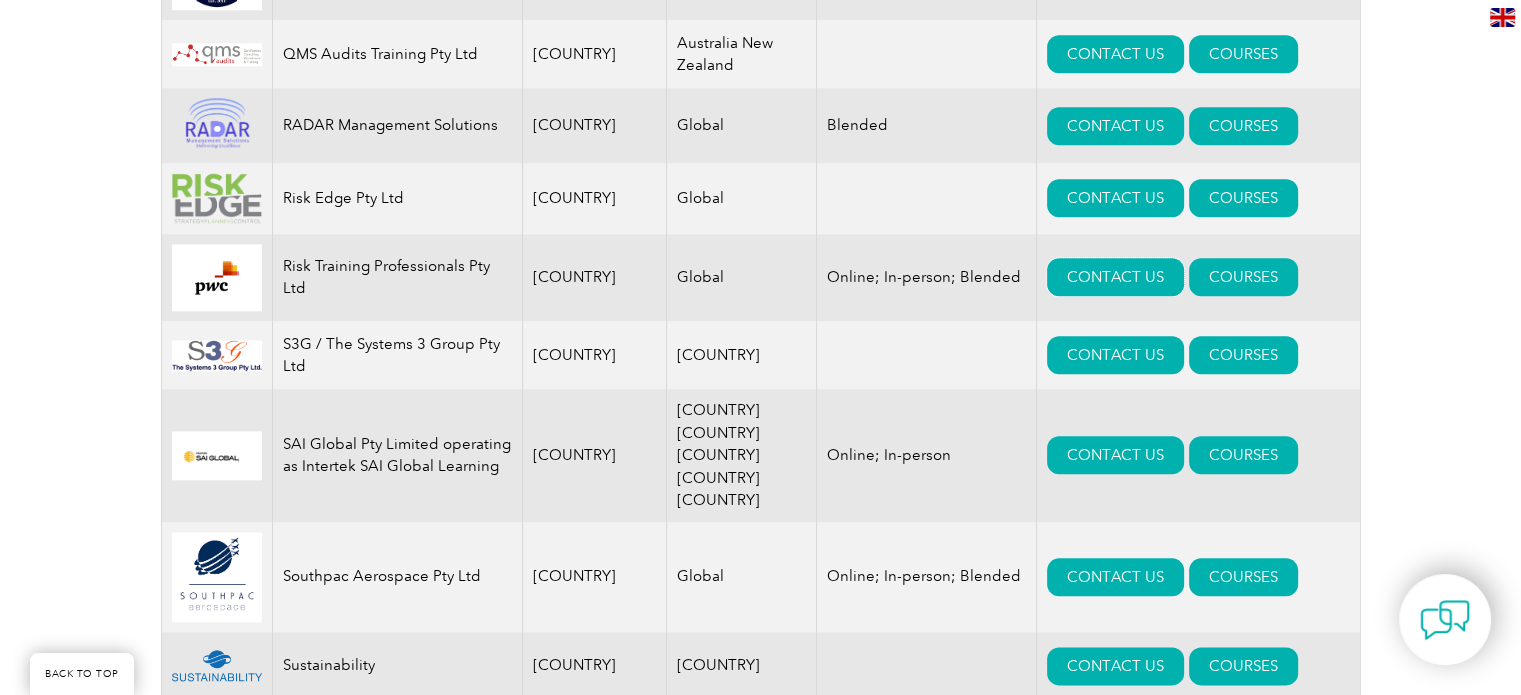 scroll, scrollTop: 2215, scrollLeft: 0, axis: vertical 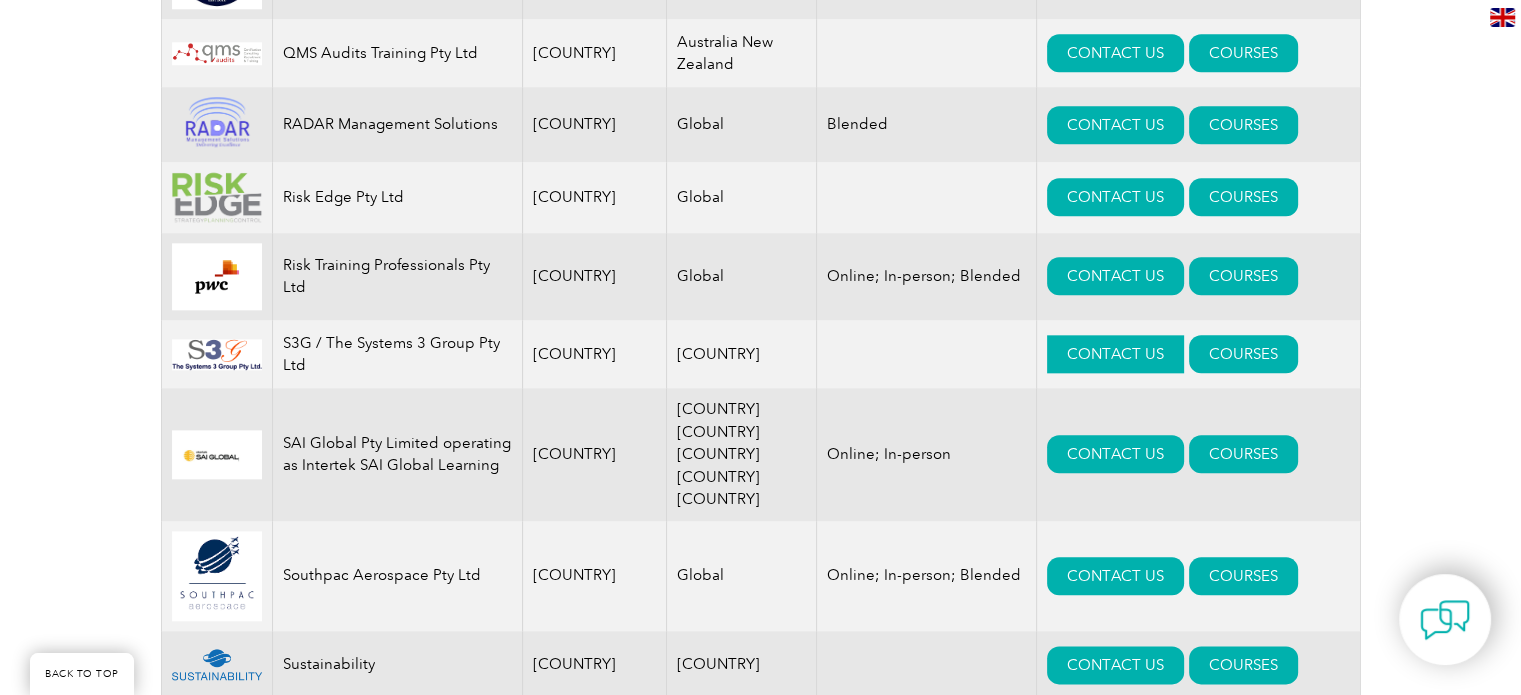 click on "CONTACT US" at bounding box center [1115, 354] 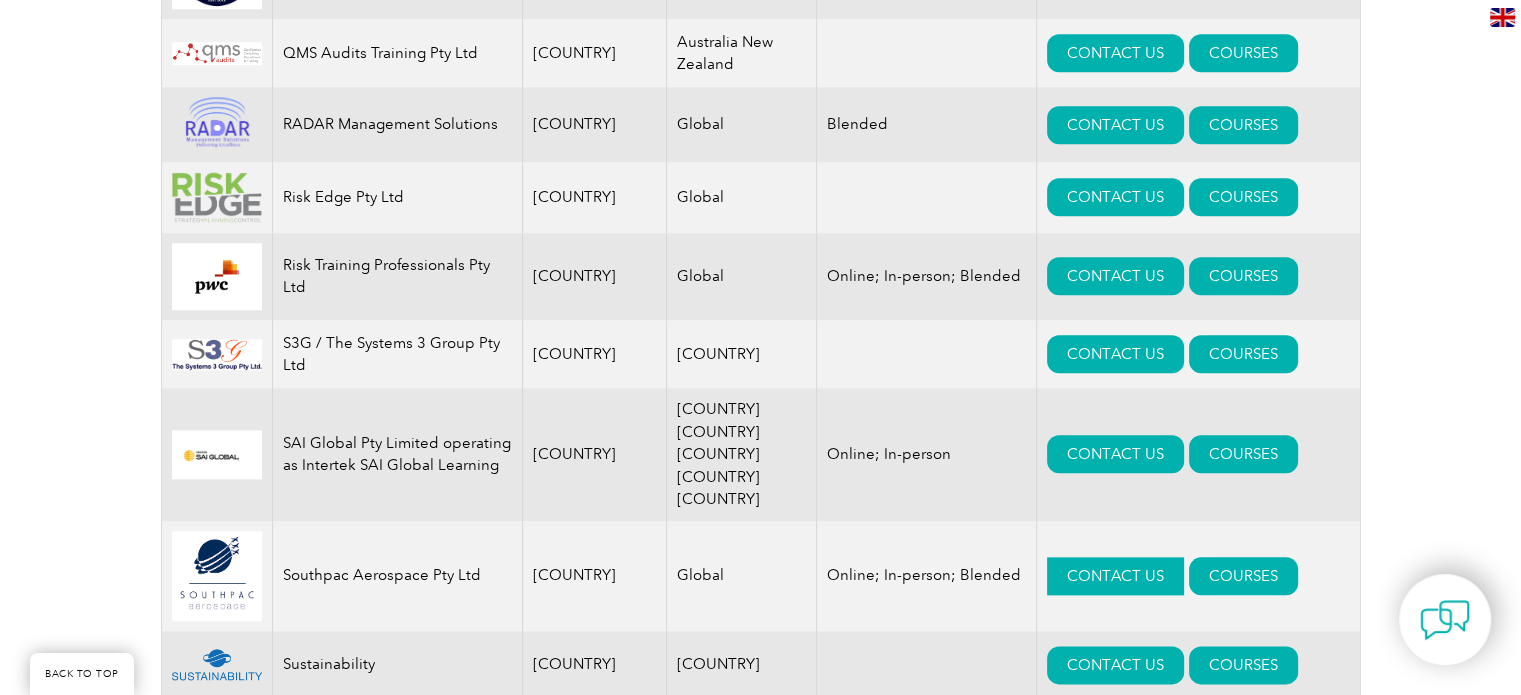 click on "CONTACT US" at bounding box center (1115, 576) 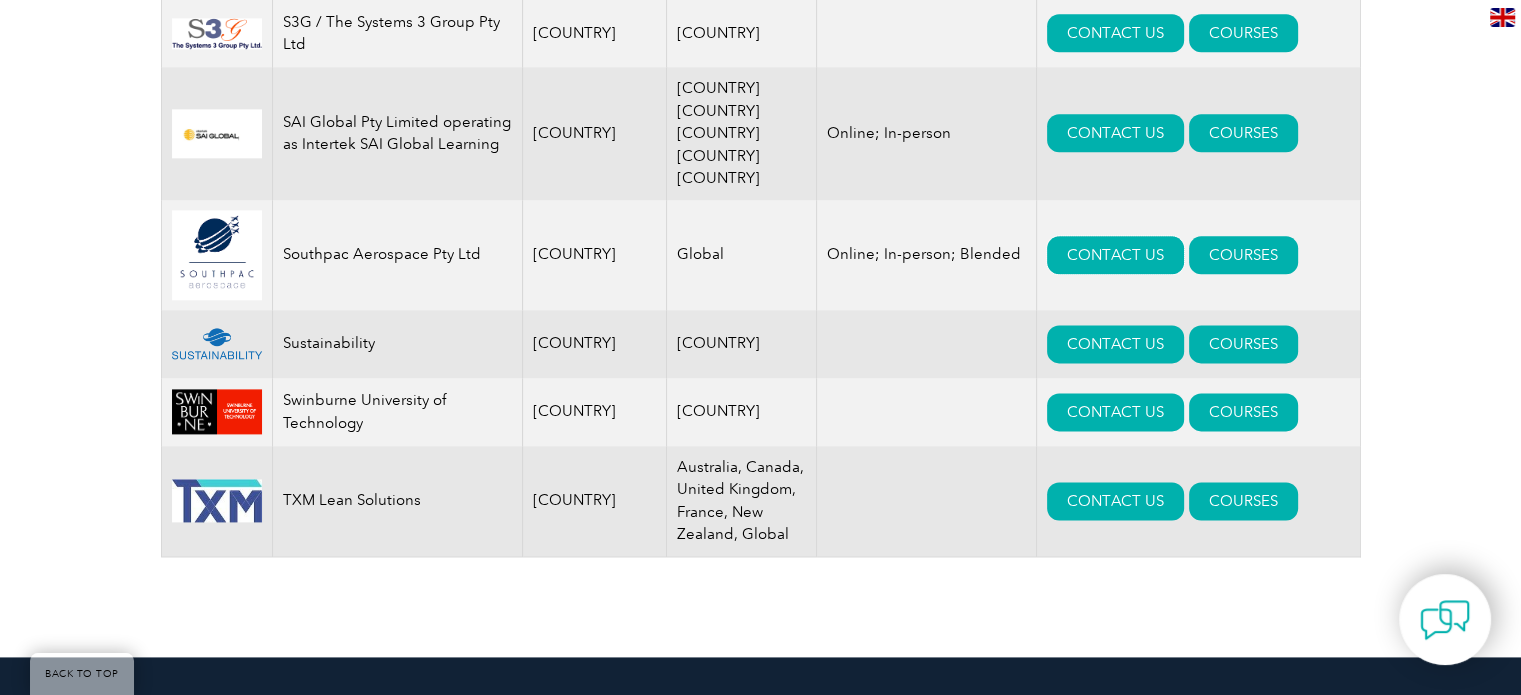 scroll, scrollTop: 2551, scrollLeft: 0, axis: vertical 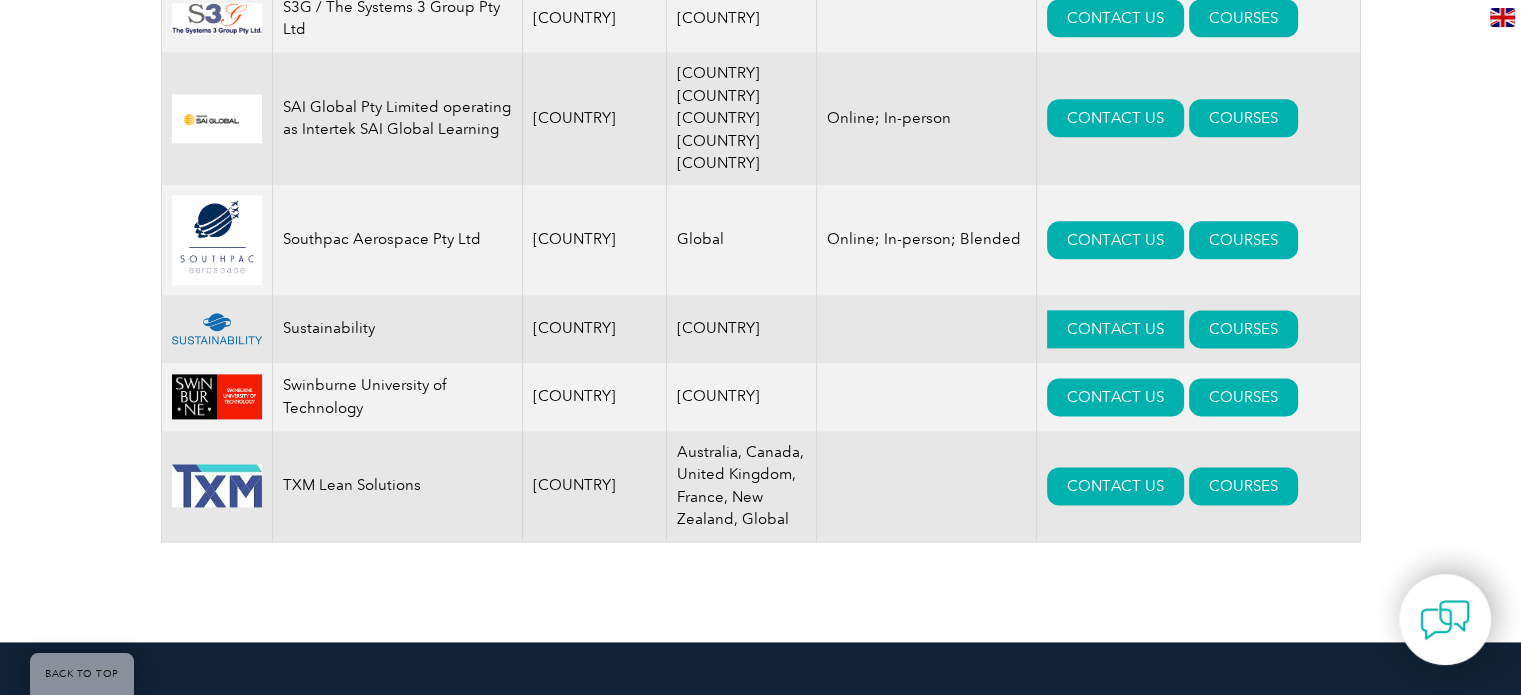 click on "CONTACT US" at bounding box center [1115, 329] 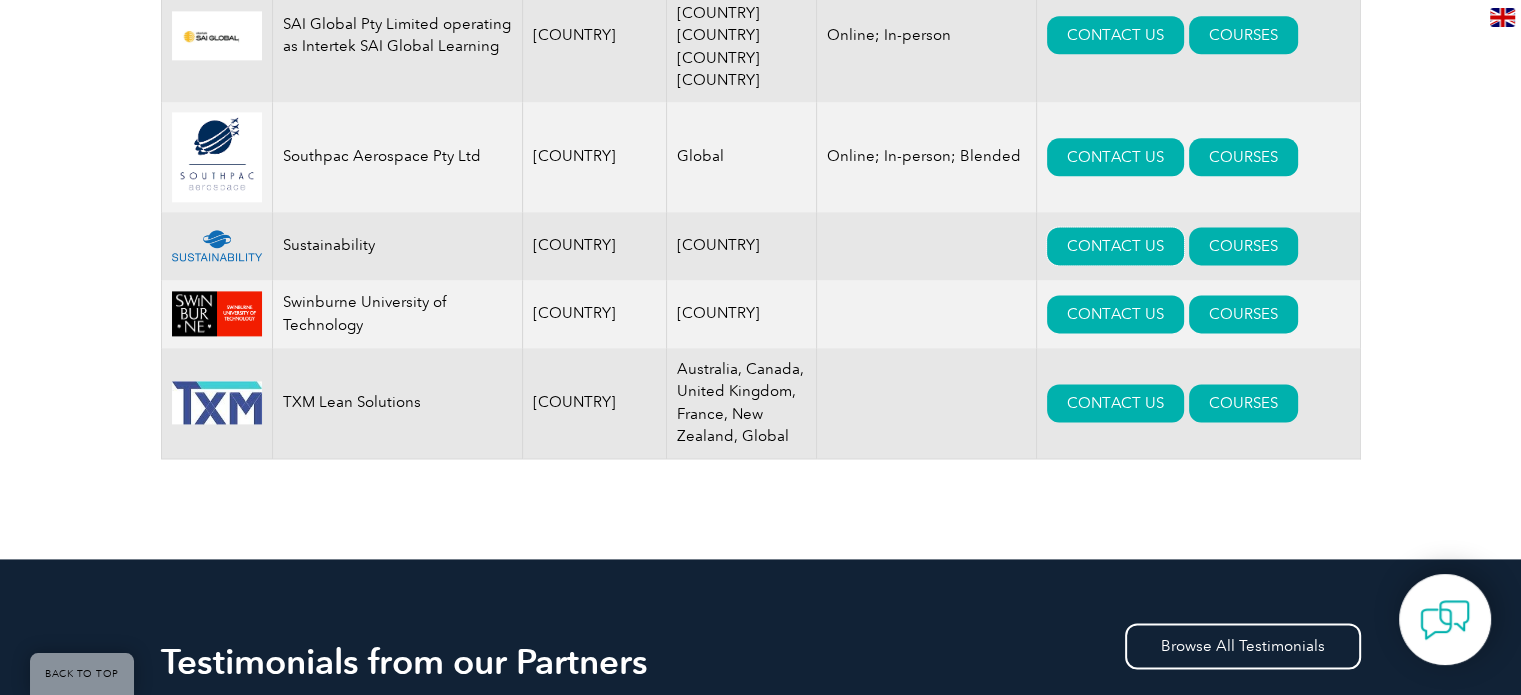 scroll, scrollTop: 2649, scrollLeft: 0, axis: vertical 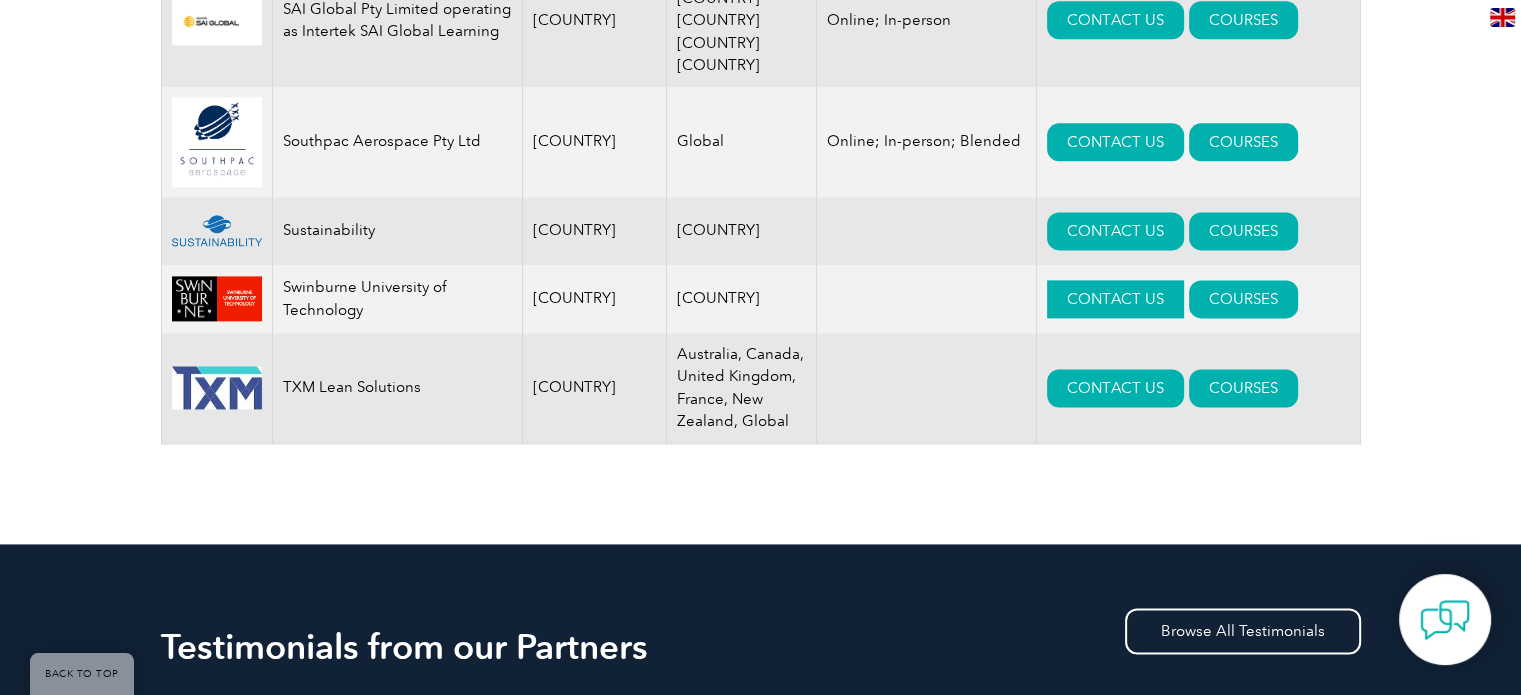 click on "CONTACT US" at bounding box center (1115, 299) 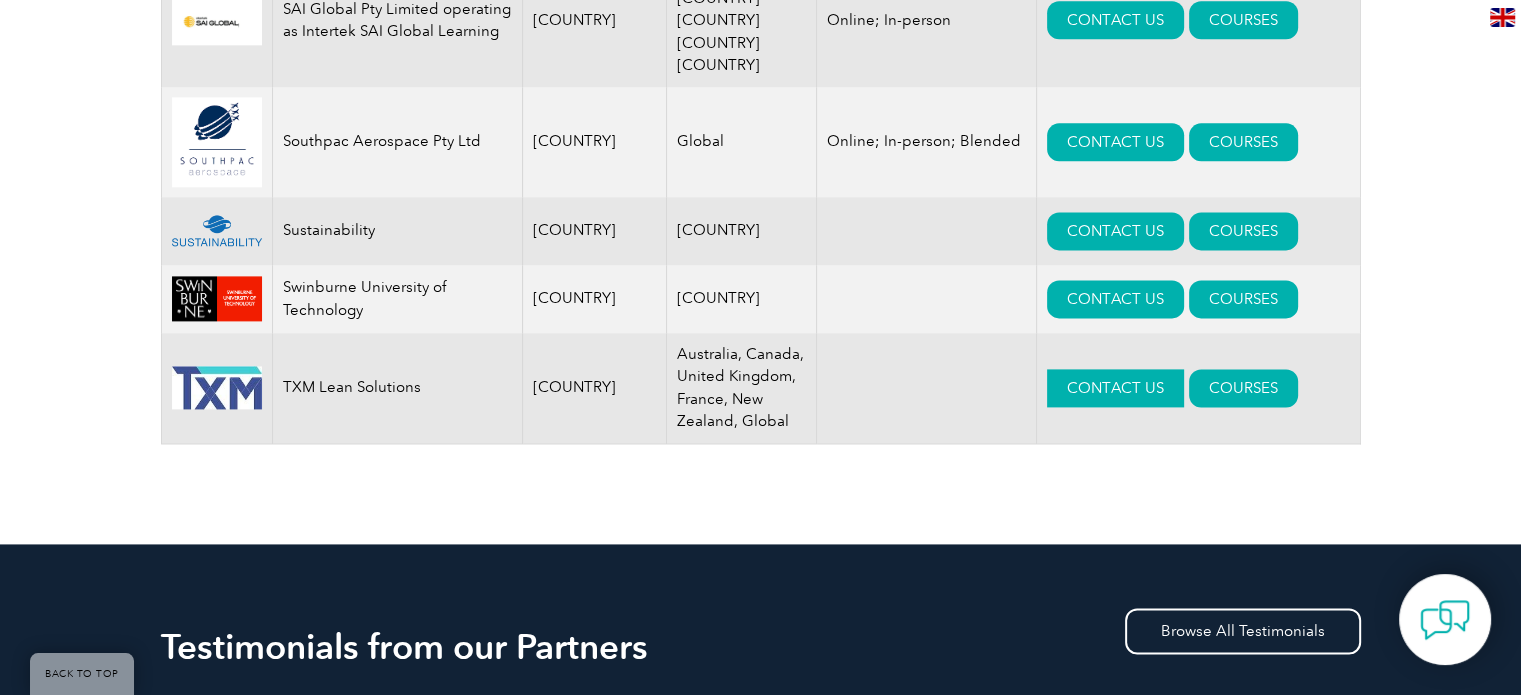 click on "CONTACT US" at bounding box center (1115, 388) 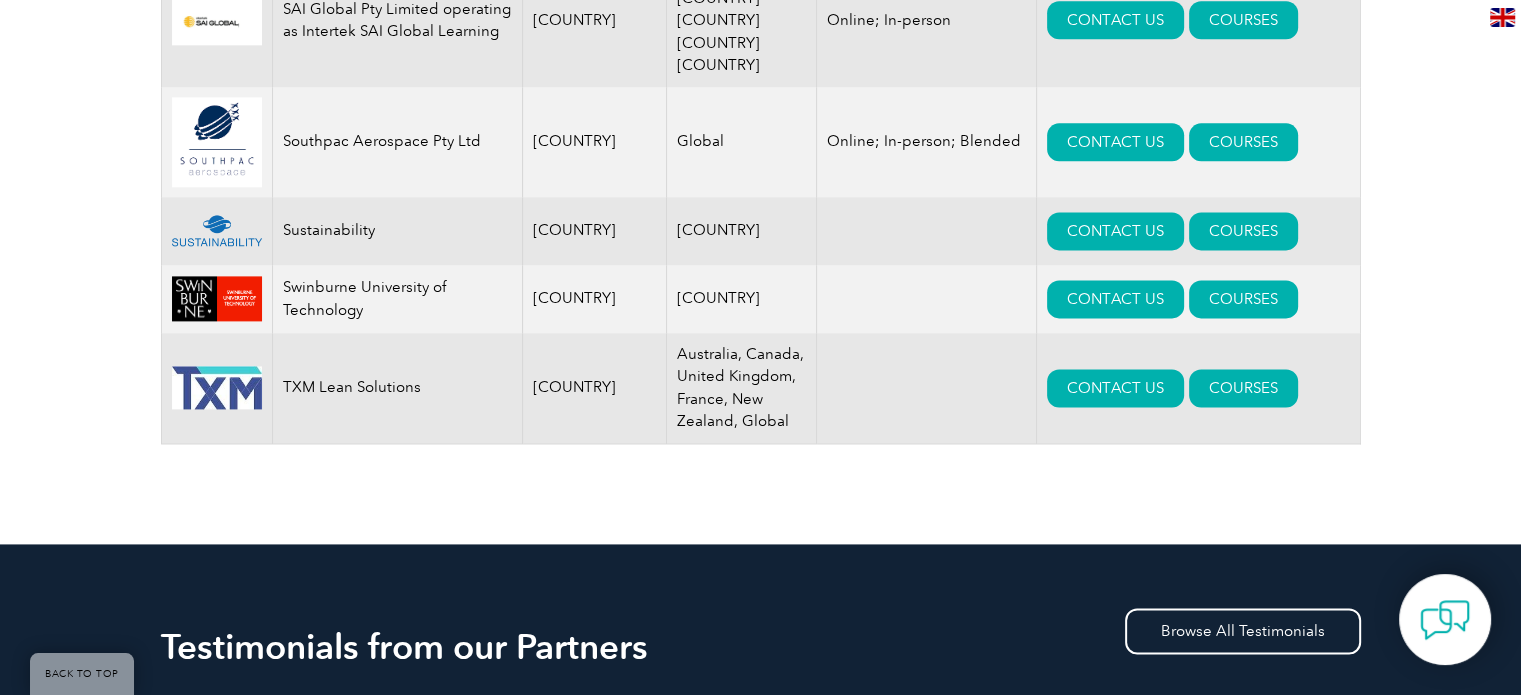 click on "Exemplar Global proudly works with a global network of training providers, consultants, and organizations that share our dedication to advancing professional development.   Use the register below to discover detailed profiles and offerings from our partners. Whether you’re looking to enhance your skills, find a certified course, or connect with a reliable expert, this resource is here to guide and support your professional journey.   To view a listing of false claims of Exemplar Global training certification or unapproved use of Exemplar Global brand and logo  Click Here .  To view a list of inactive companies who were previously associated with Exemplar Global  Click Here .           Need financial support from your employer?   Many organizations allocate a budget for employee career development. Download, modify and use the template request letter we’ve created to tap into those funds.   Download Template               Search             Region   Australia   Bahrain   Bangladesh   Brazil" at bounding box center [760, -832] 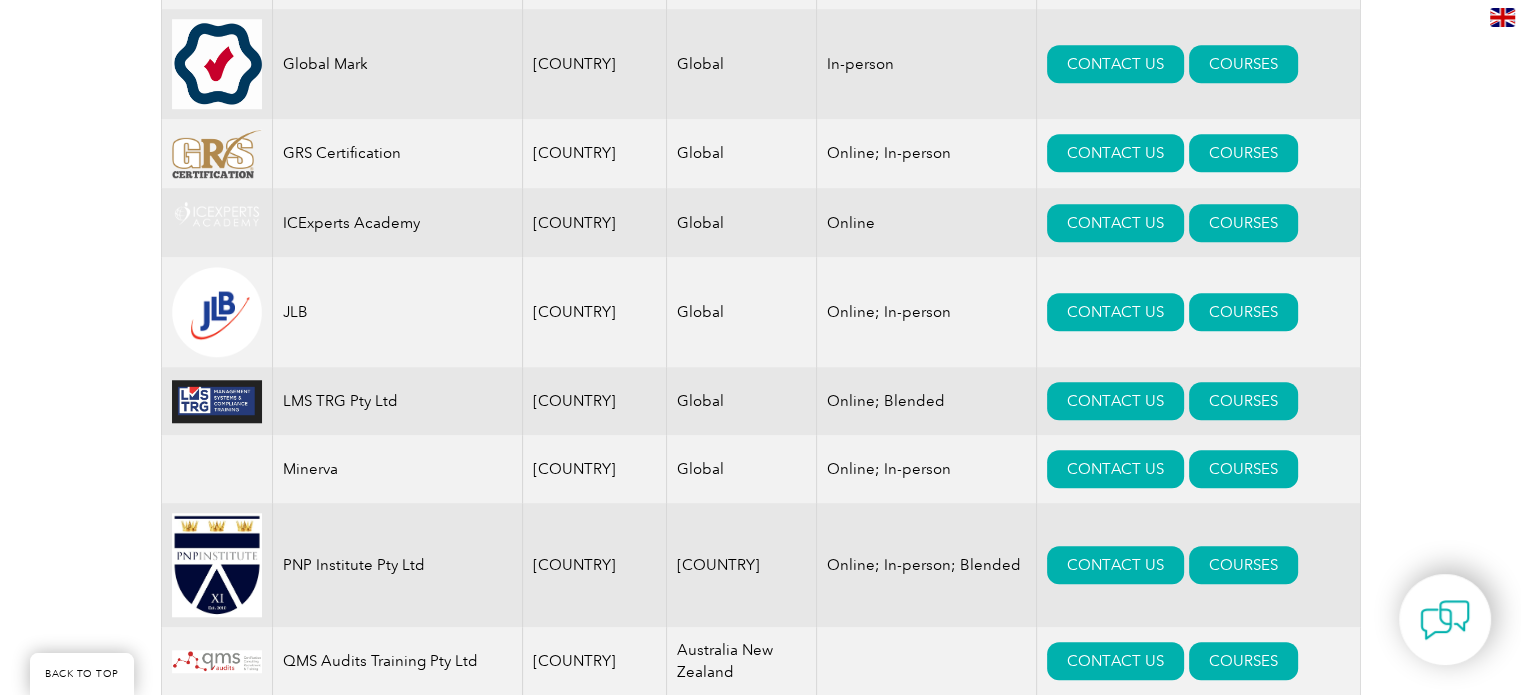 scroll, scrollTop: 1599, scrollLeft: 0, axis: vertical 